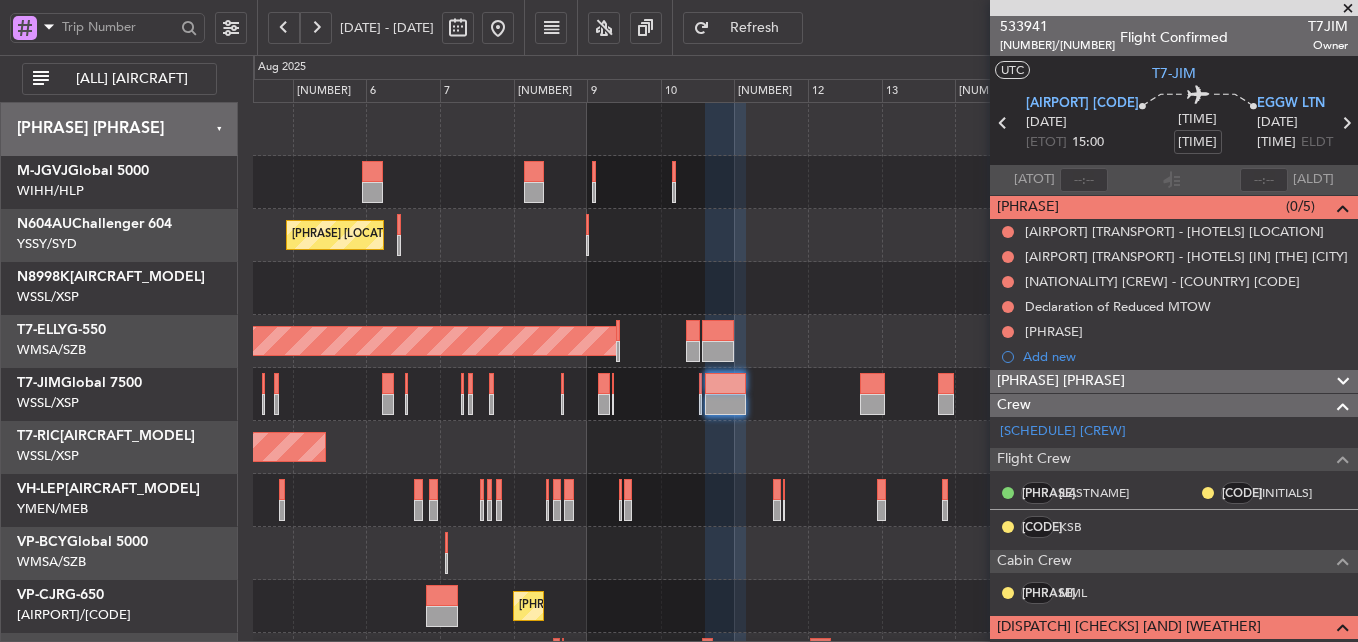 scroll, scrollTop: 0, scrollLeft: 0, axis: both 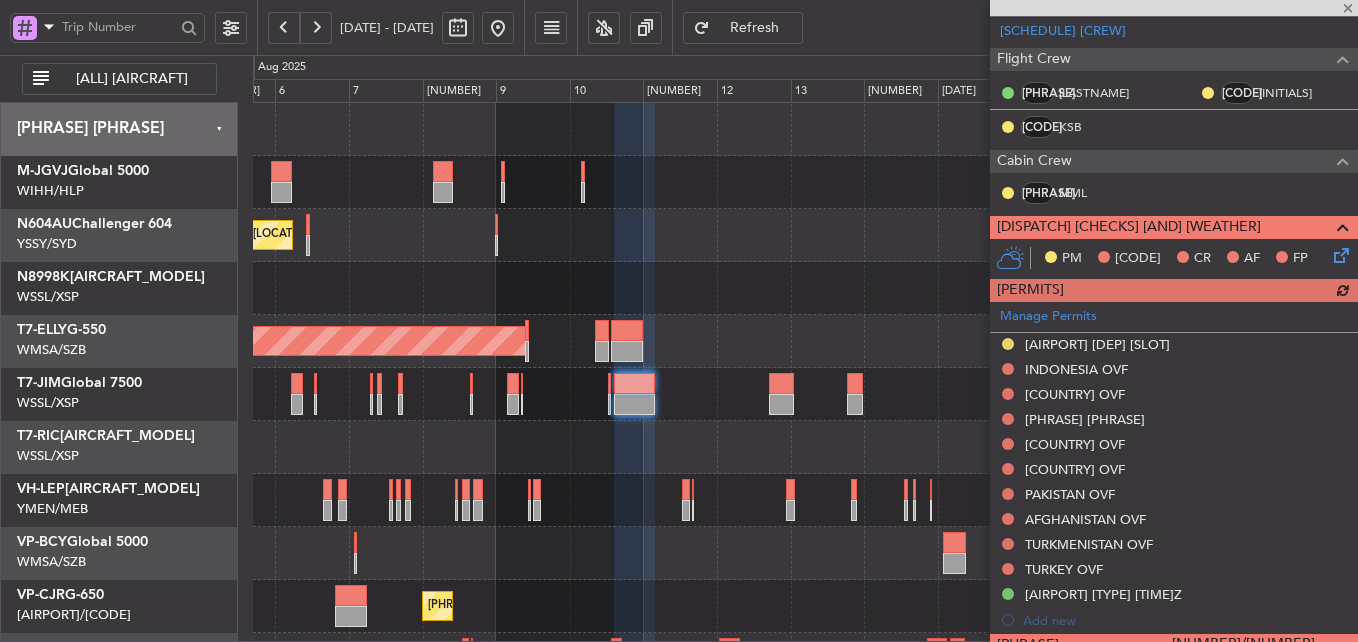 click on "[PLANNED] [MAINT] [CITY] ([AIRPORT_NAME])" 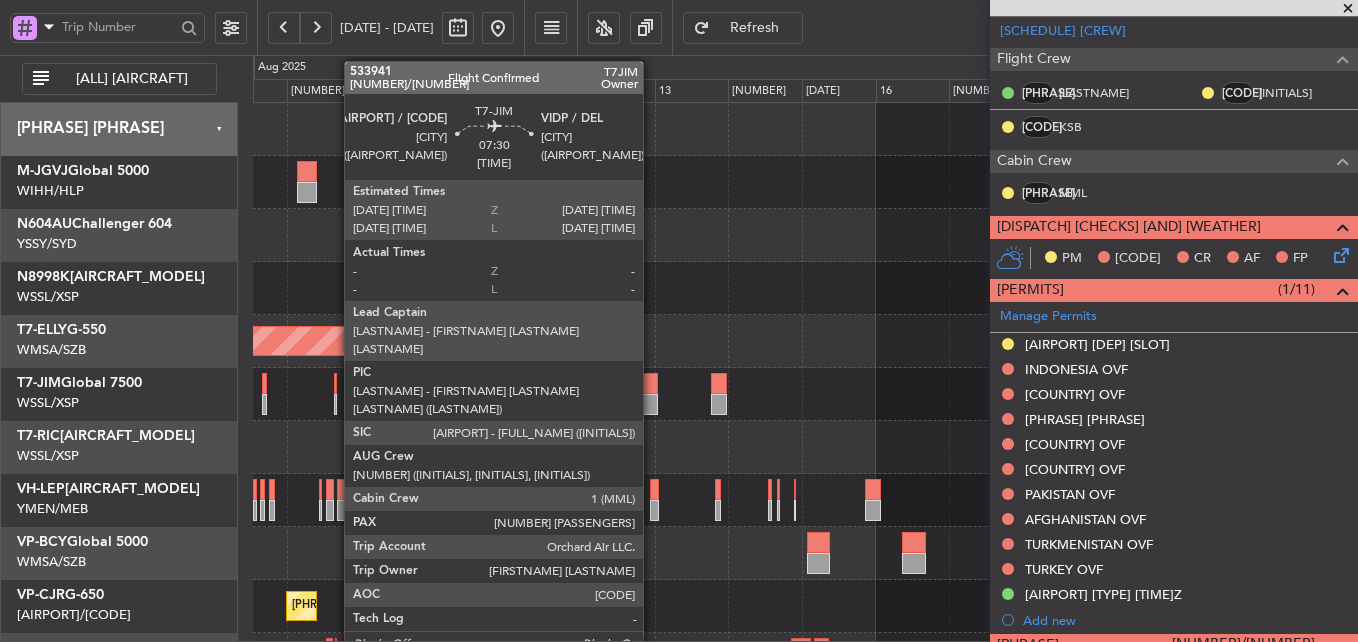 click 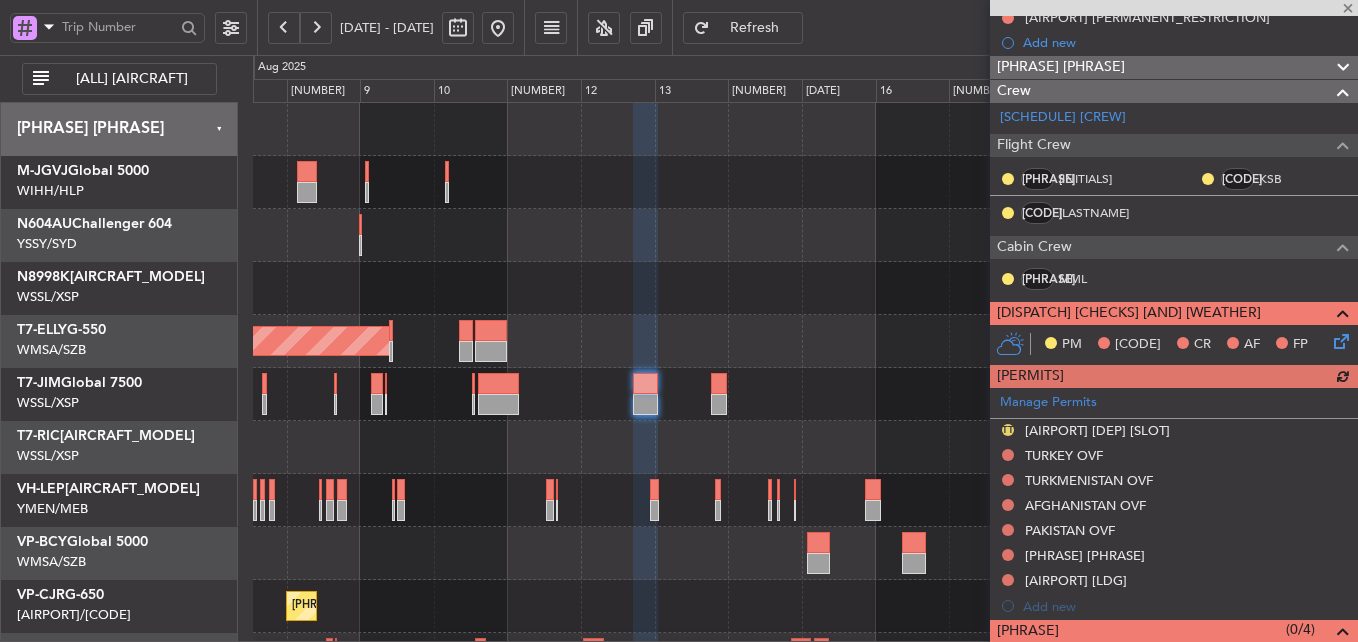 scroll, scrollTop: 520, scrollLeft: 0, axis: vertical 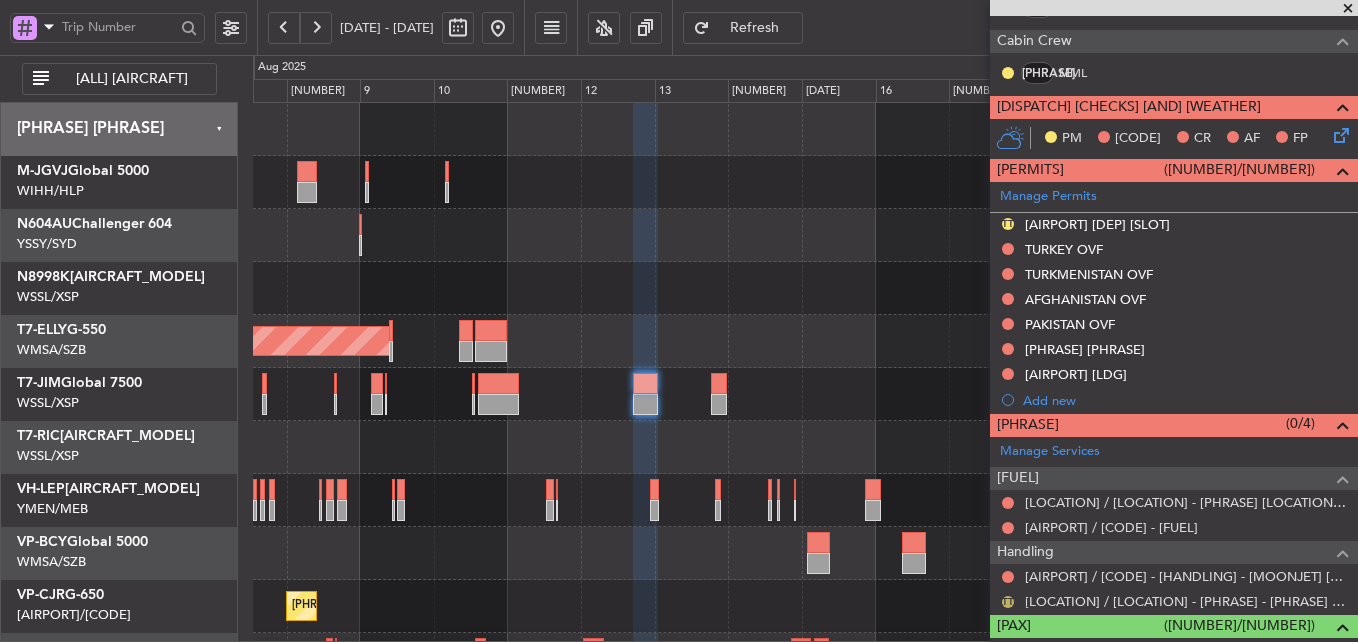 click on "[LETTER]" at bounding box center [1008, 602] 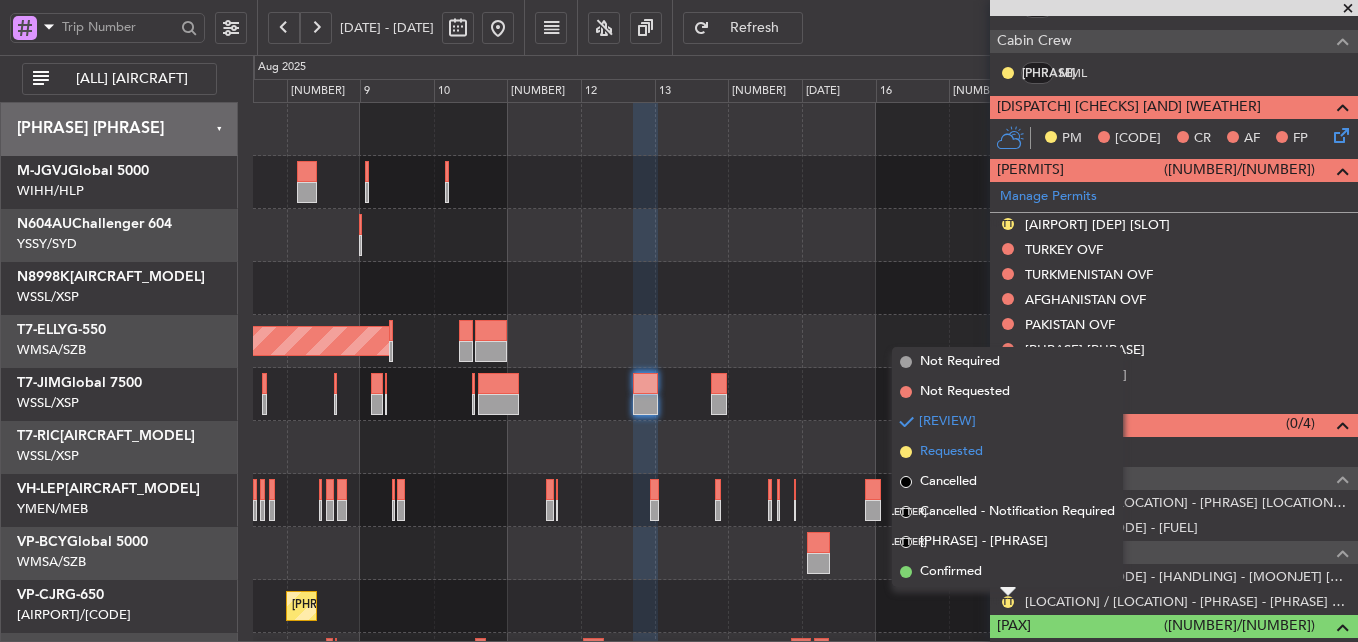 click on "Requested" at bounding box center [951, 452] 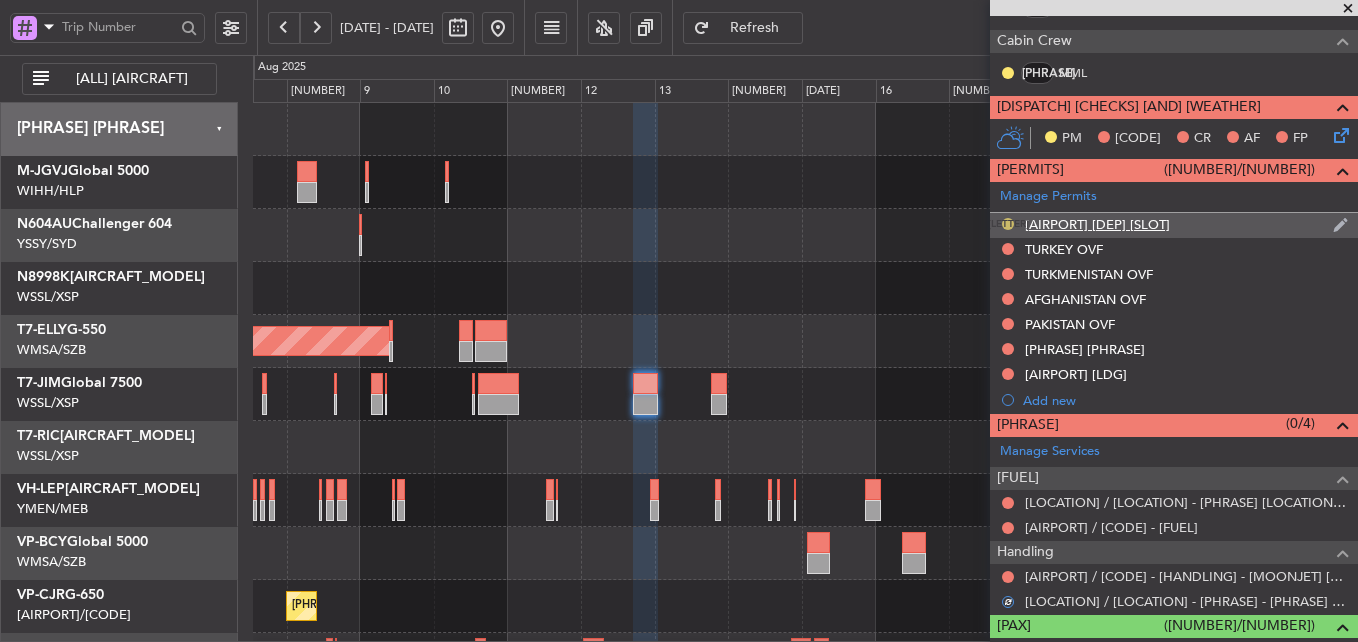 click on "[LETTER]" at bounding box center [1008, 224] 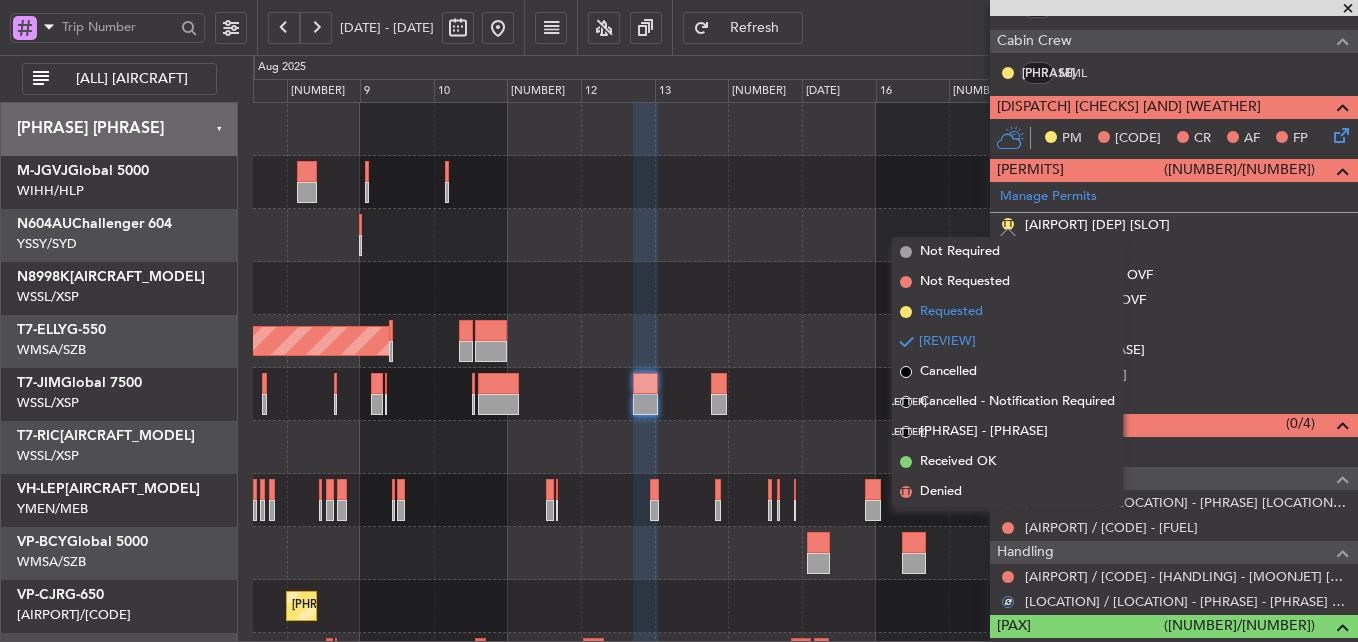 click on "Requested" at bounding box center (1007, 312) 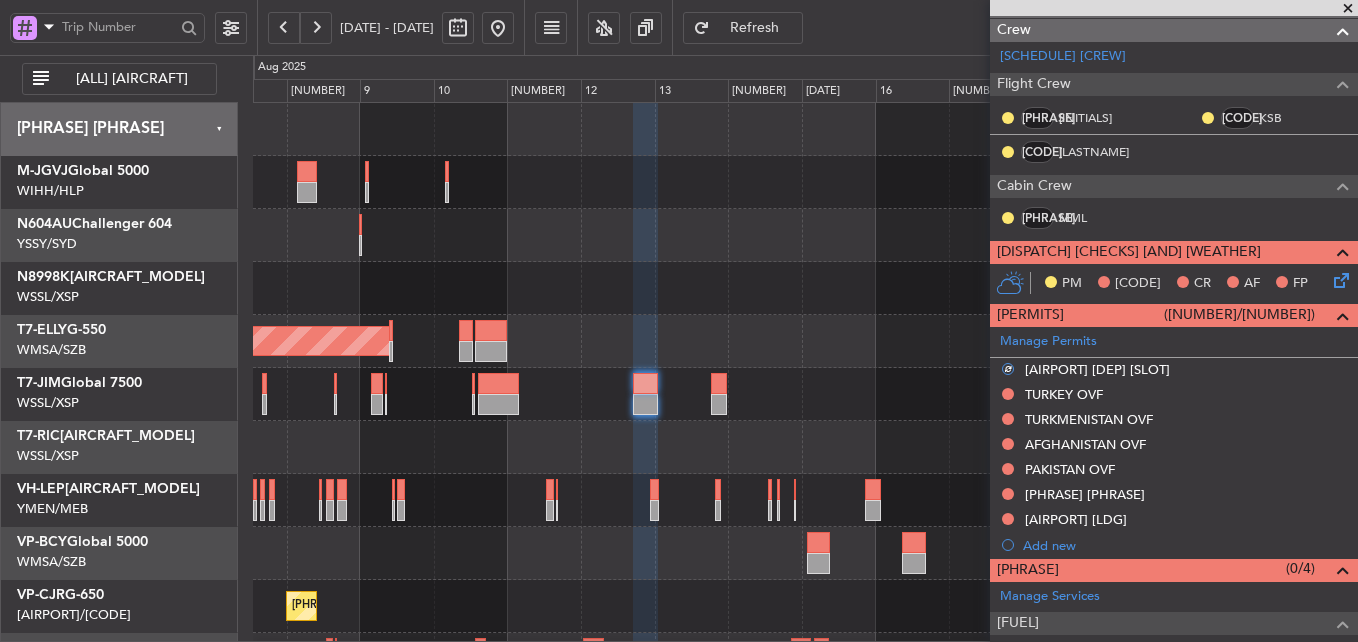 scroll, scrollTop: 420, scrollLeft: 0, axis: vertical 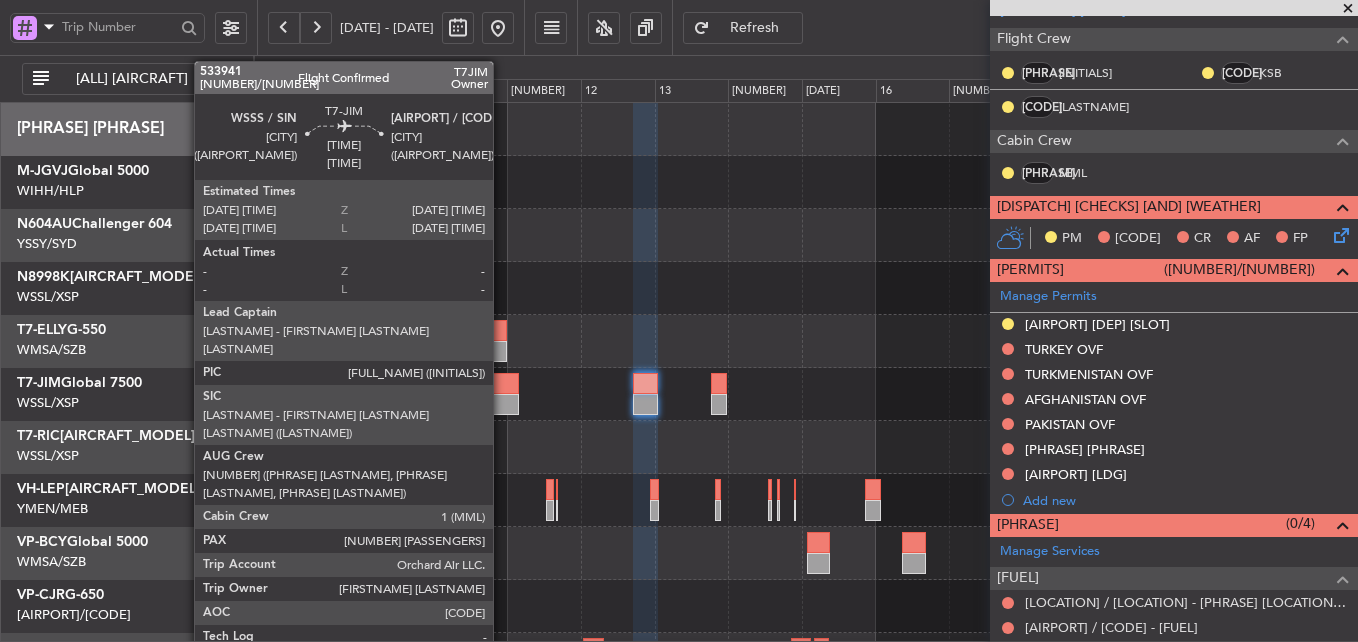 click 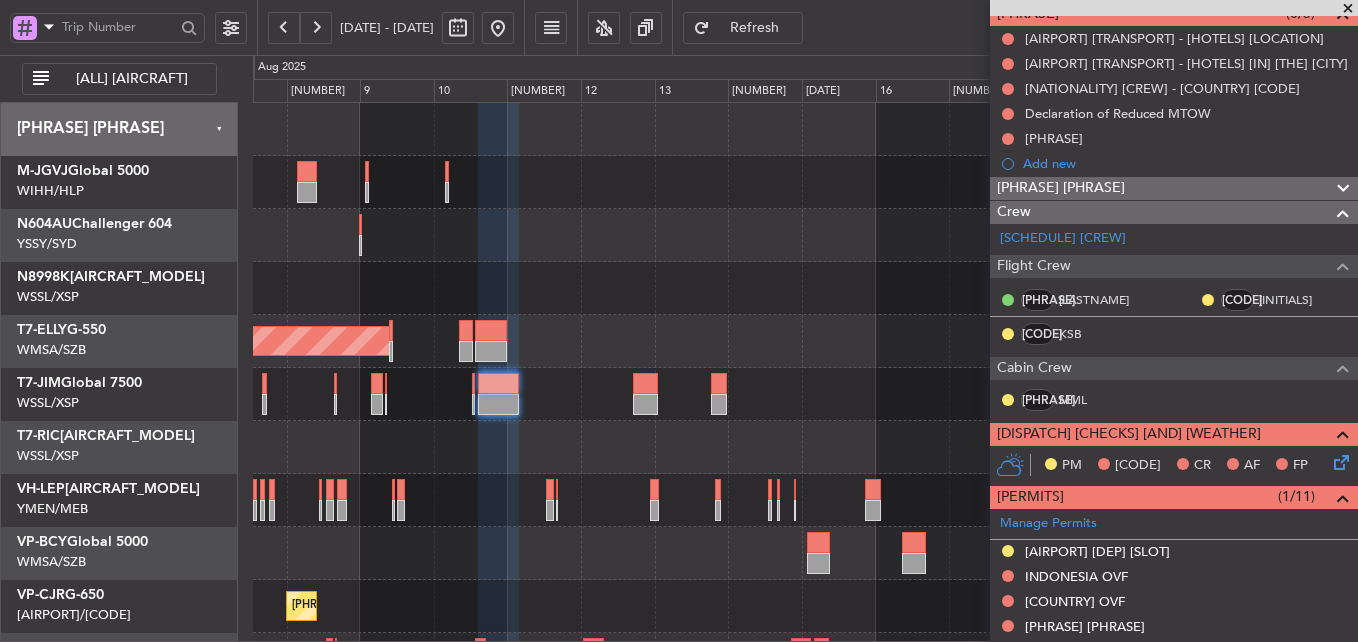 scroll, scrollTop: 0, scrollLeft: 0, axis: both 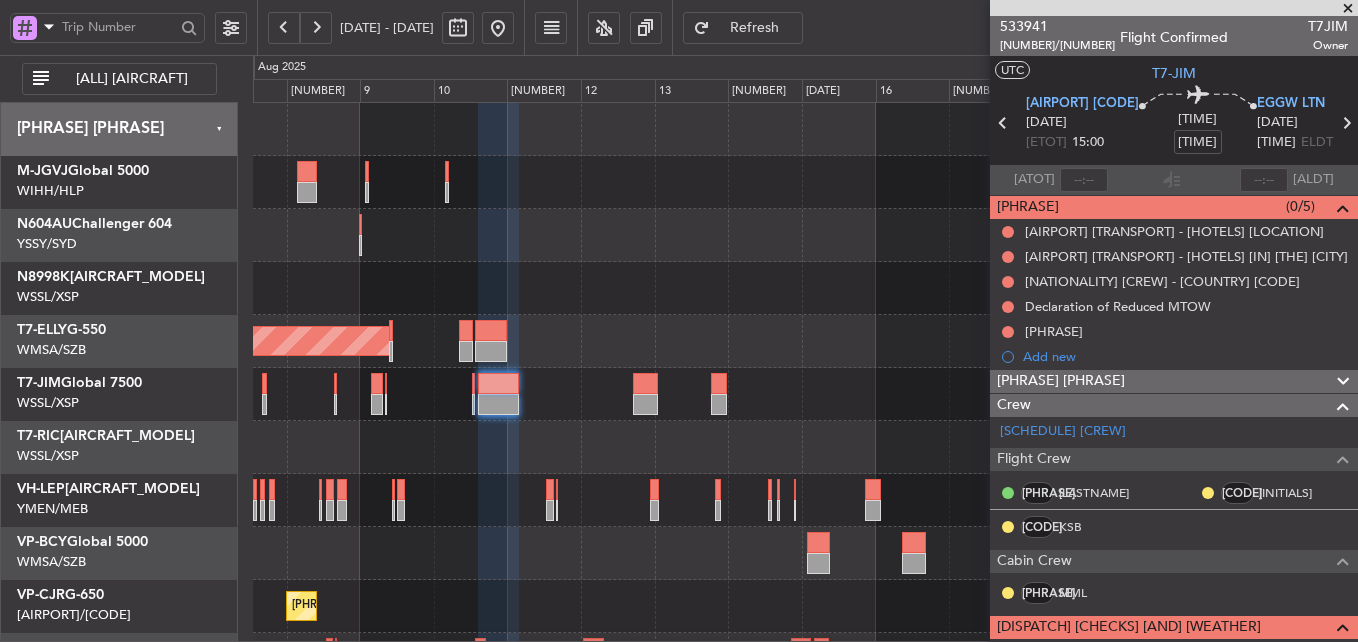 click on "[PHRASE] [LOCATION] ([LOCATION])" 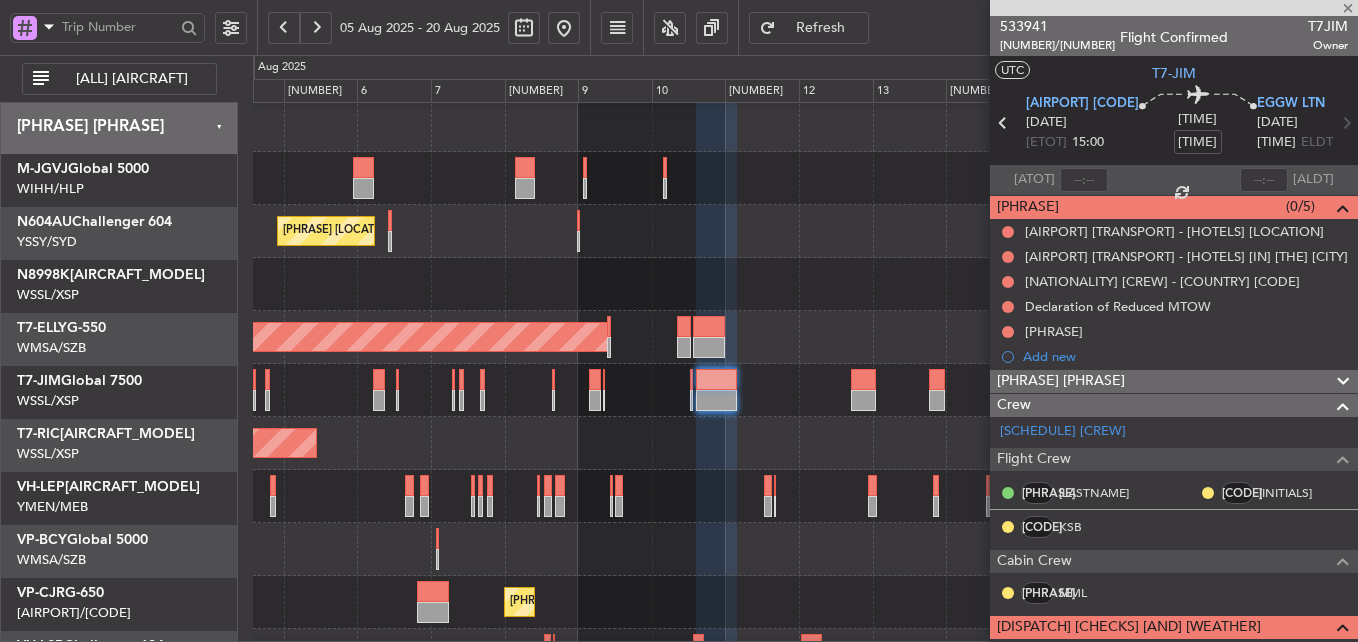 click on "[PLANNED] [MAINT] [CITY] ([AIRPORT_NAME])" 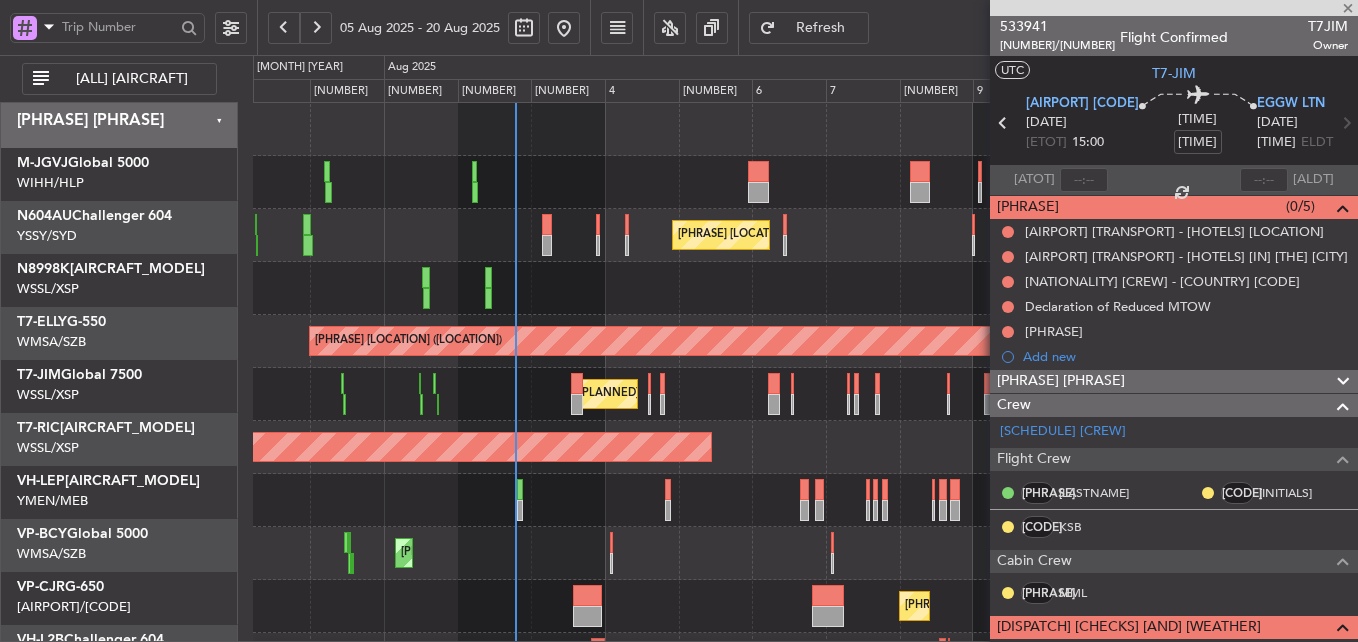 click on "[PHRASE] [LOCATION] ([LOCATION])
[PHRASE] [LOCATION] ([LOCATION])
[PHRASE] [LOCATION] ([LOCATION])
[PHRASE] [LOCATION] ([LOCATION])
[PHRASE] [LOCATION] ([LOCATION])
[PHRASE] [LOCATION] ([LOCATION])
[PHRASE] [LOCATION] ([LOCATION])
[PHRASE] [LOCATION] ([LOCATION])" 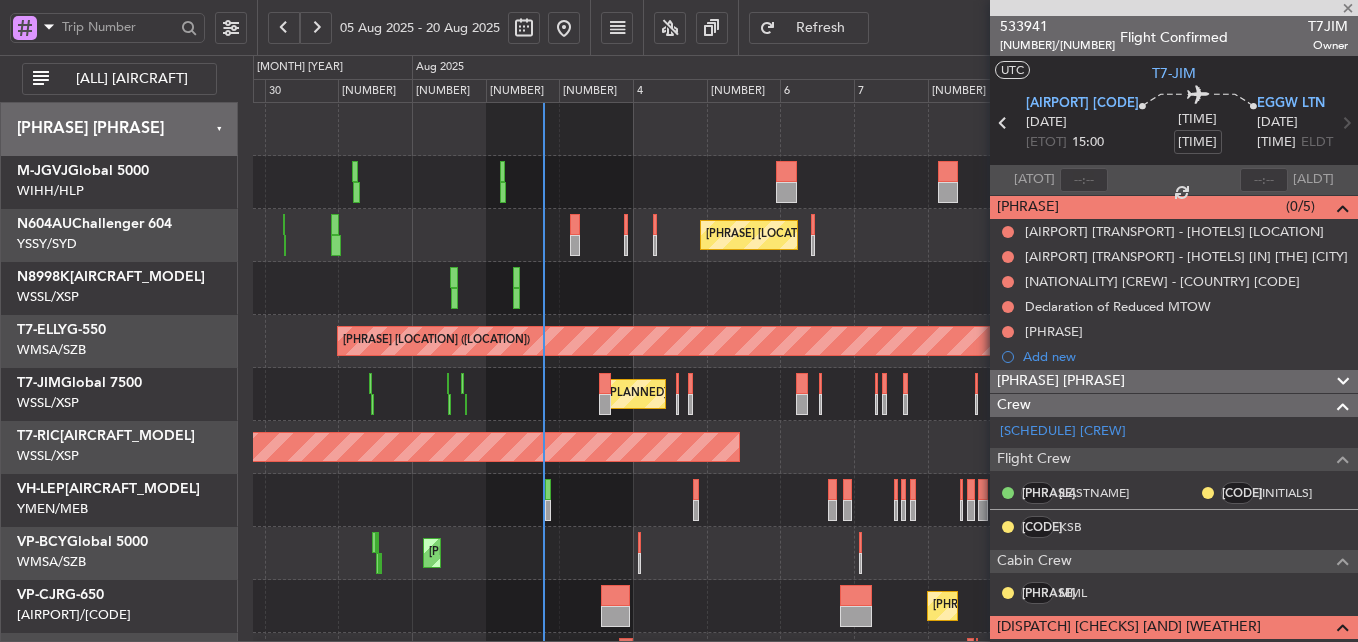 scroll, scrollTop: 96, scrollLeft: 0, axis: vertical 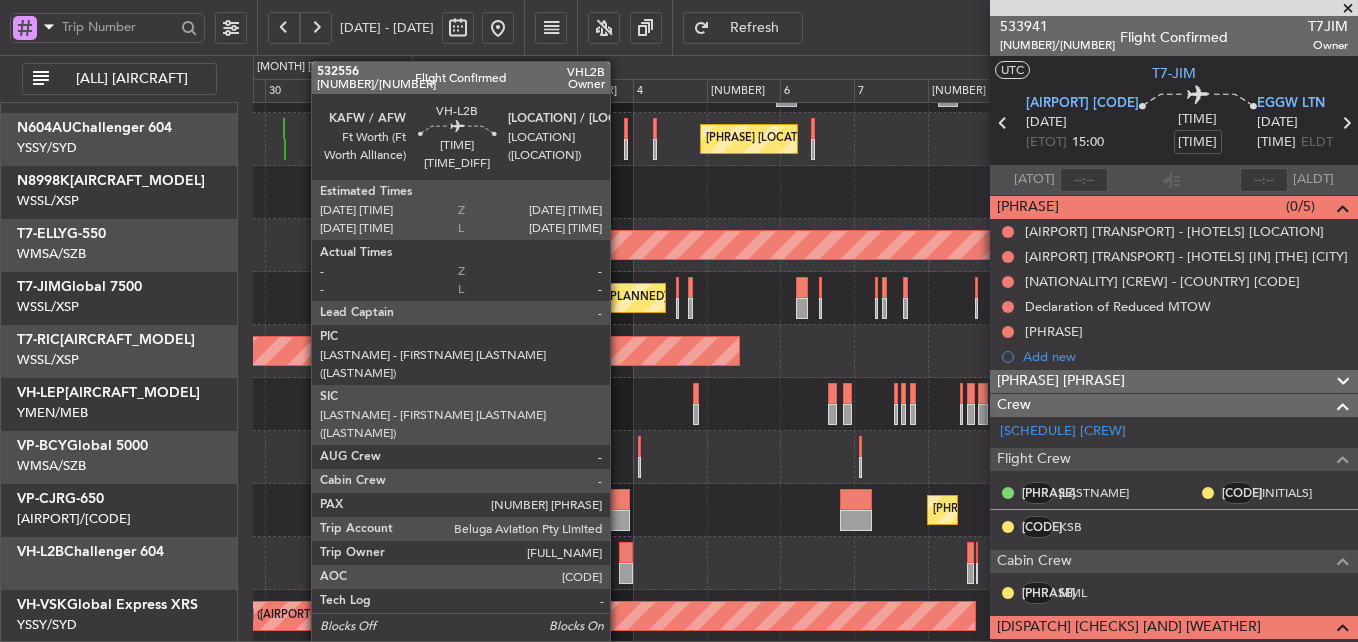 click 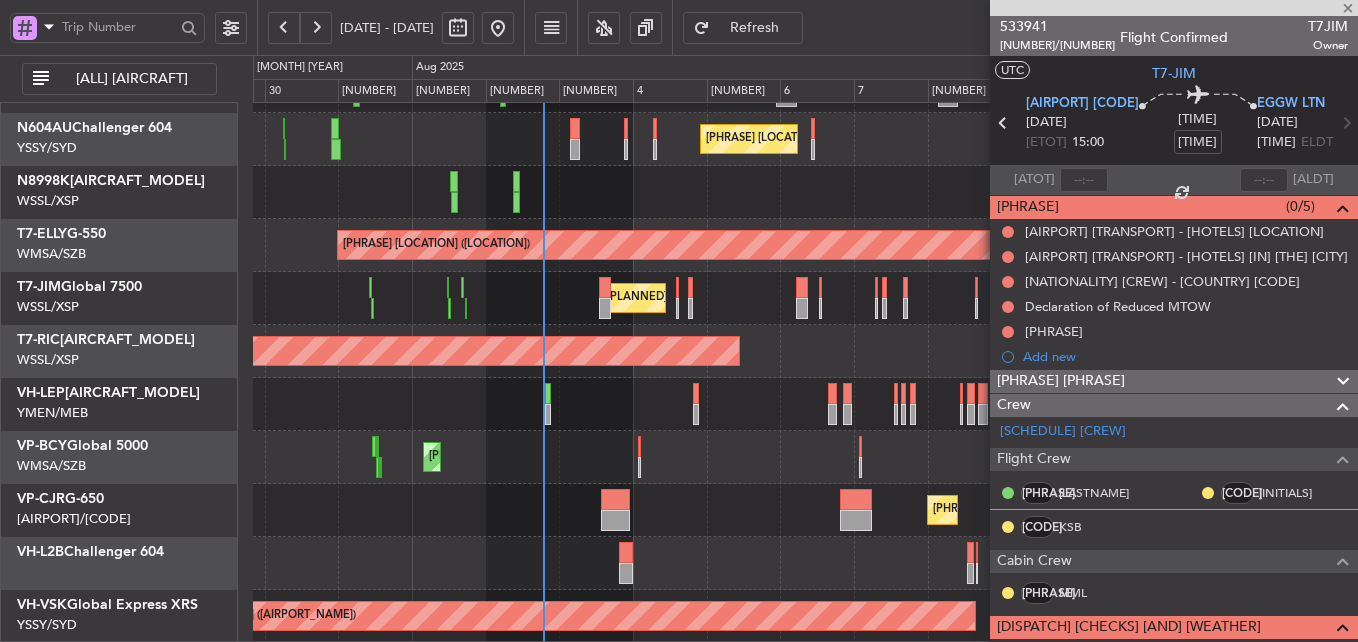 type on "[TIME_DIFF]" 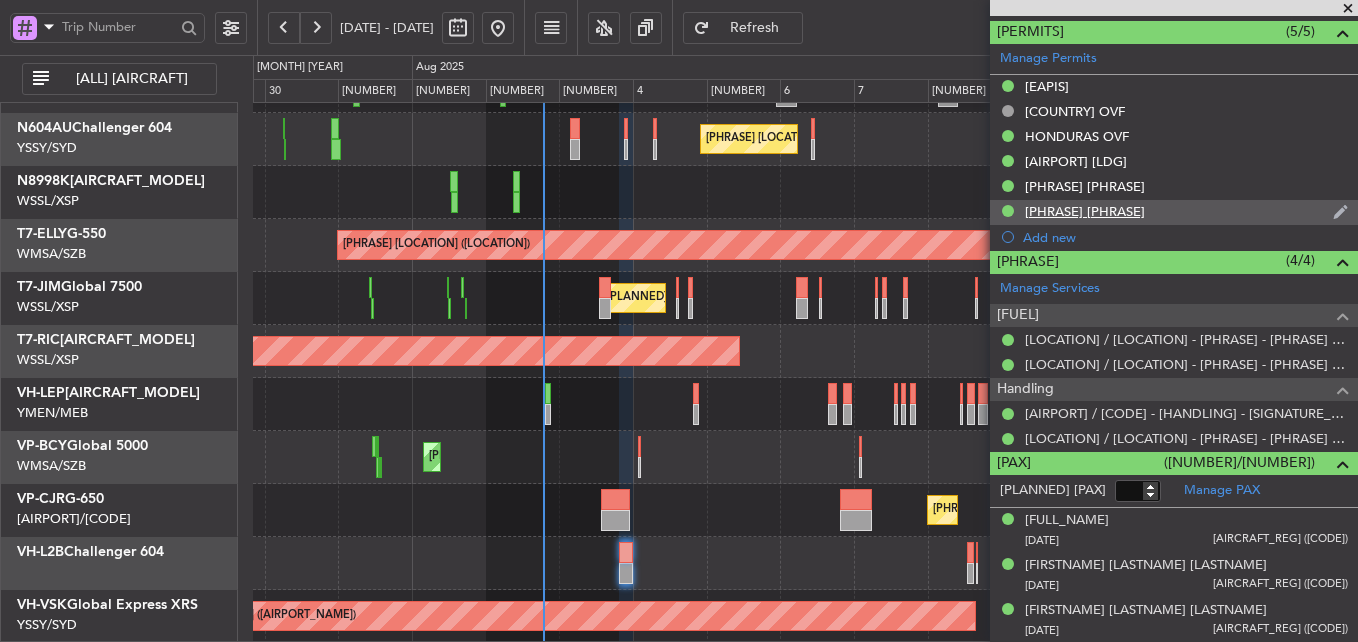 scroll, scrollTop: 0, scrollLeft: 0, axis: both 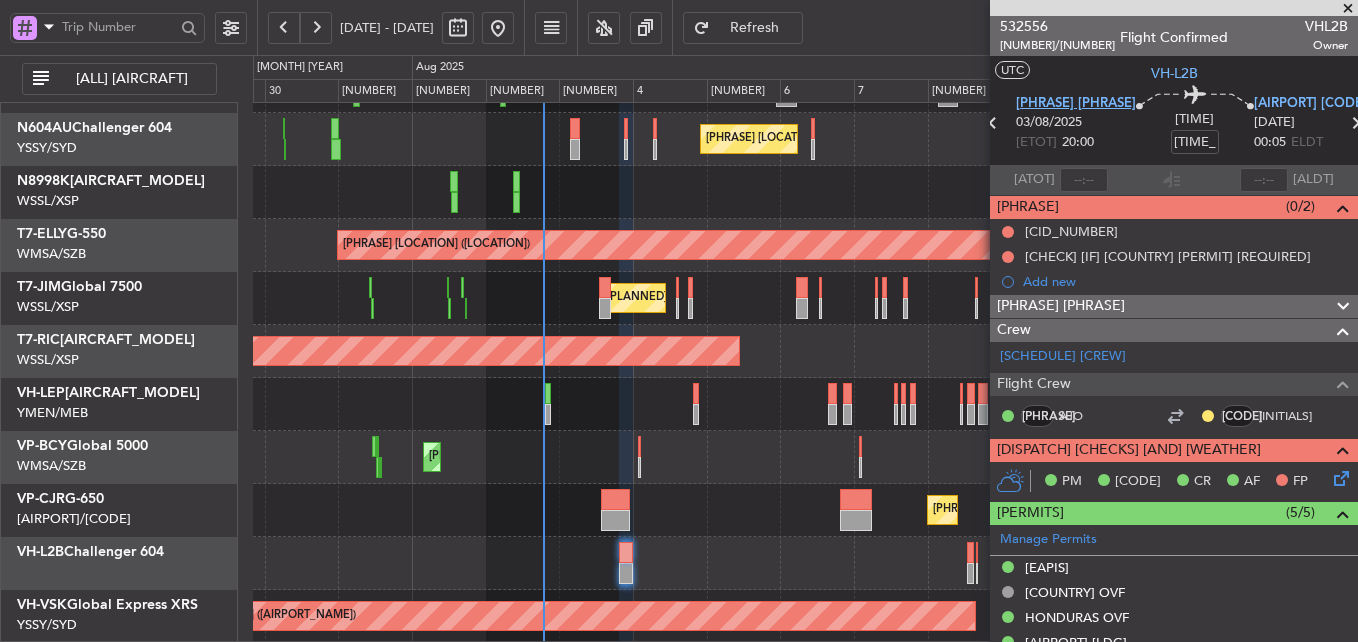click on "[PHRASE] [PHRASE]" at bounding box center (1076, 104) 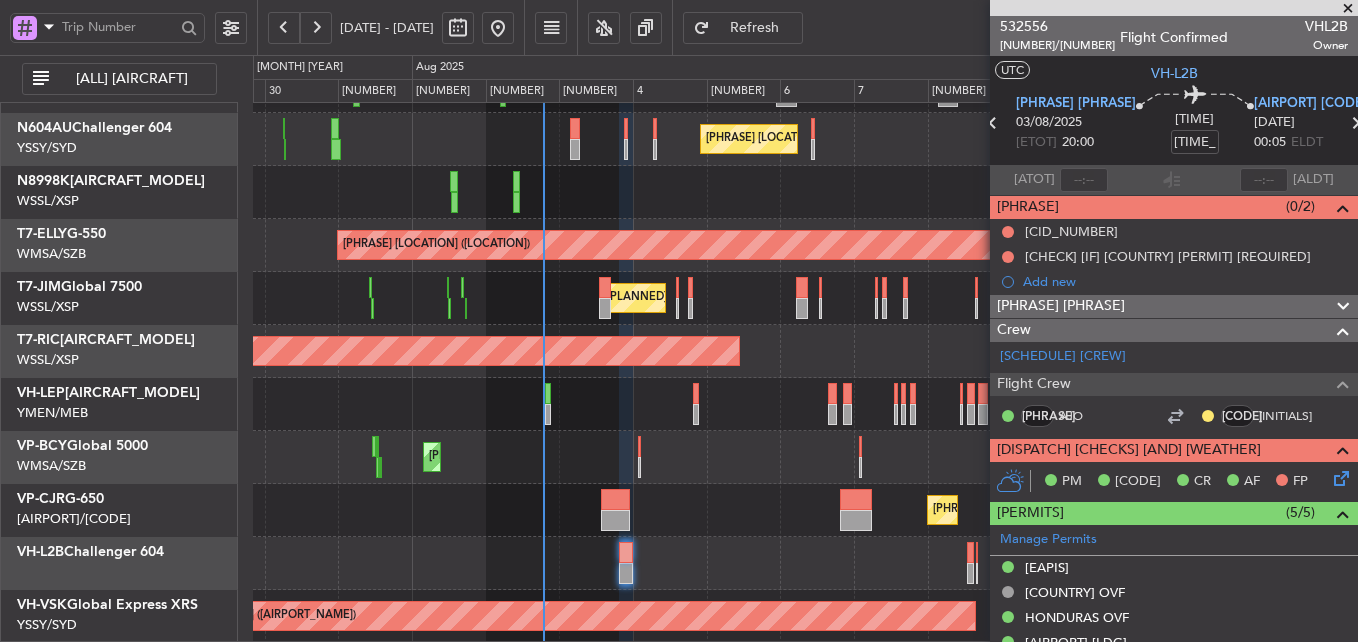scroll, scrollTop: 481, scrollLeft: 0, axis: vertical 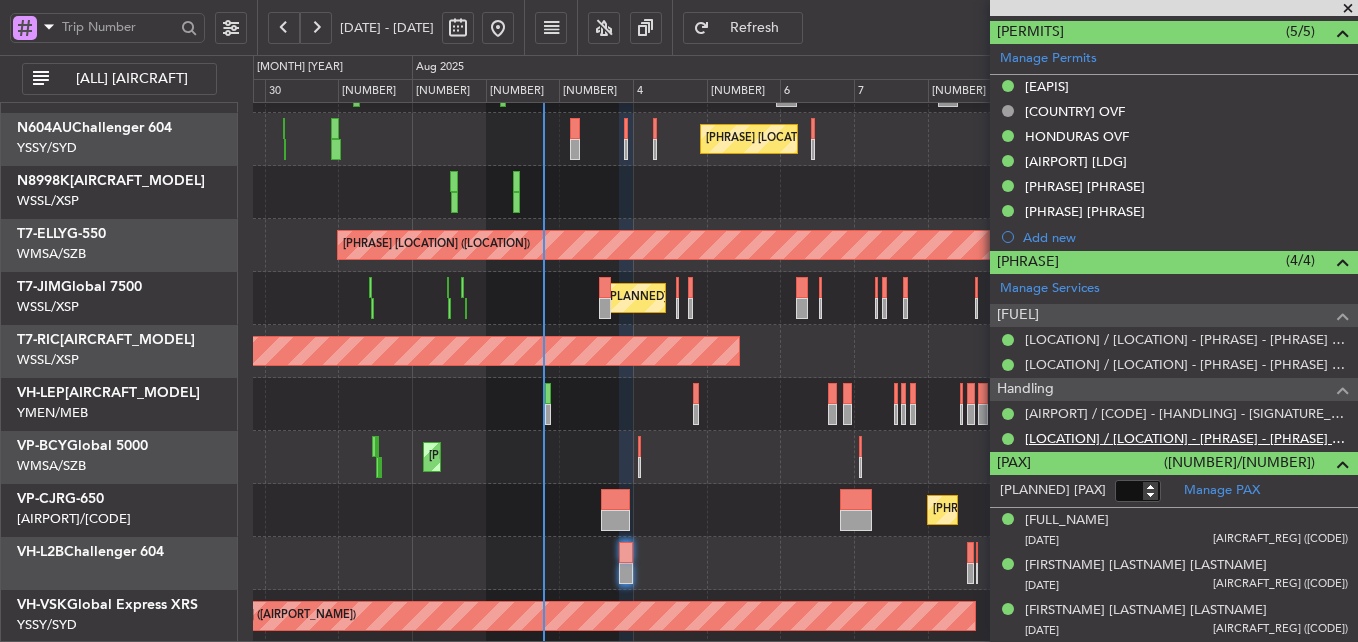 click on "[LOCATION] / [LOCATION] - [PHRASE] - [PHRASE] [LOCATION] / [LOCATION]" at bounding box center (1186, 438) 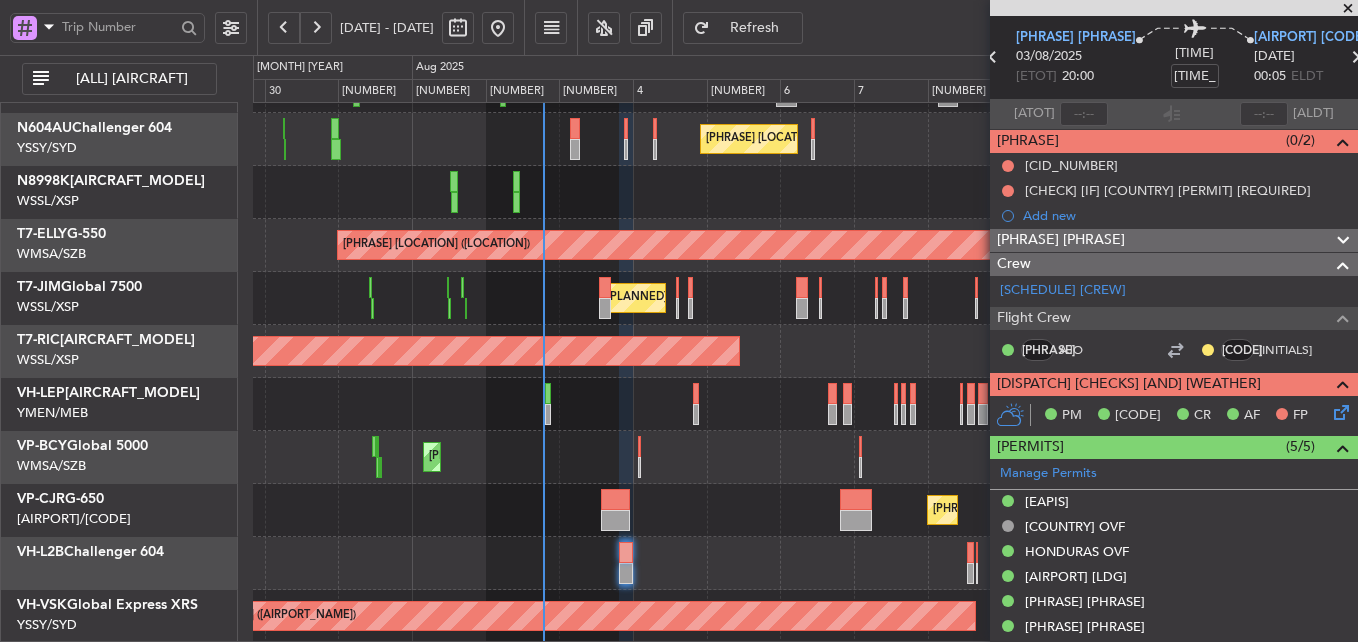 scroll, scrollTop: 0, scrollLeft: 0, axis: both 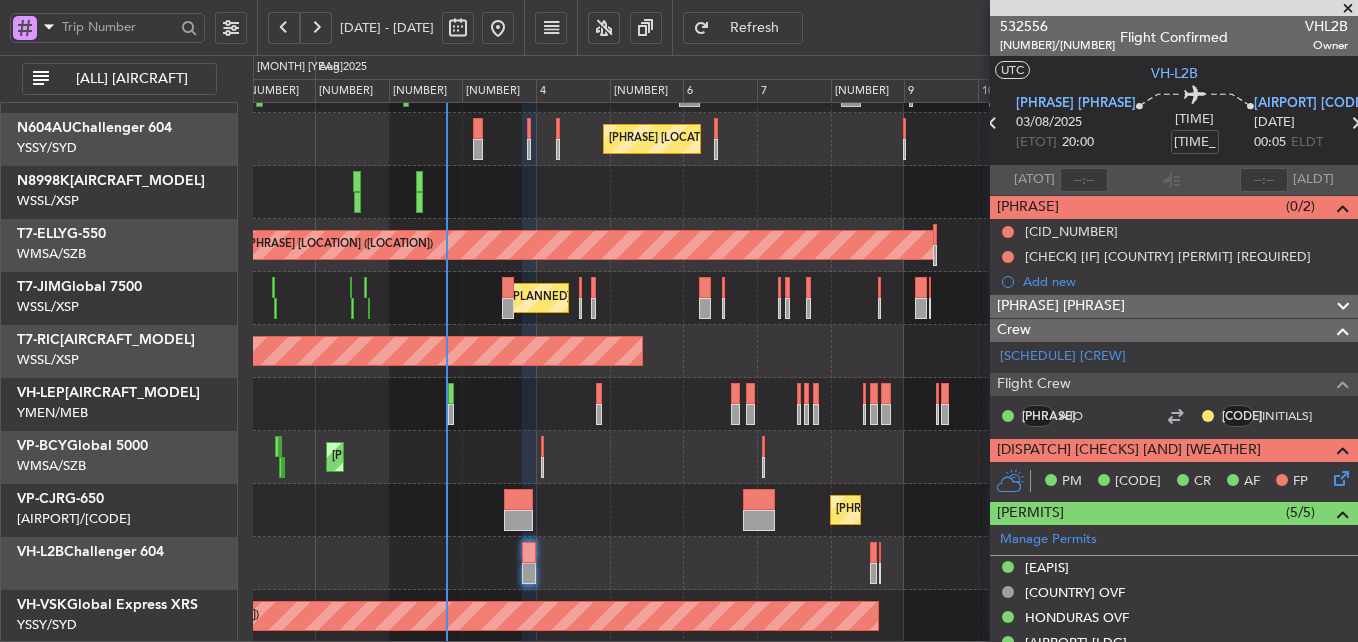 click on "[PLANNED] [MAINT] [CITY] ([AIRPORT_NAME] - [SUB_AIRPORT])" 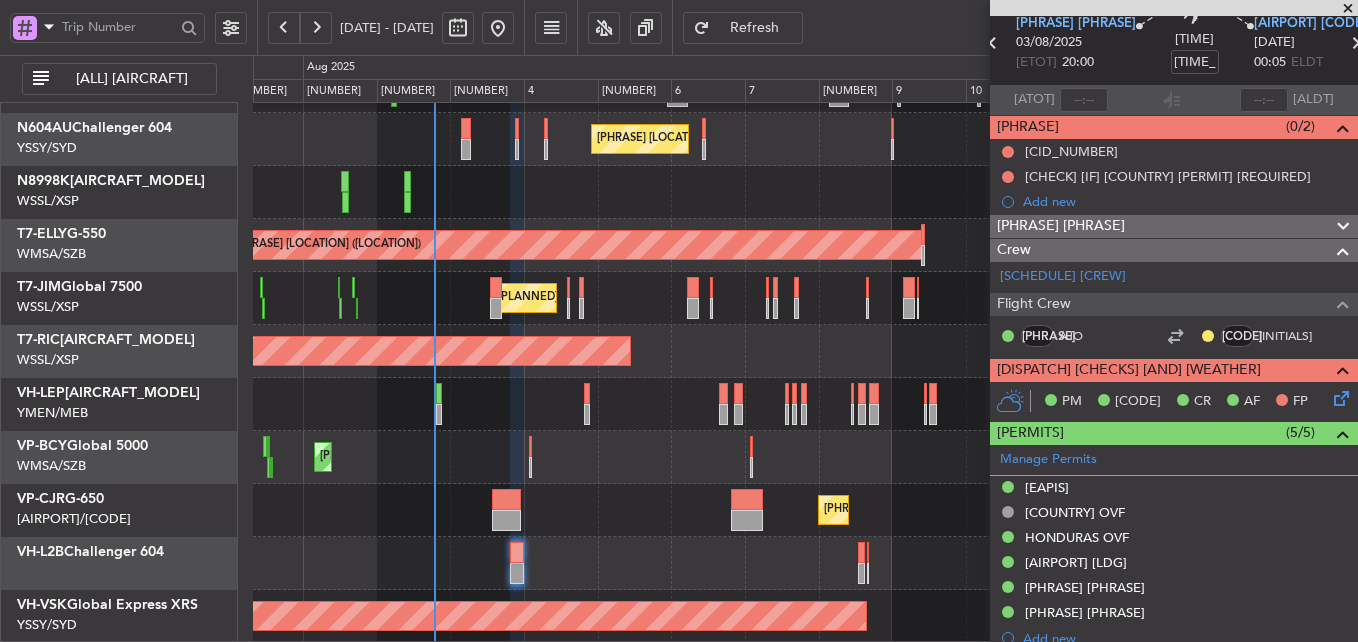 scroll, scrollTop: 0, scrollLeft: 0, axis: both 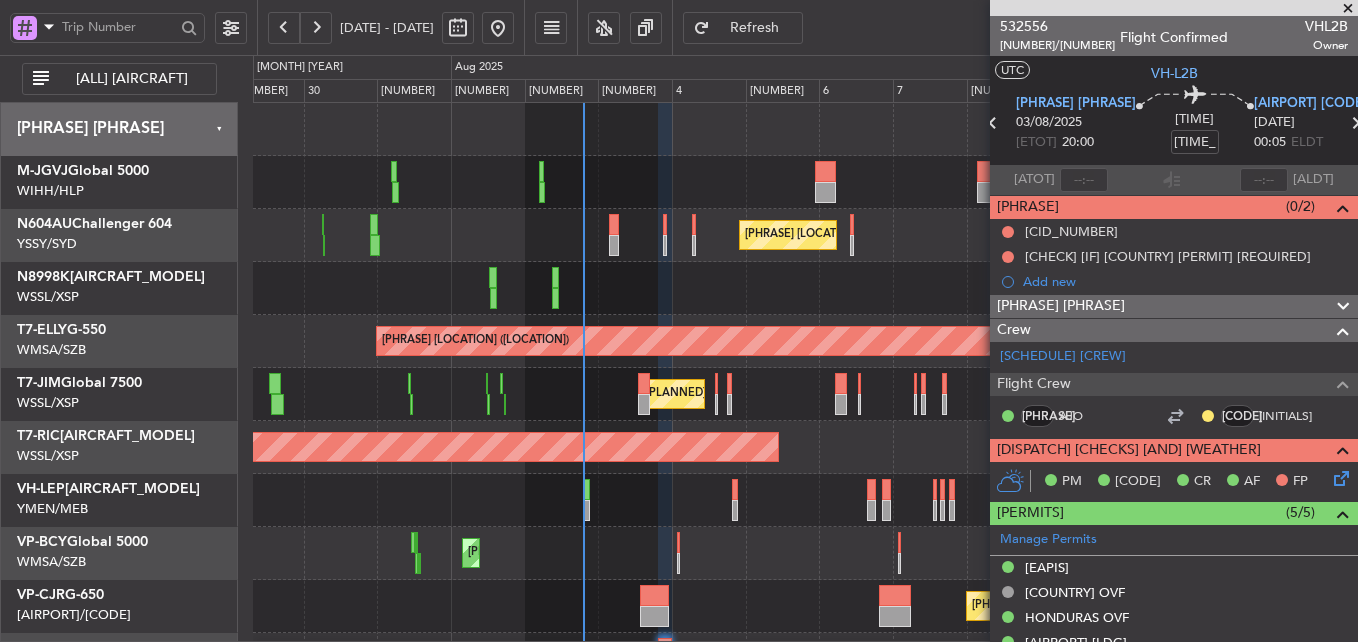 click on "[PLANNED] [MAINT] [CITY] ([AIRPORT_NAME] - [SUB_AIRPORT])" 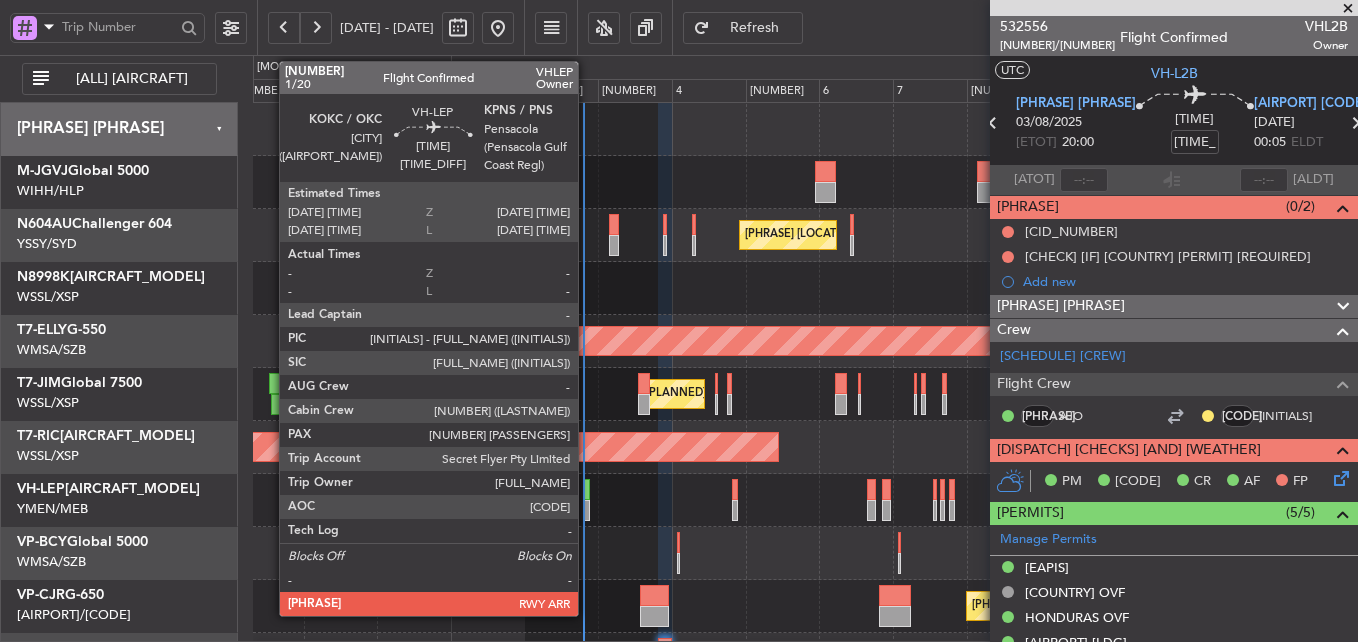 click 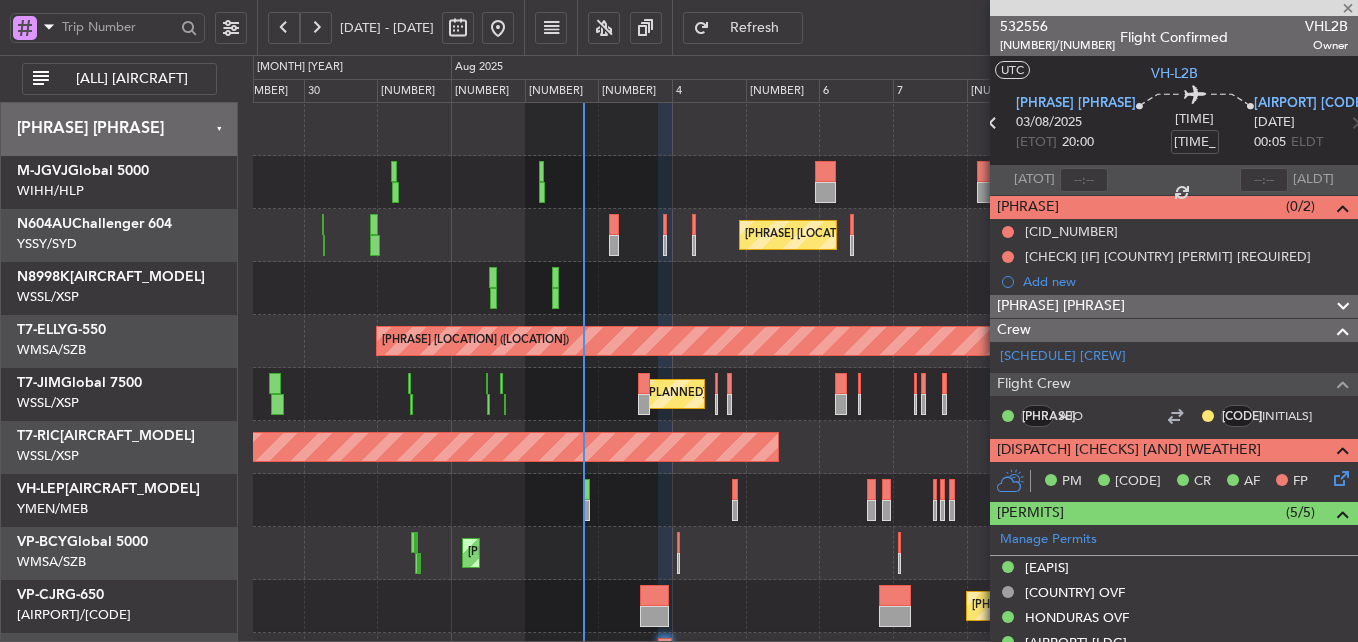 type on "6" 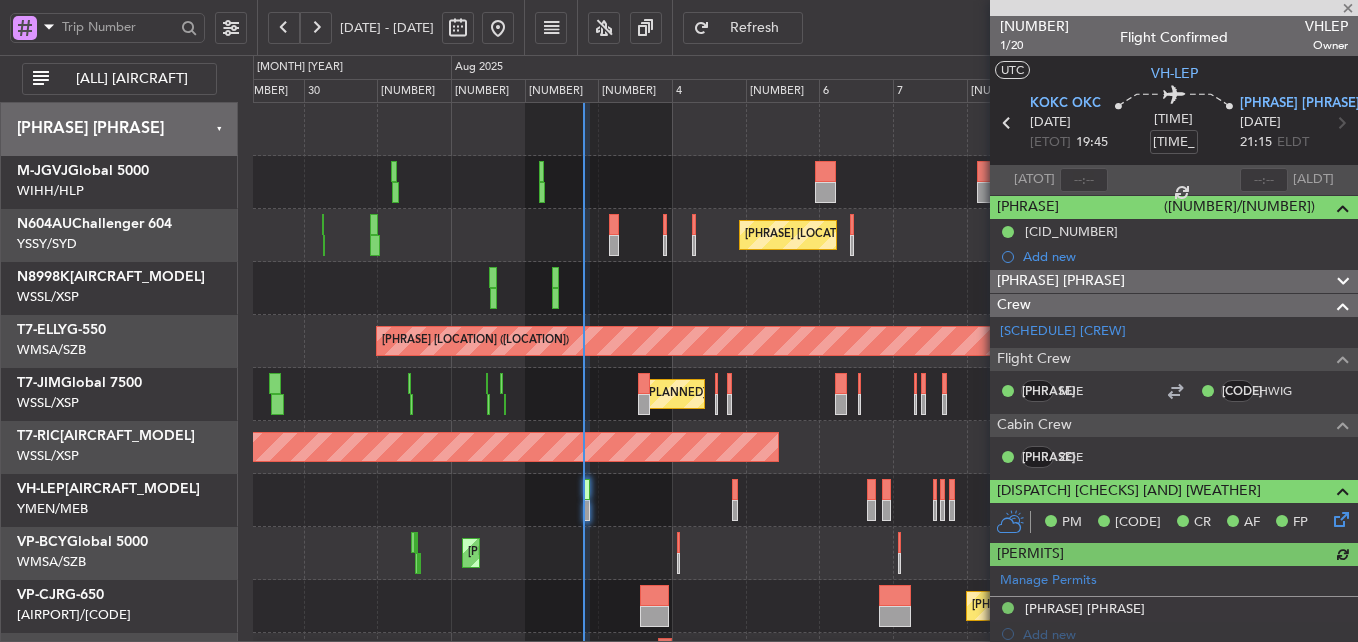 type on "[FULL_NAME] ([INITIALS])" 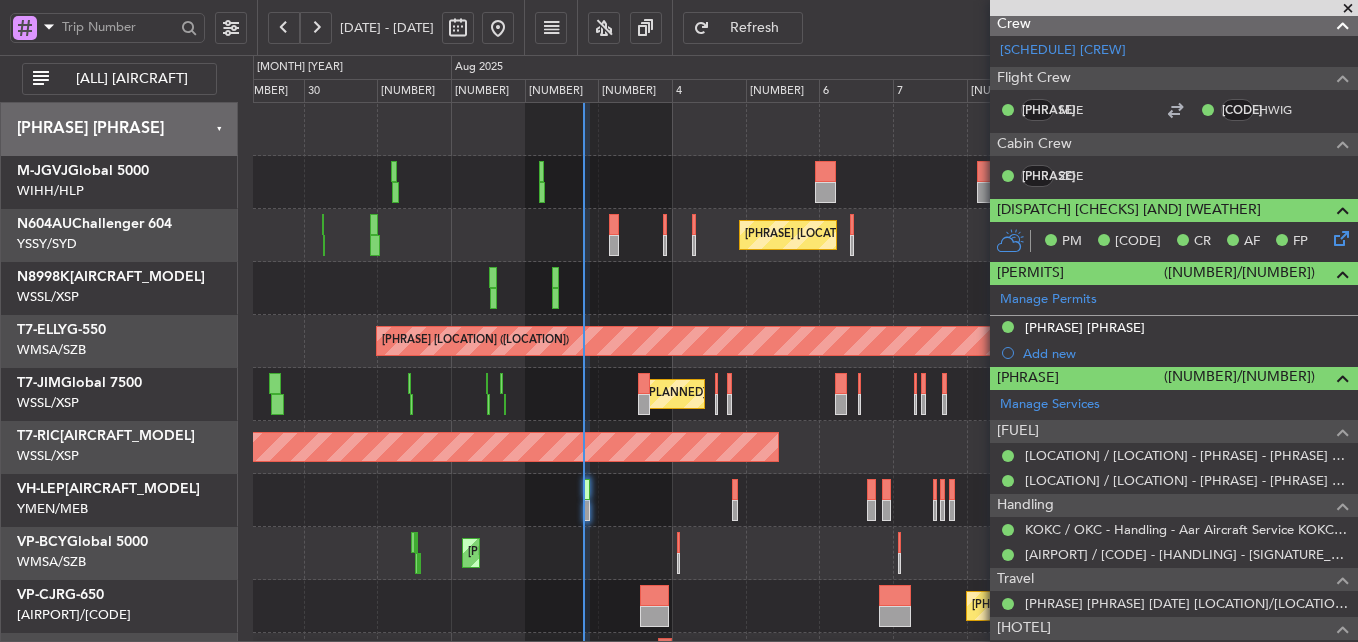 scroll, scrollTop: 600, scrollLeft: 0, axis: vertical 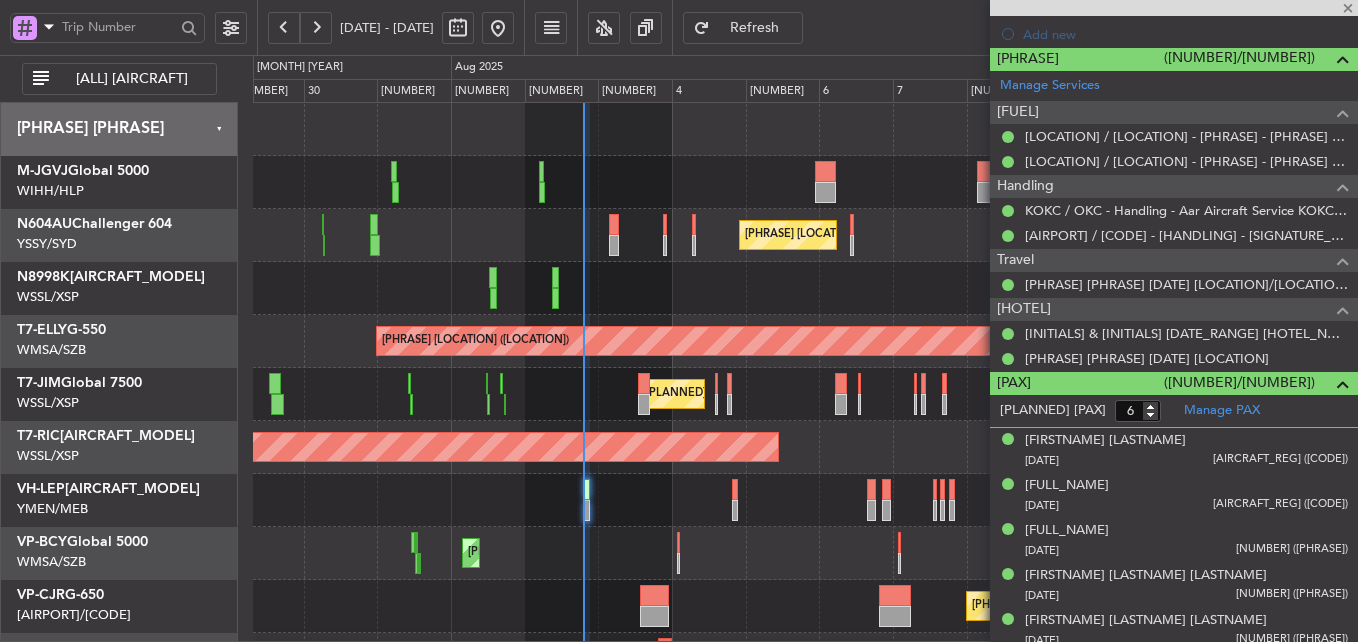 type on "[FULL_NAME] ([INITIALS])" 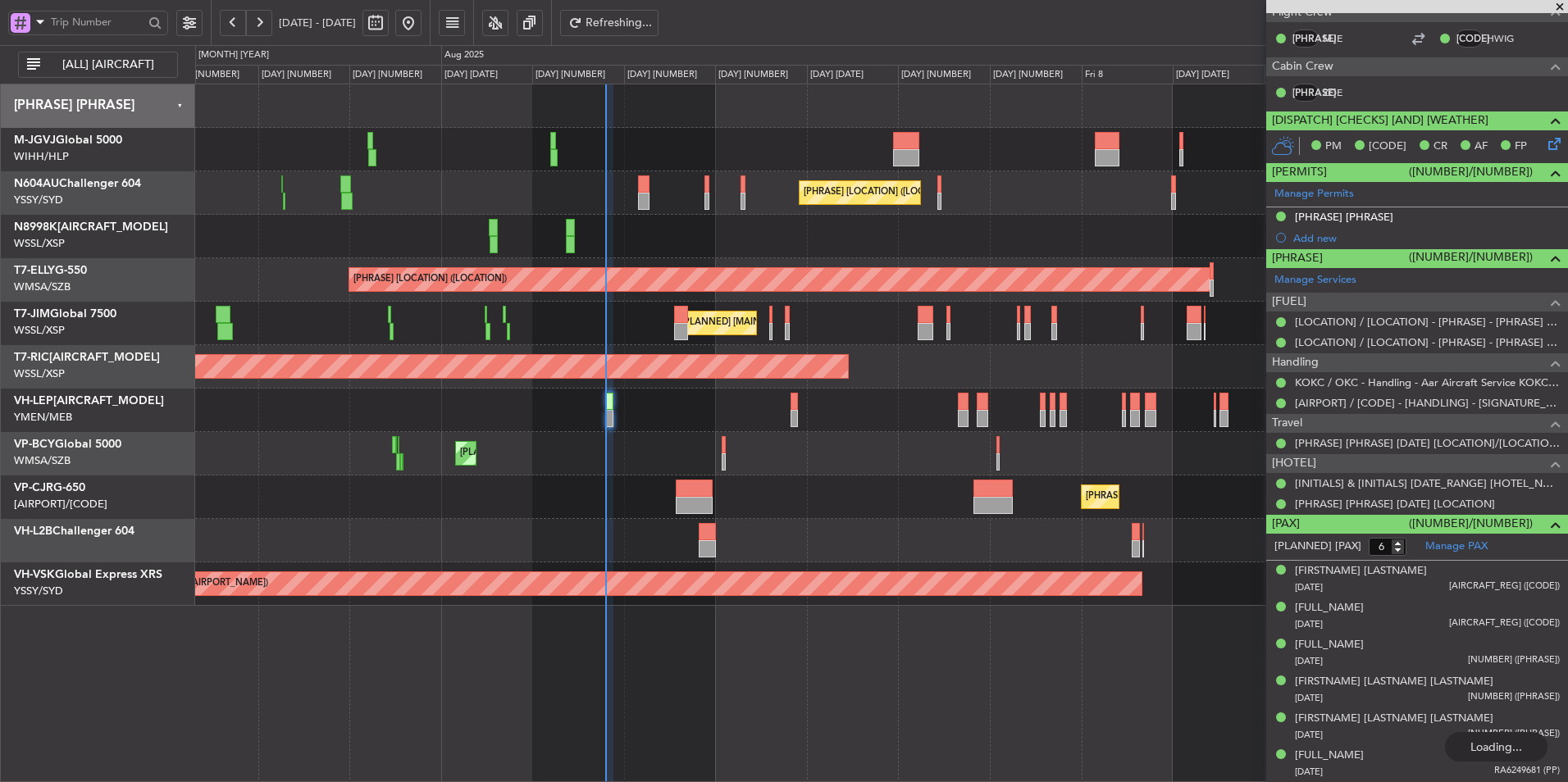 scroll, scrollTop: 281, scrollLeft: 0, axis: vertical 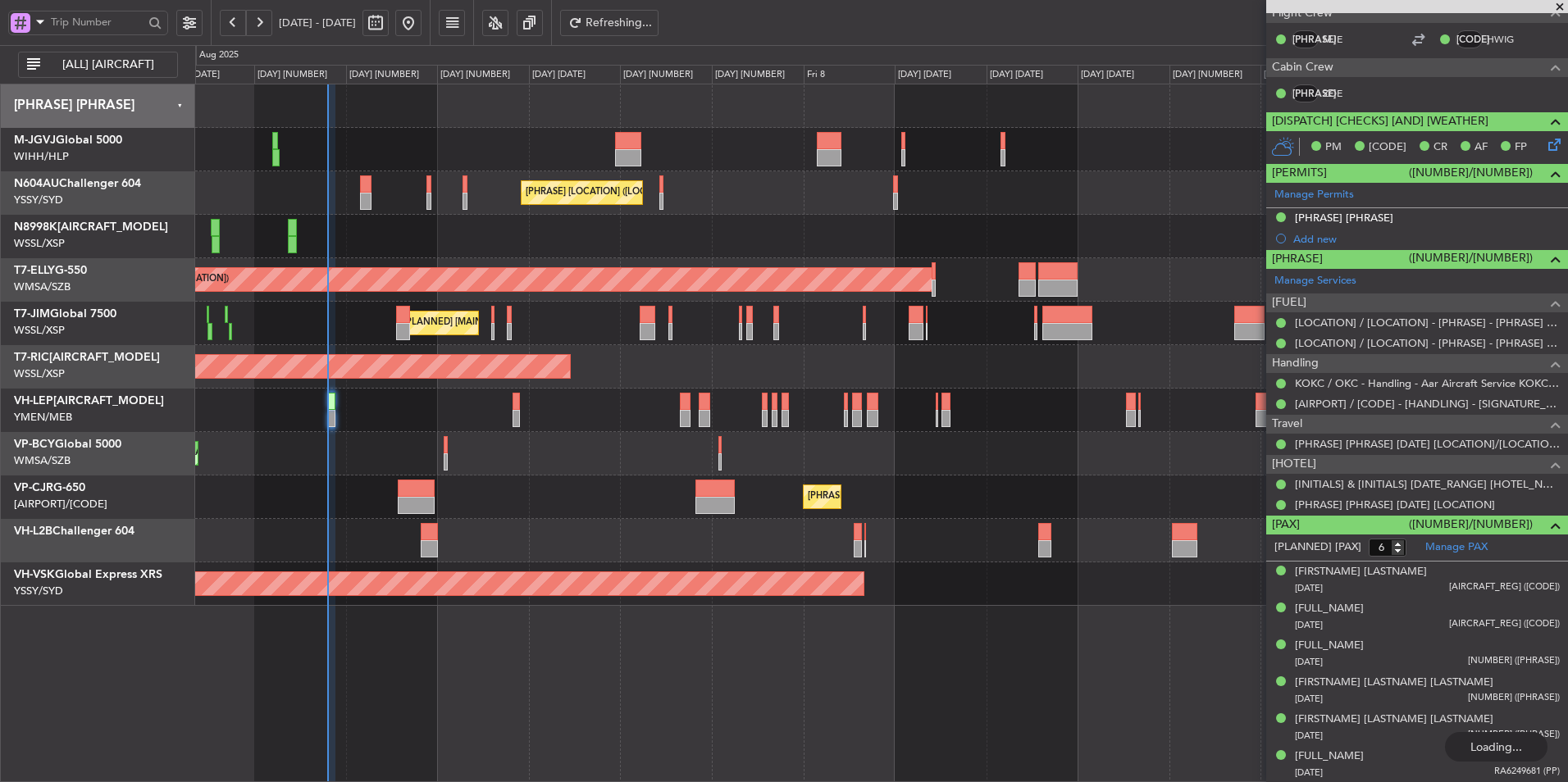 click on "[PLANNED] [MAINT] [CITY] ([AIRPORT_NAME] - [SUB_AIRPORT])" 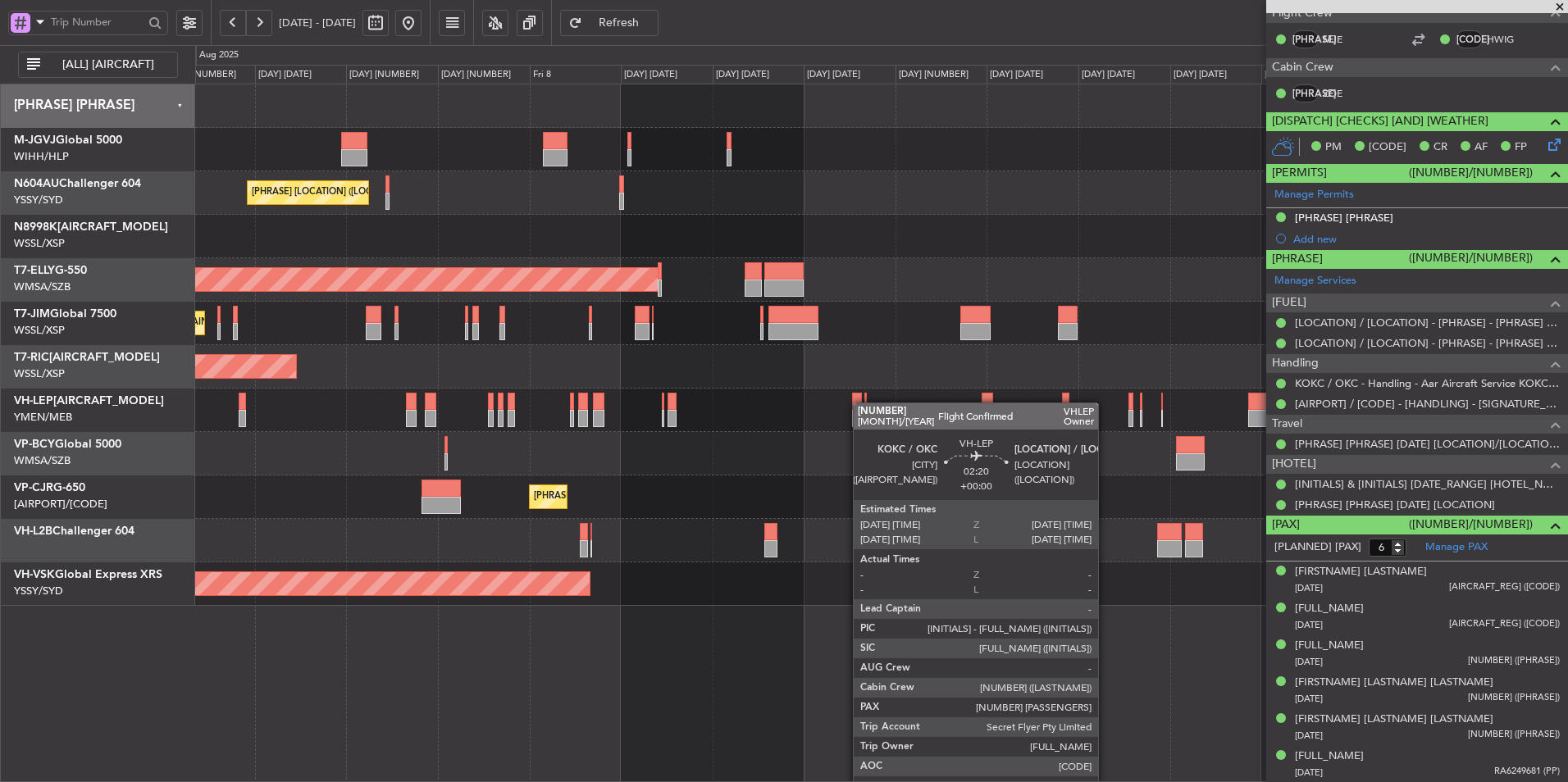 click 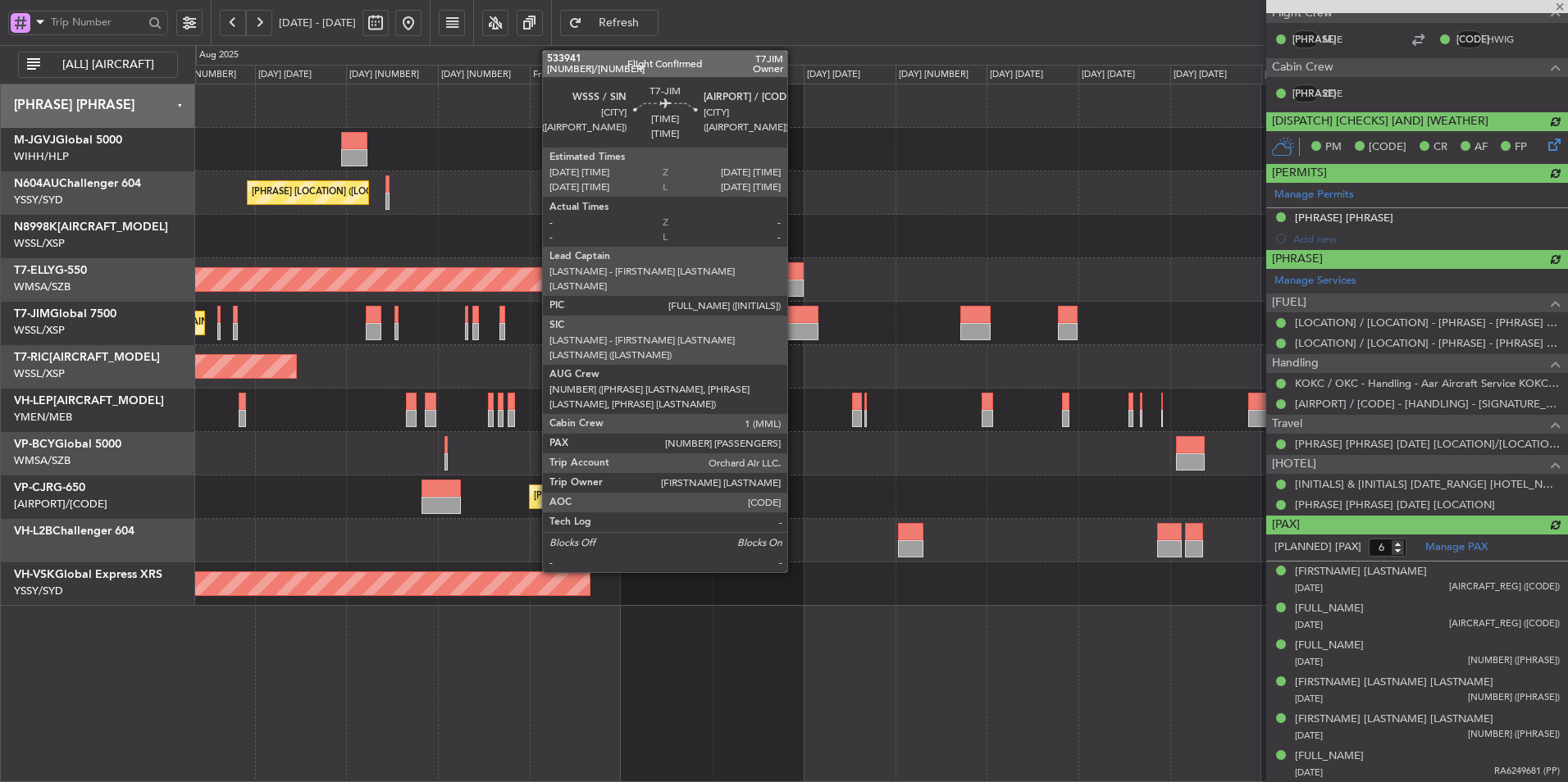 click 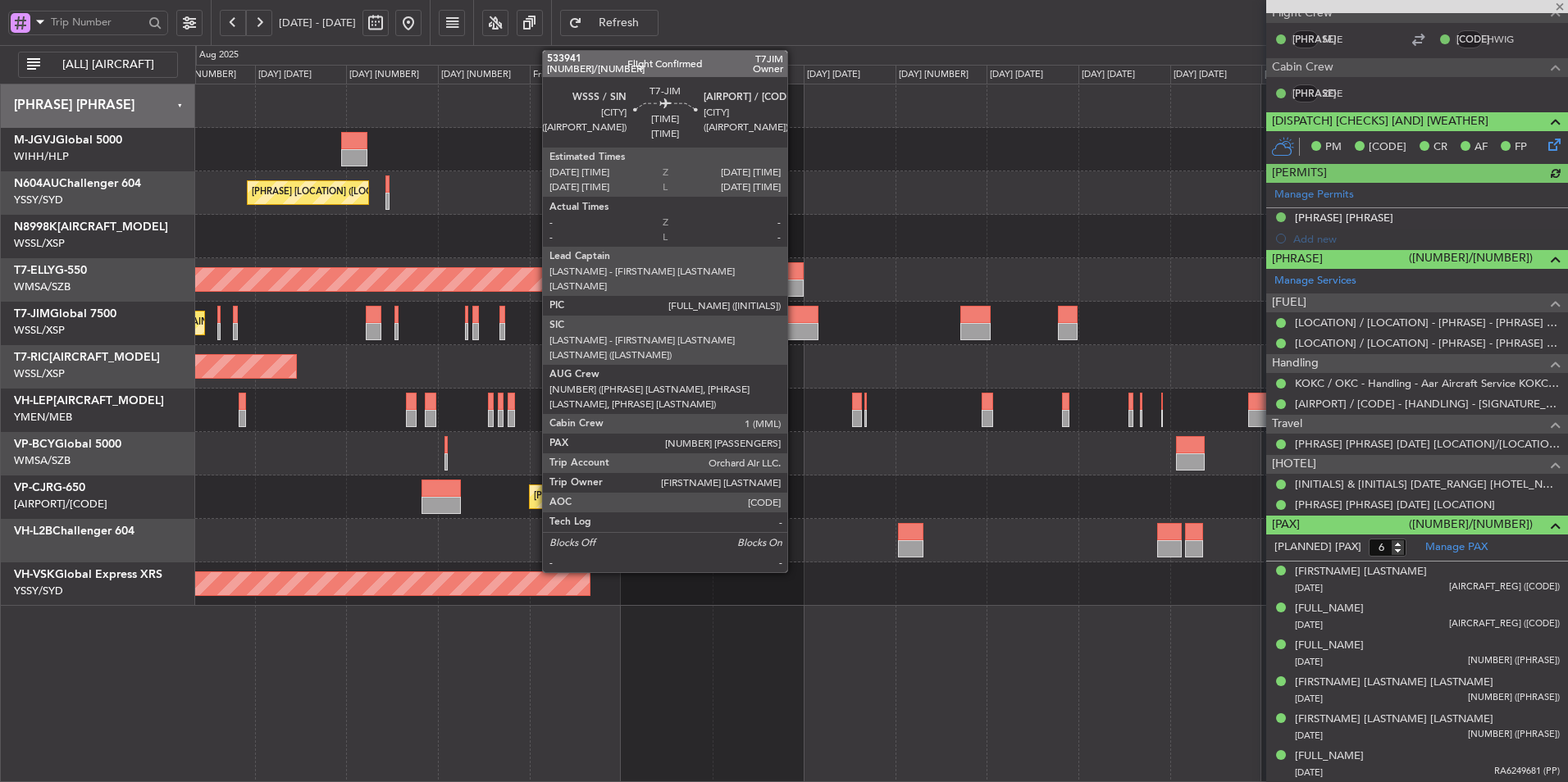 type on "[FULL_NAME] ([INITIALS])" 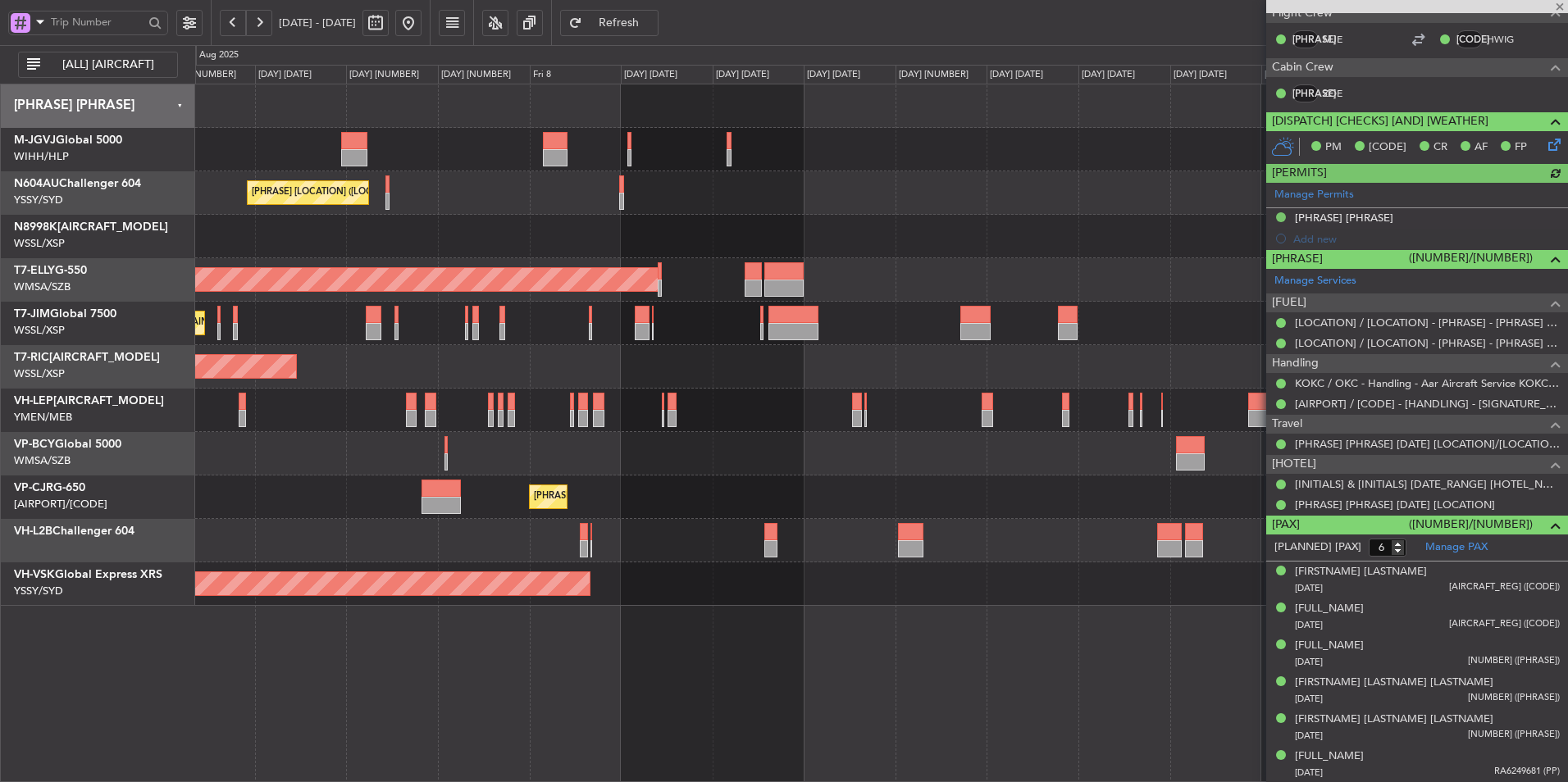 type on "[TIME]" 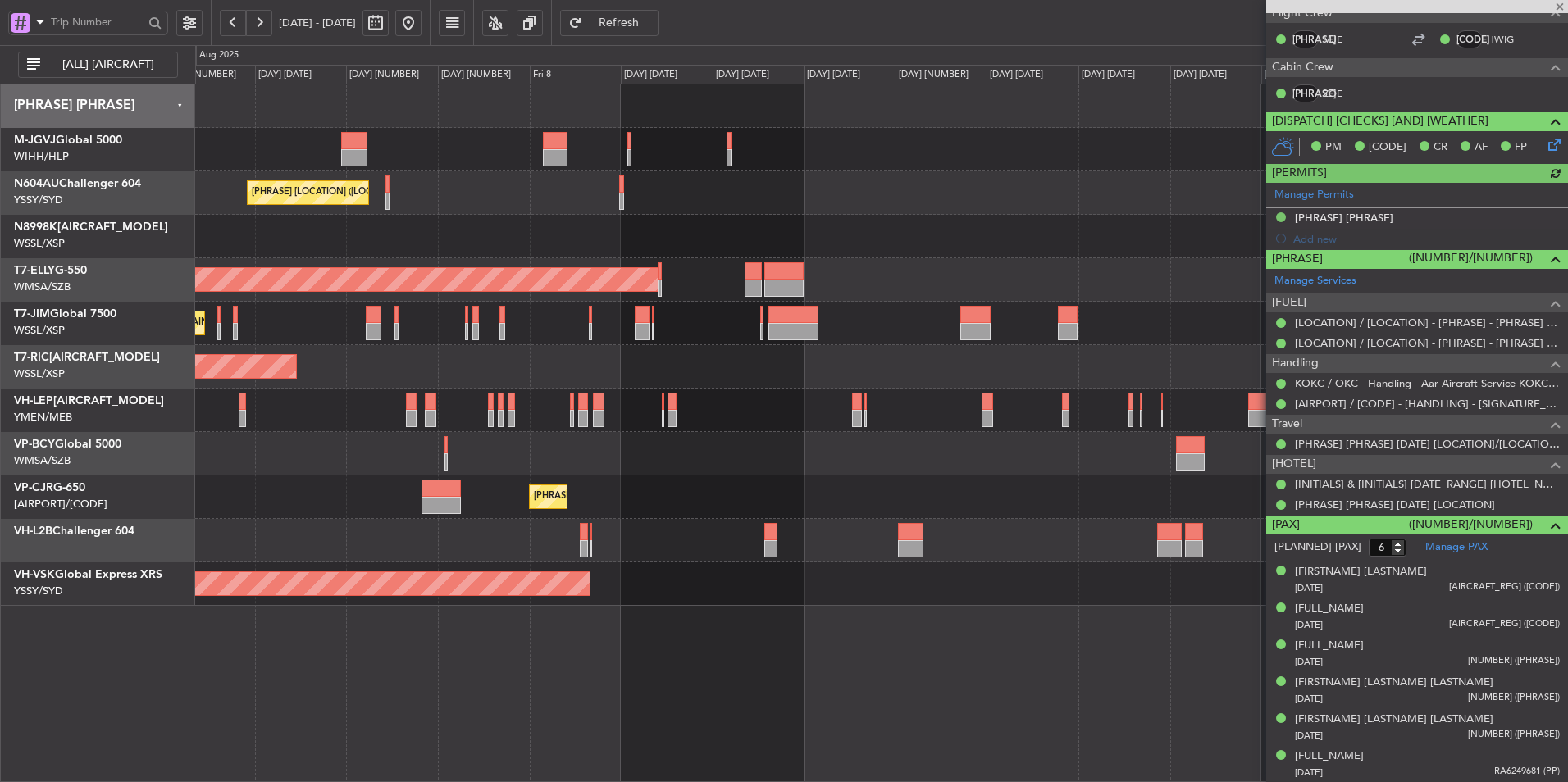 type 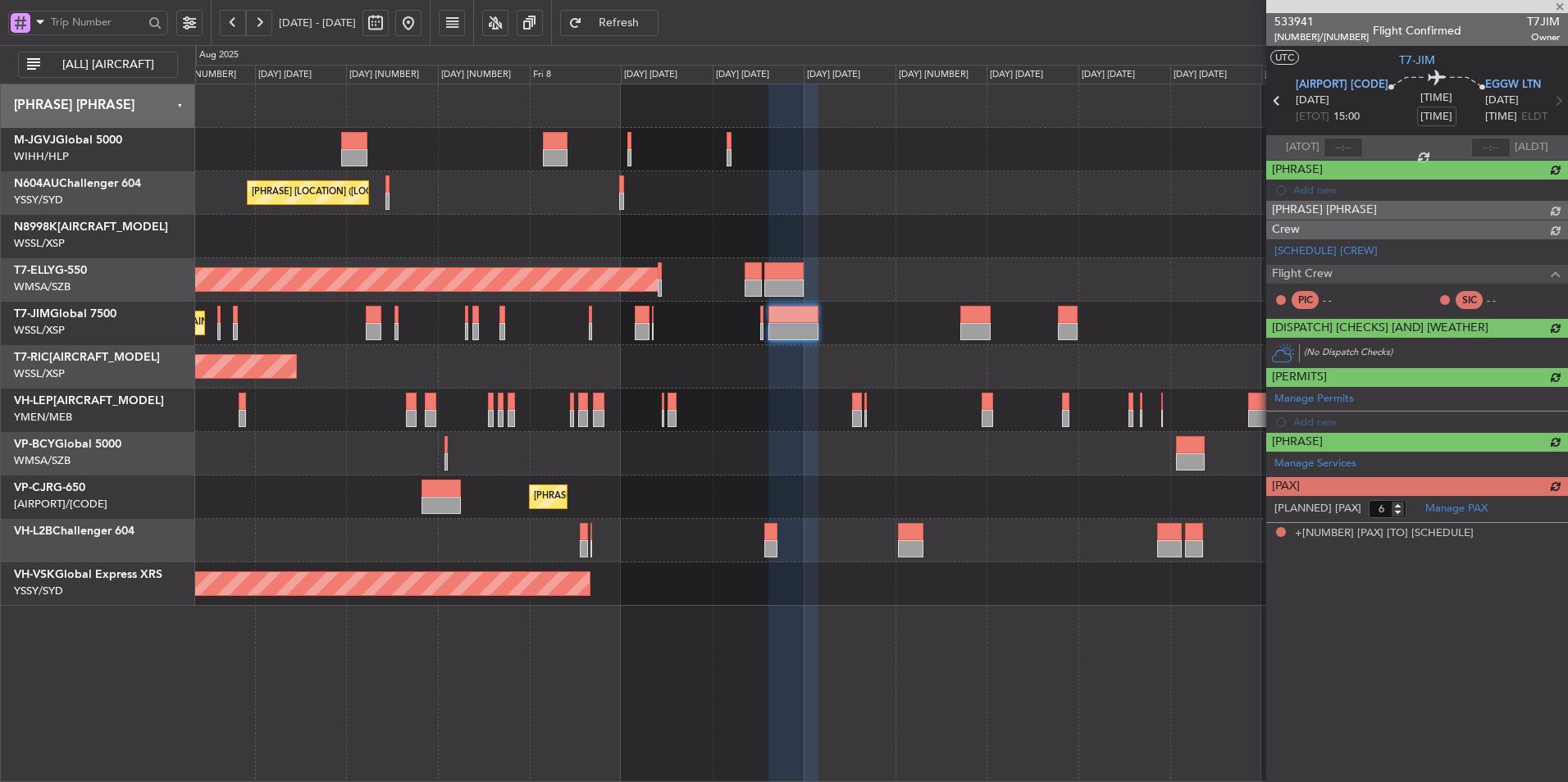 scroll, scrollTop: 0, scrollLeft: 0, axis: both 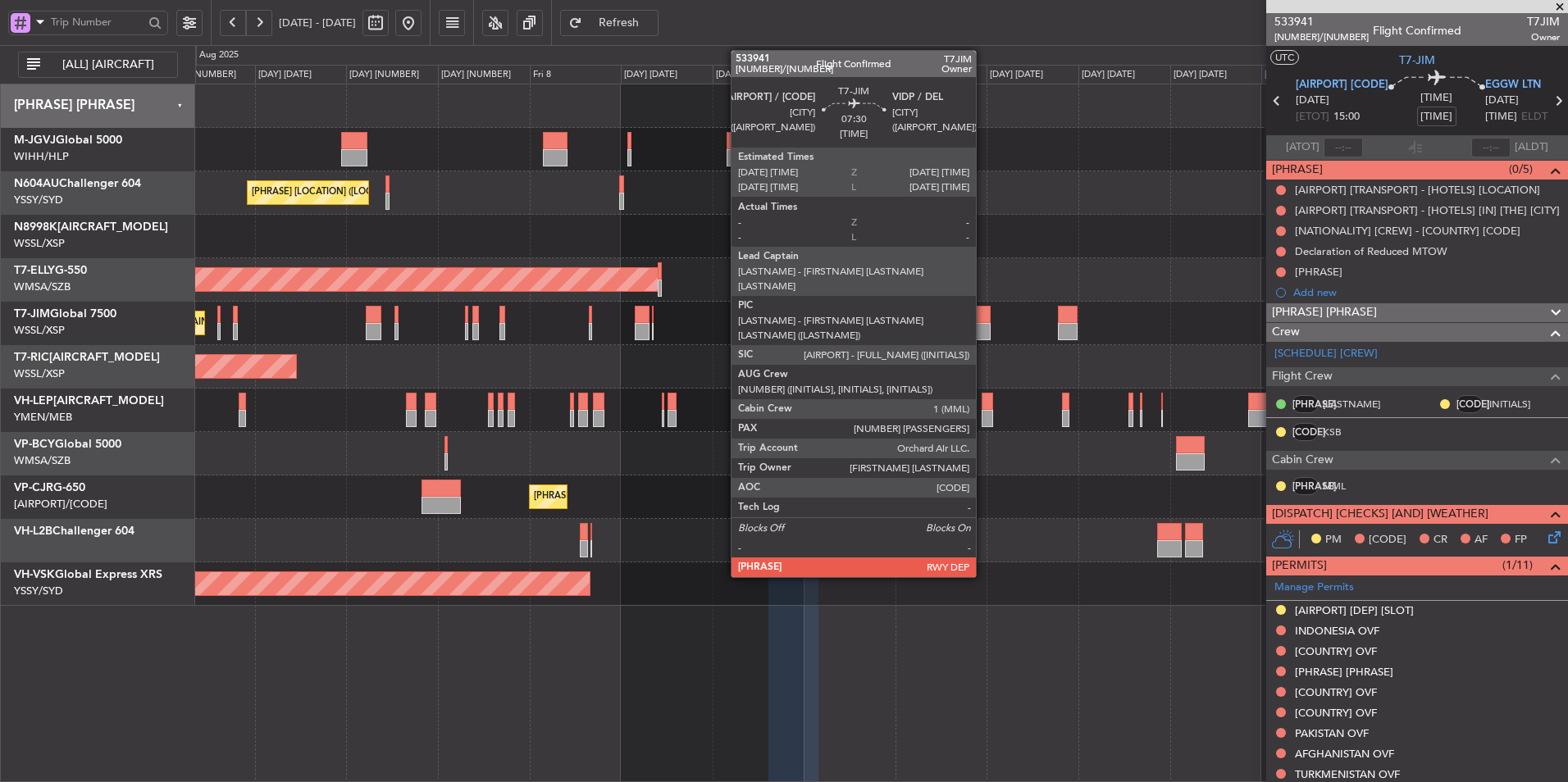 click 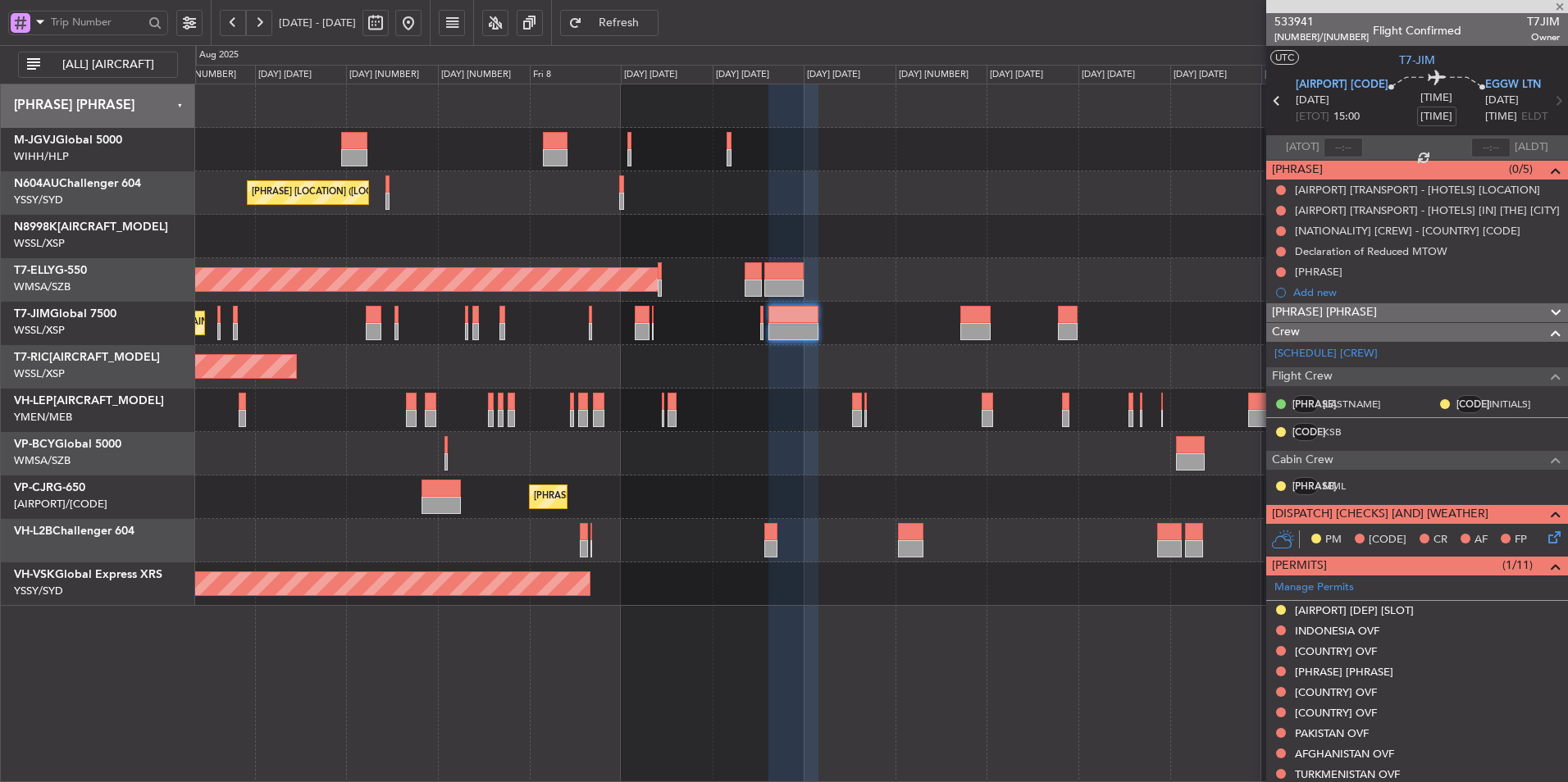 type on "[TIME]" 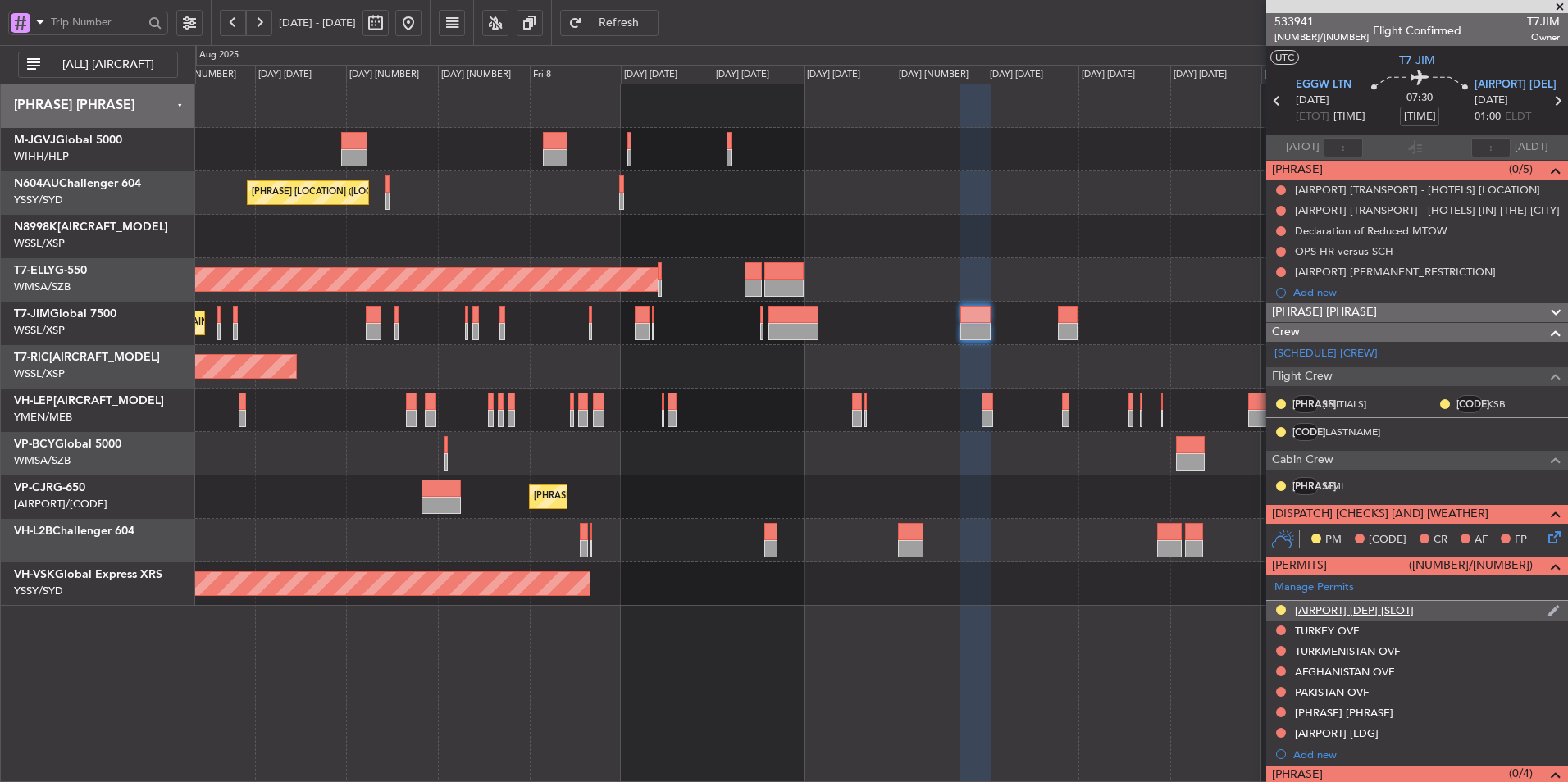 click on "[AIRPORT] [DEP] [SLOT]" at bounding box center [1417, 611] 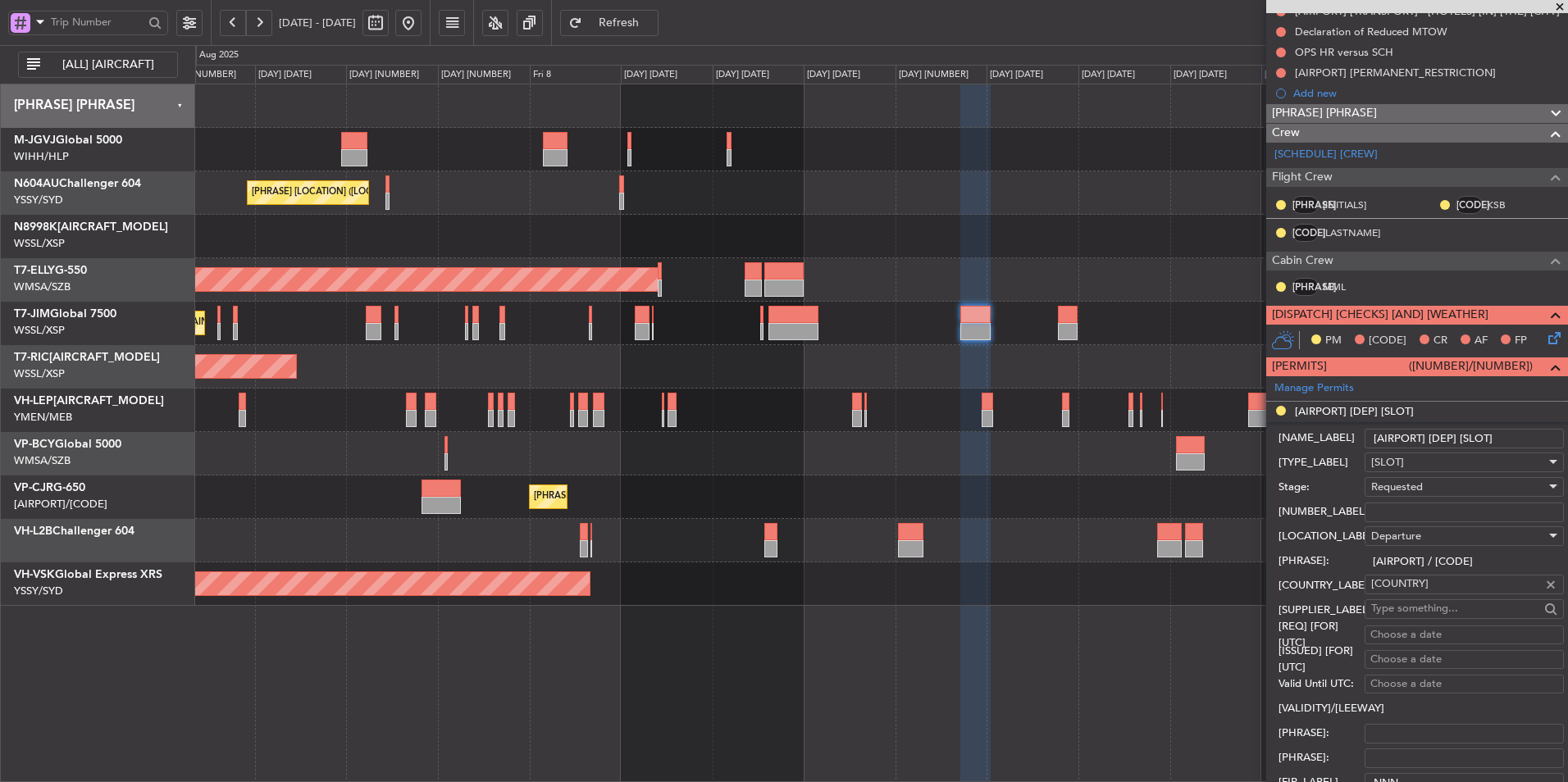 scroll, scrollTop: 246, scrollLeft: 0, axis: vertical 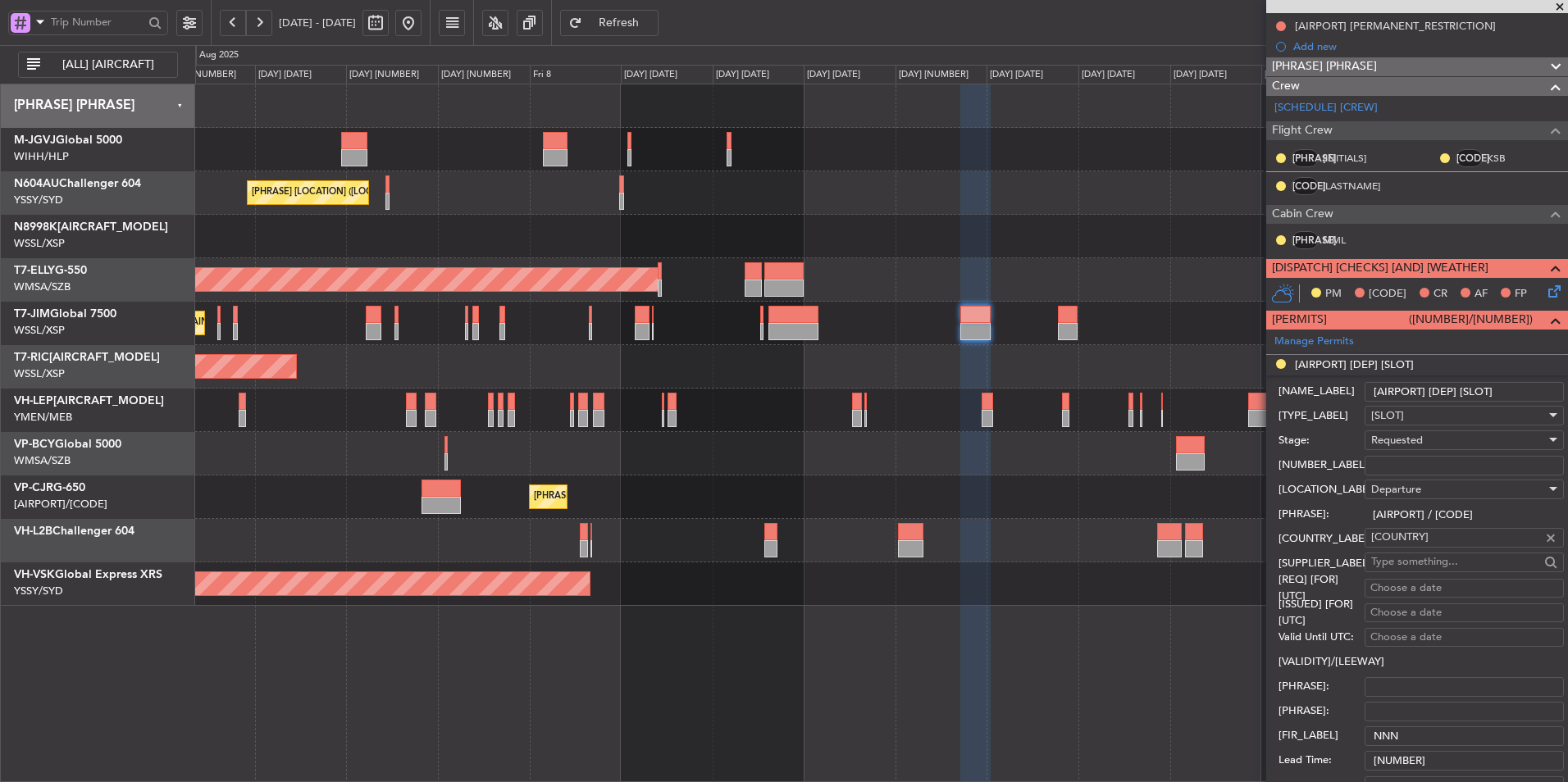 click on "Requested" at bounding box center [1458, 440] 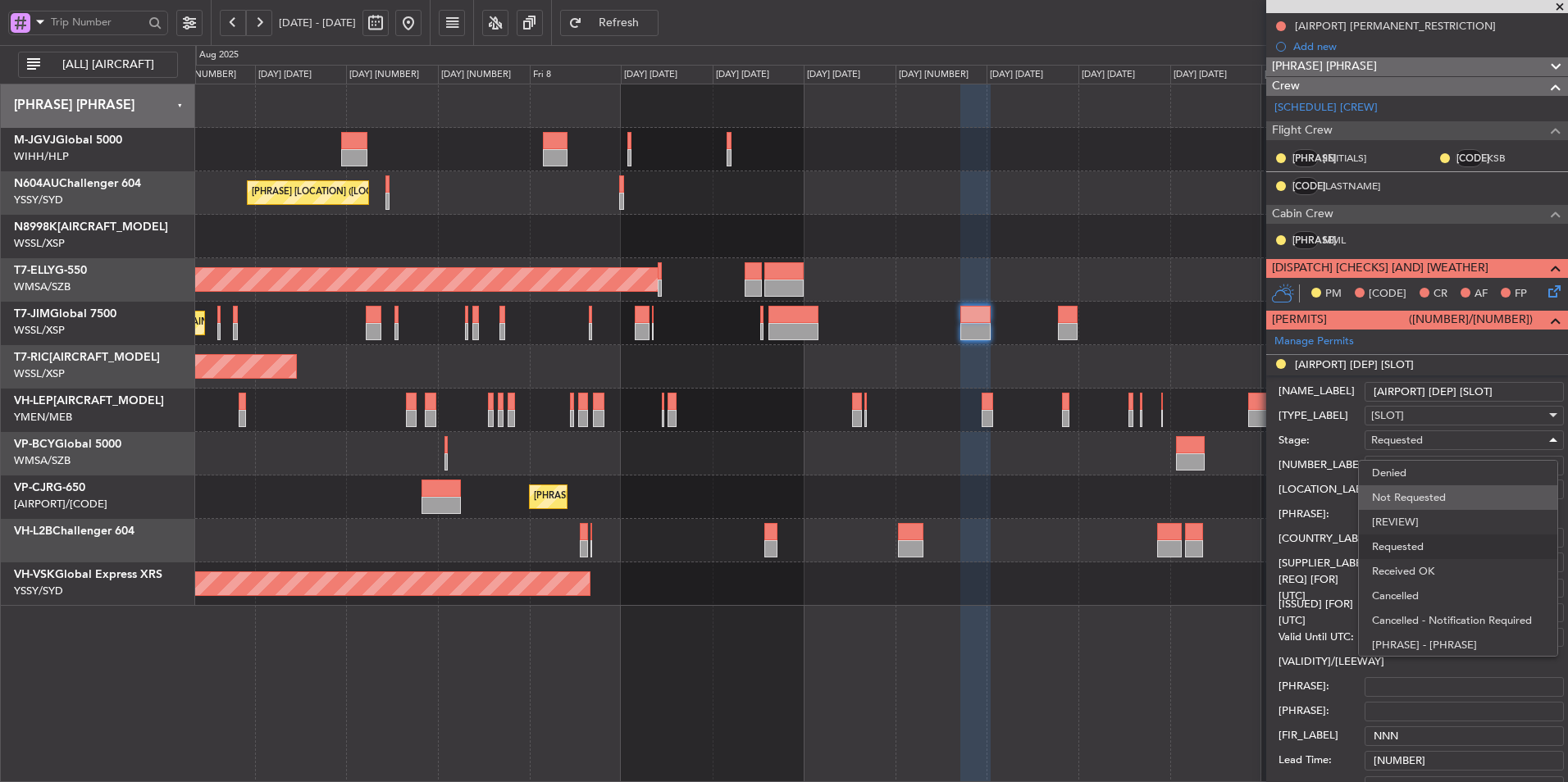 scroll, scrollTop: 7, scrollLeft: 0, axis: vertical 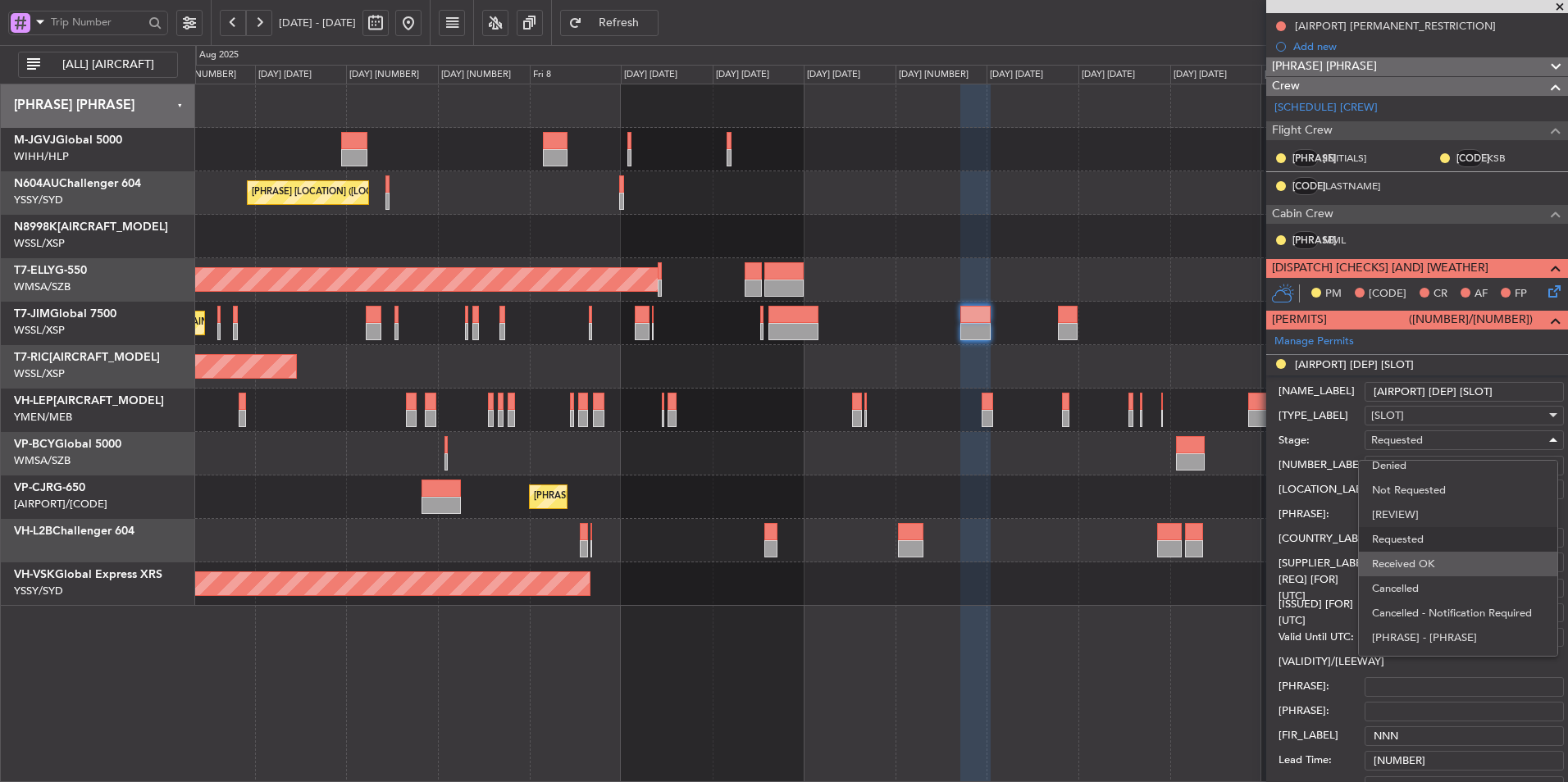 click on "Received OK" at bounding box center (1458, 564) 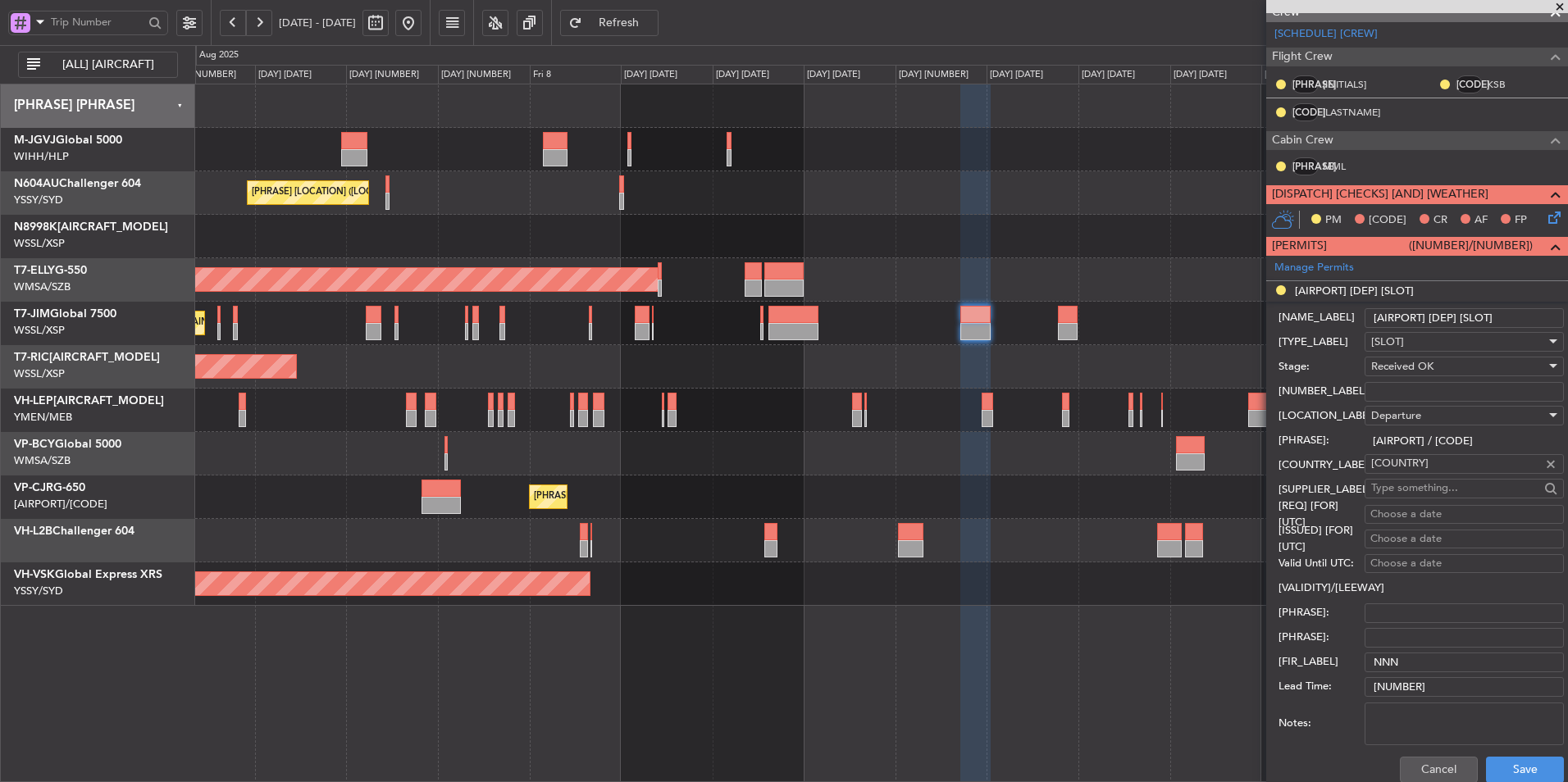 scroll, scrollTop: 410, scrollLeft: 0, axis: vertical 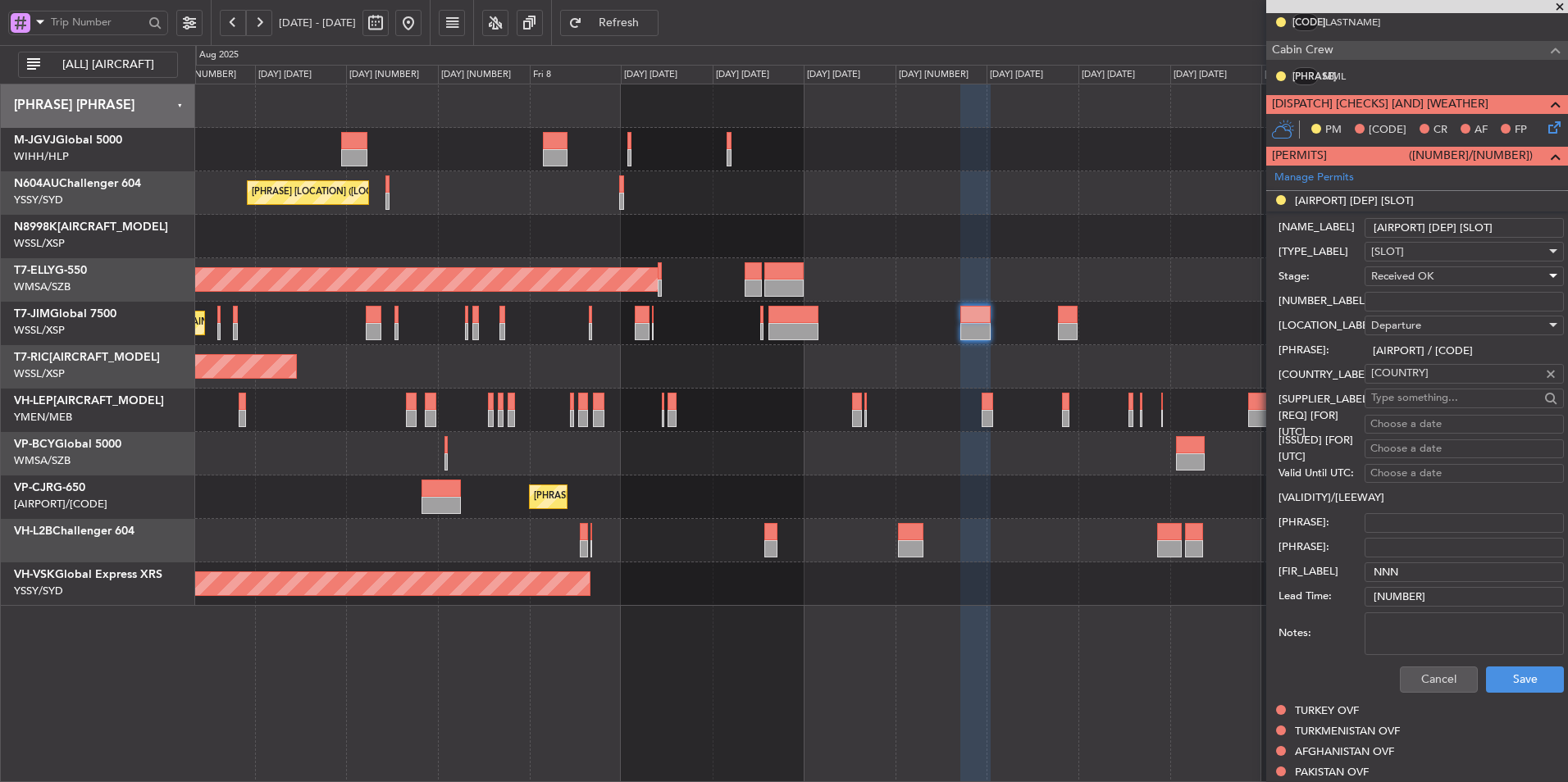 click on "Notes:" at bounding box center (1464, 634) 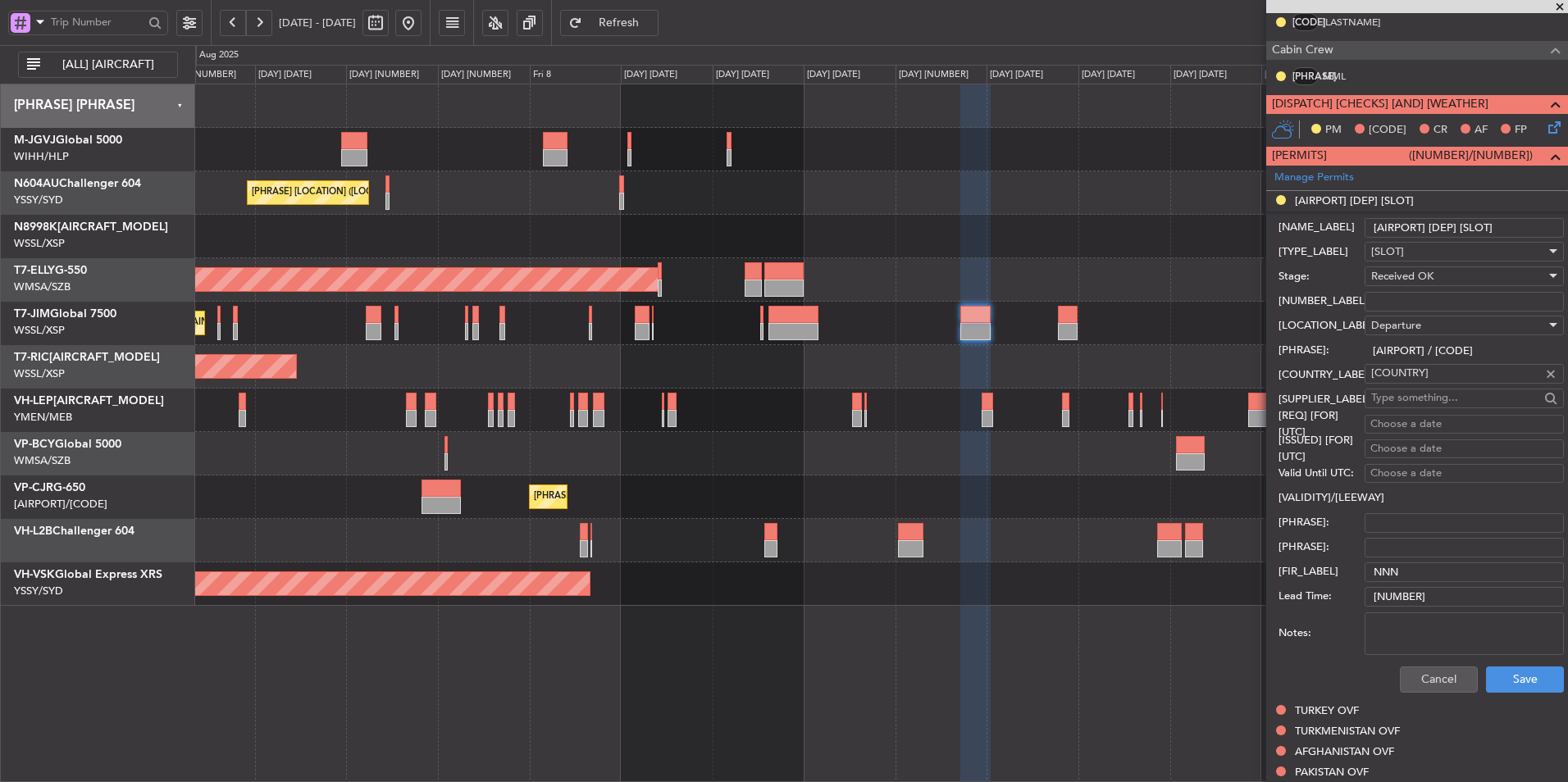 click on "[NUMBER_LABEL]" at bounding box center [1464, 302] 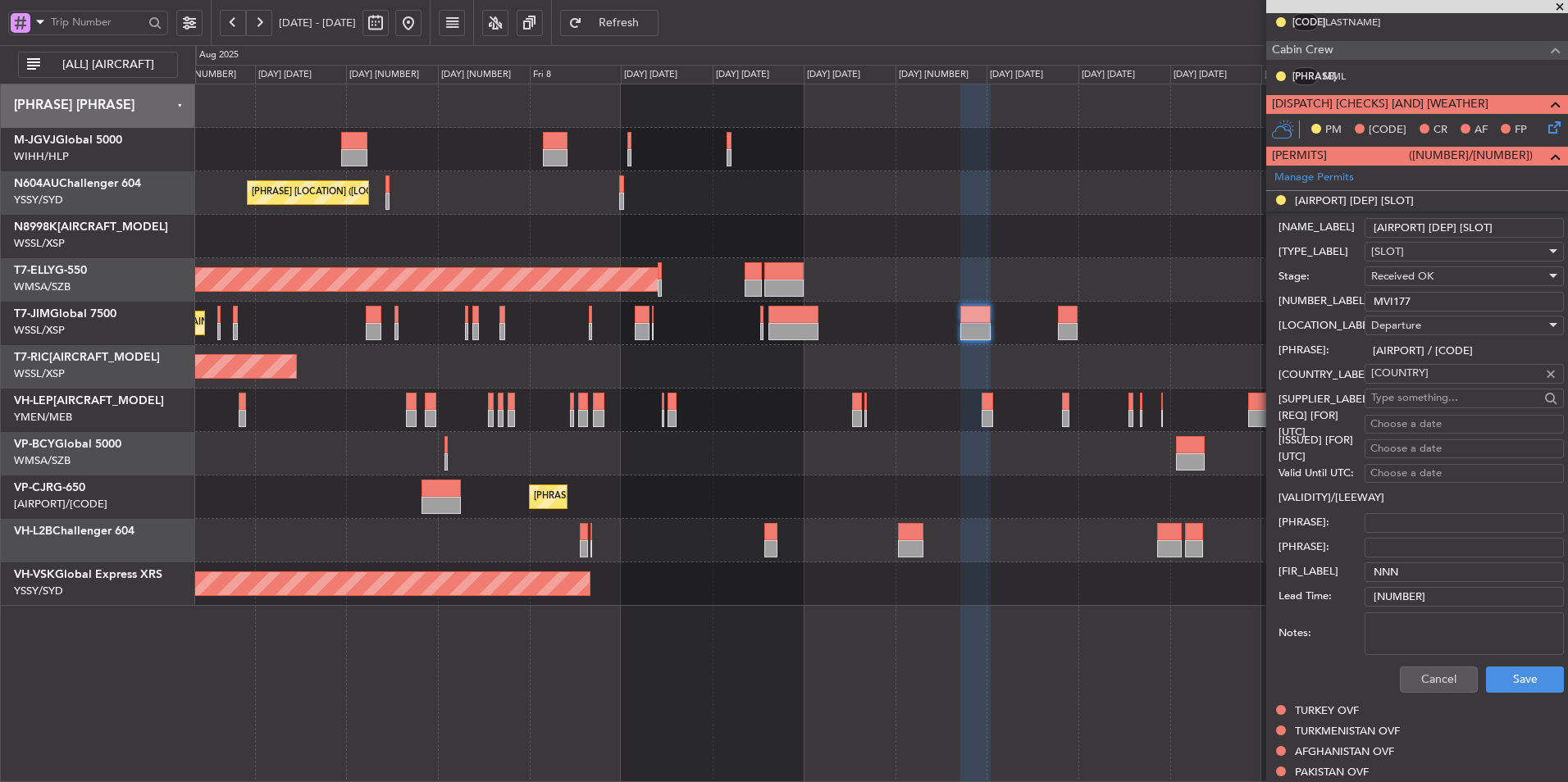 type on "MVI177" 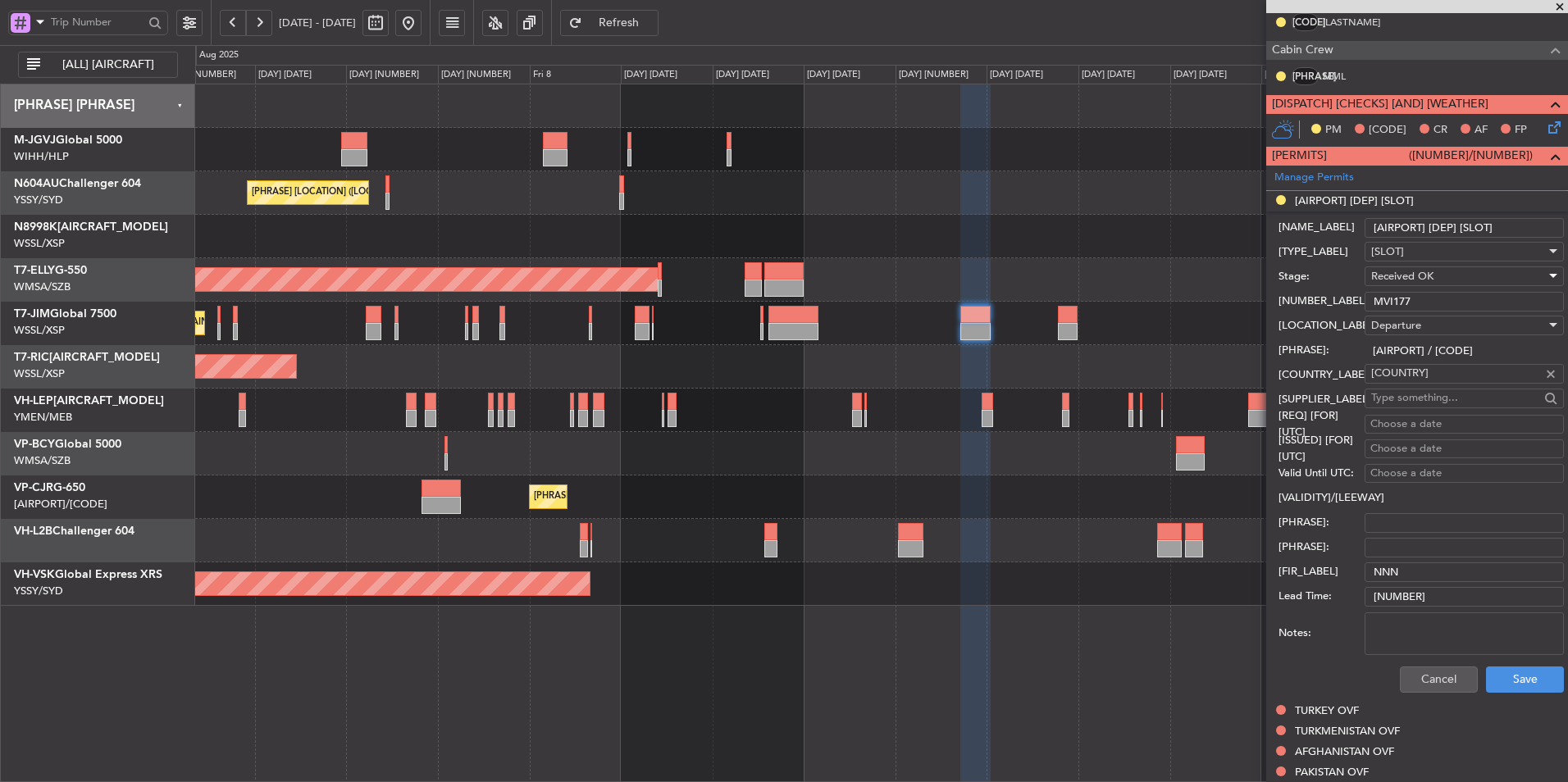 click on "Received OK" at bounding box center [1402, 276] 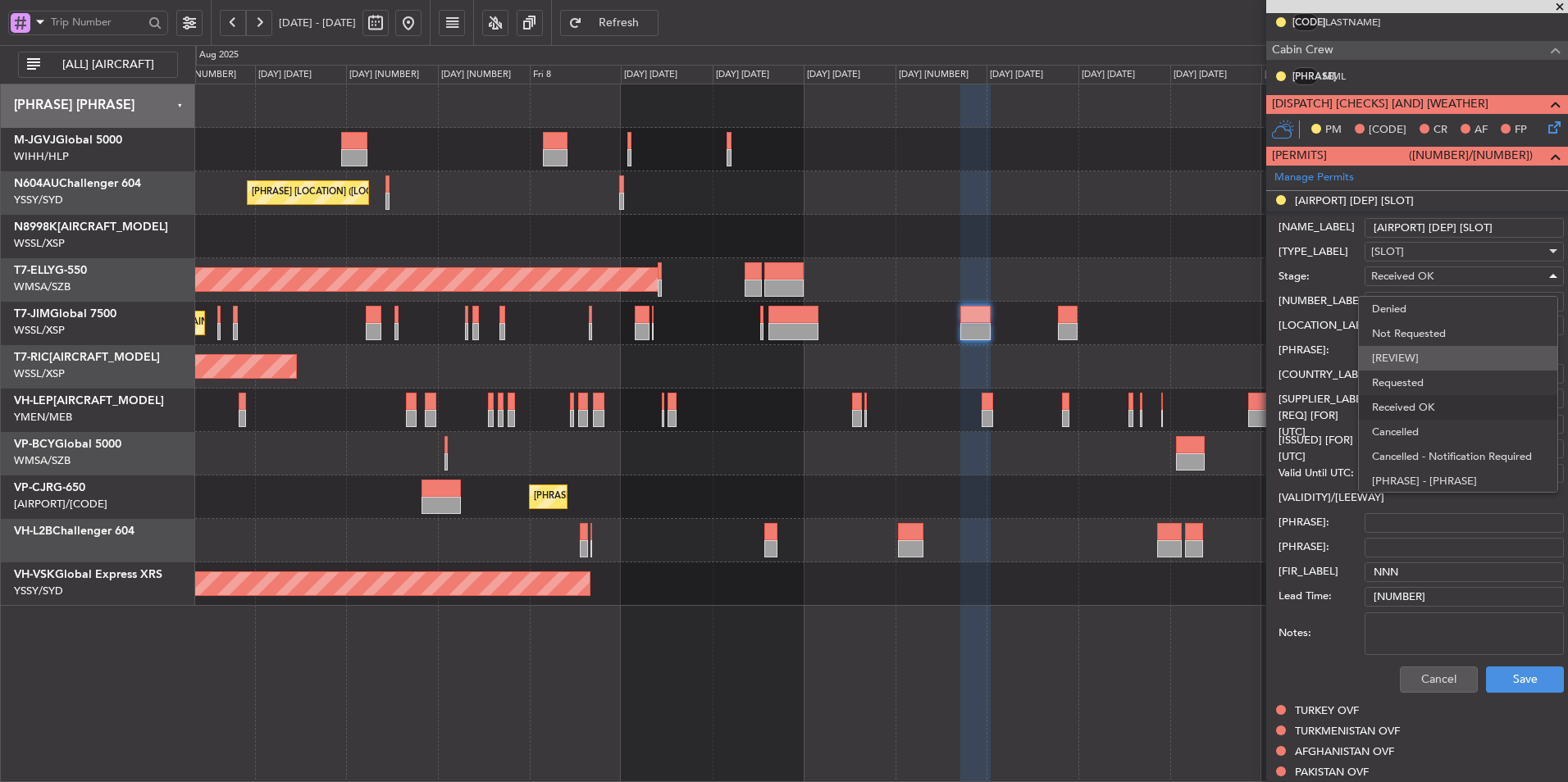 scroll, scrollTop: 26, scrollLeft: 0, axis: vertical 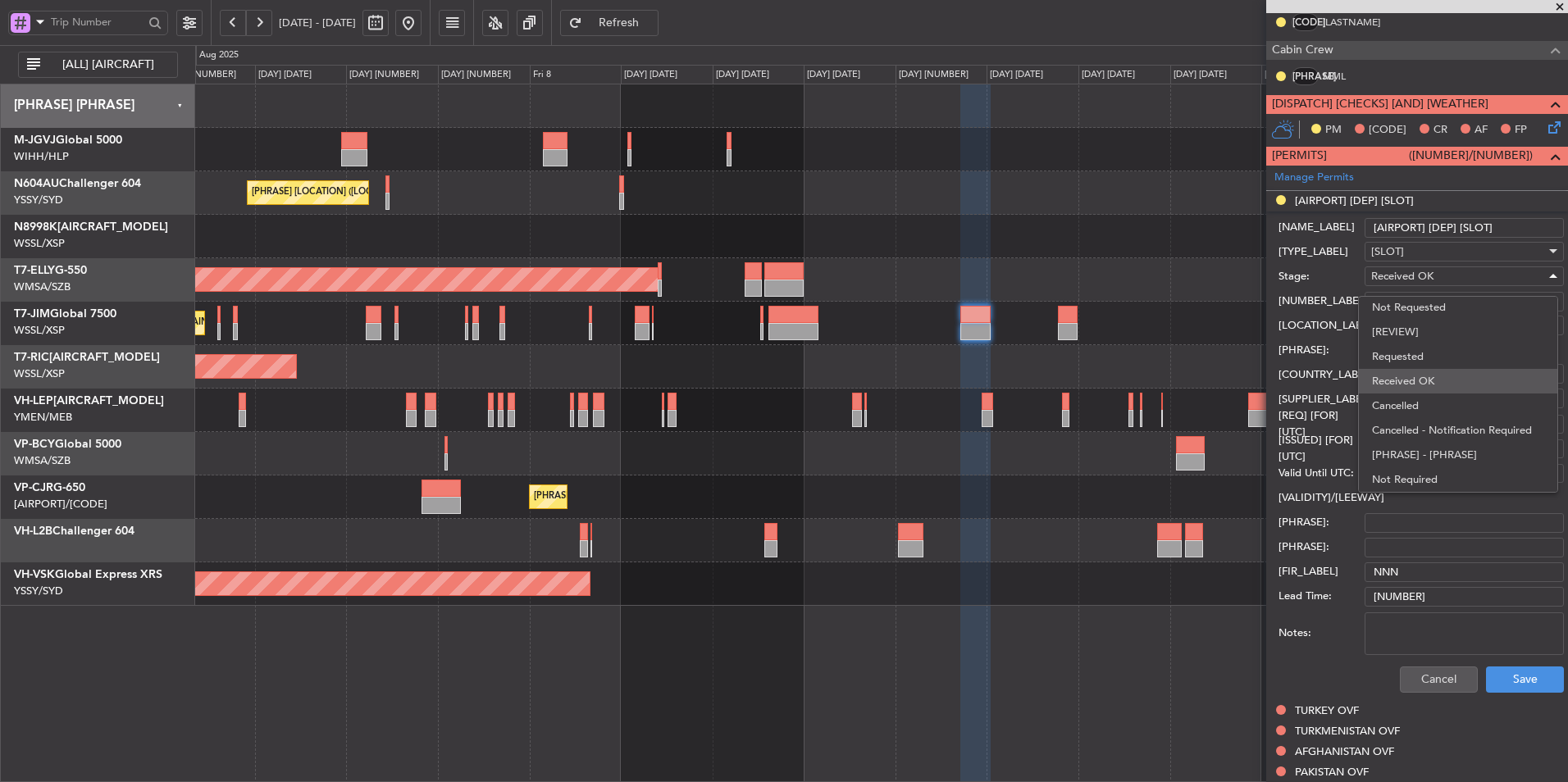 click on "Received OK" at bounding box center (1458, 381) 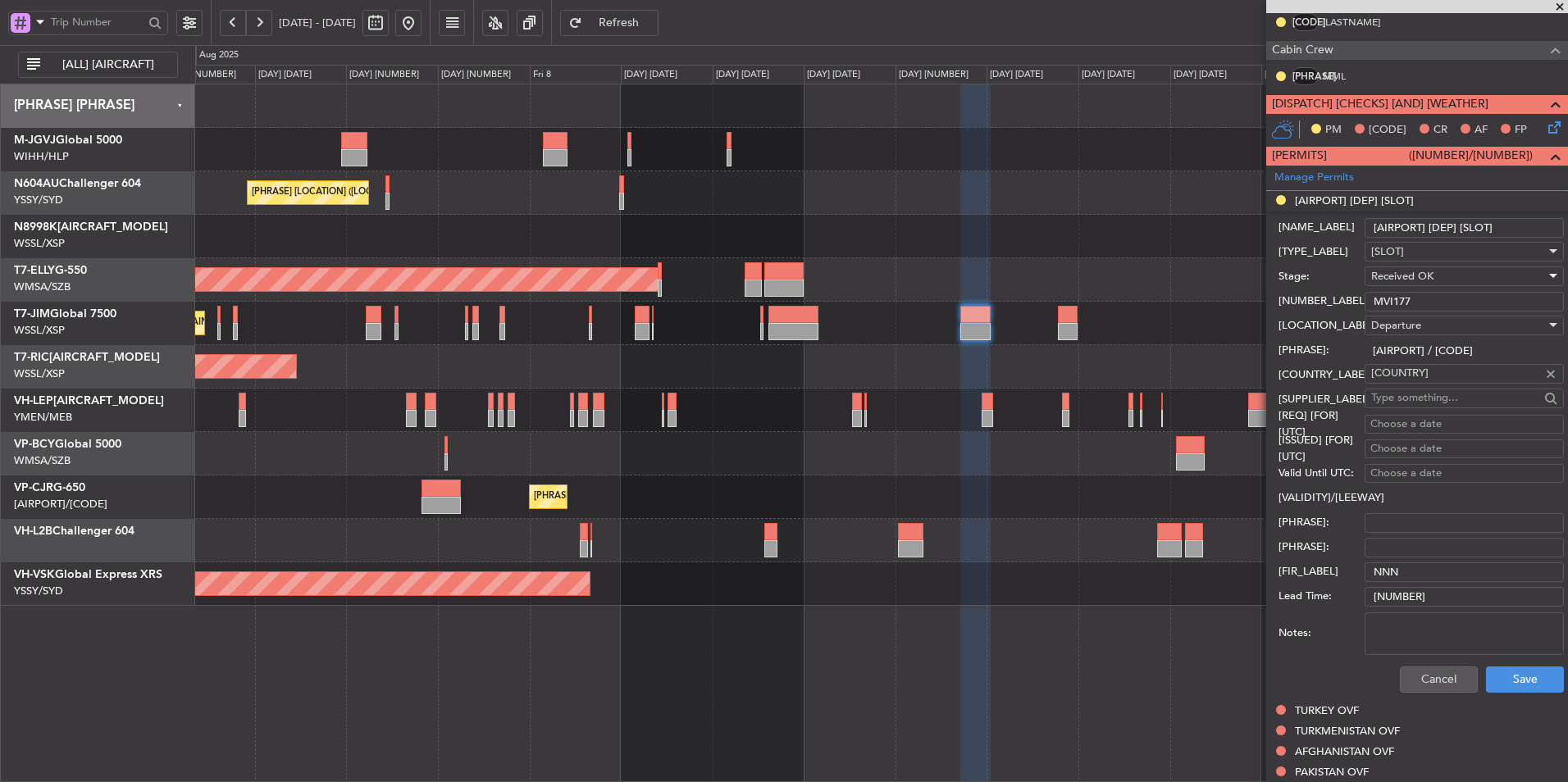 click on "Choose a date" at bounding box center [1464, 425] 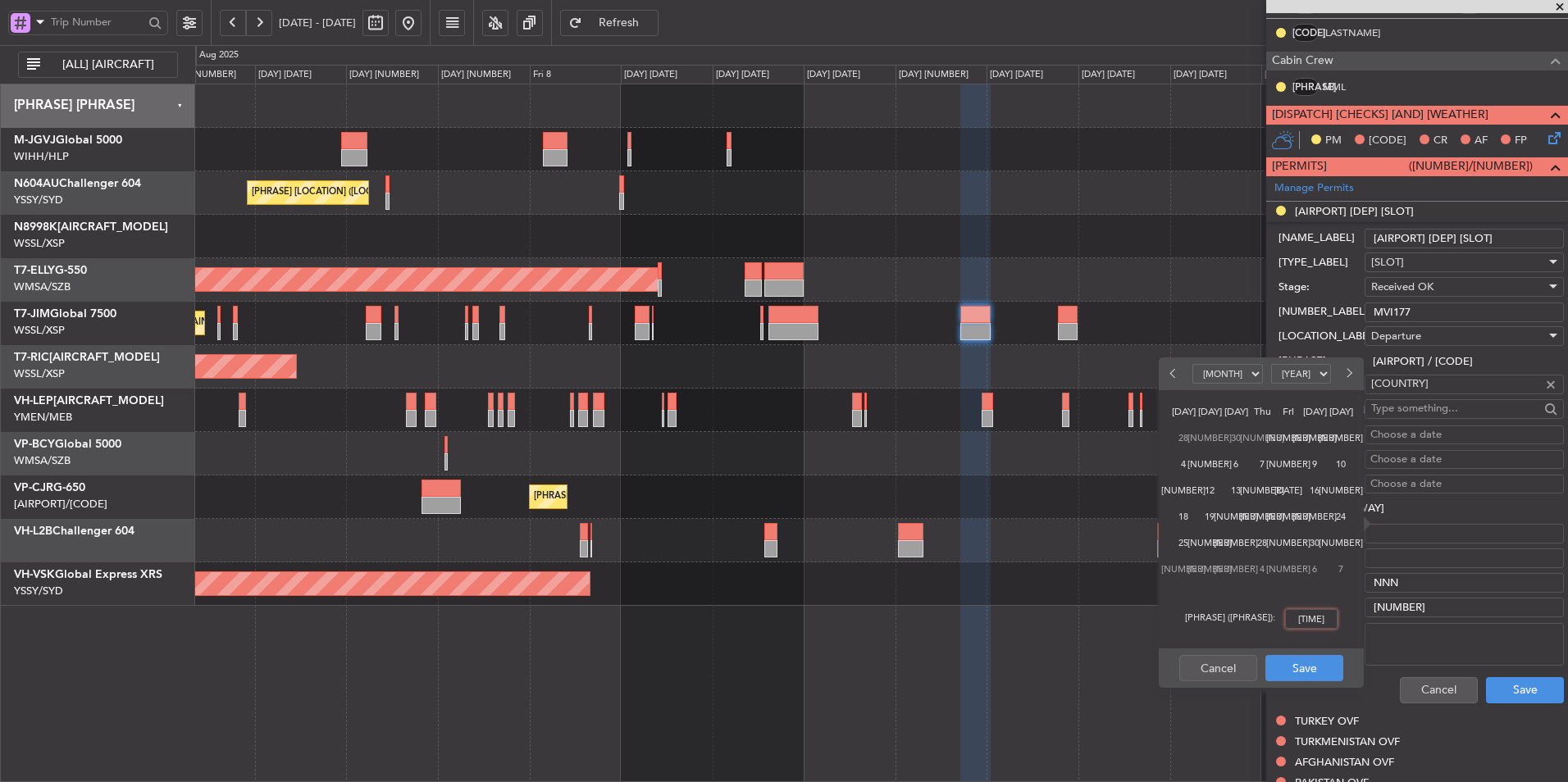 scroll, scrollTop: 410, scrollLeft: 0, axis: vertical 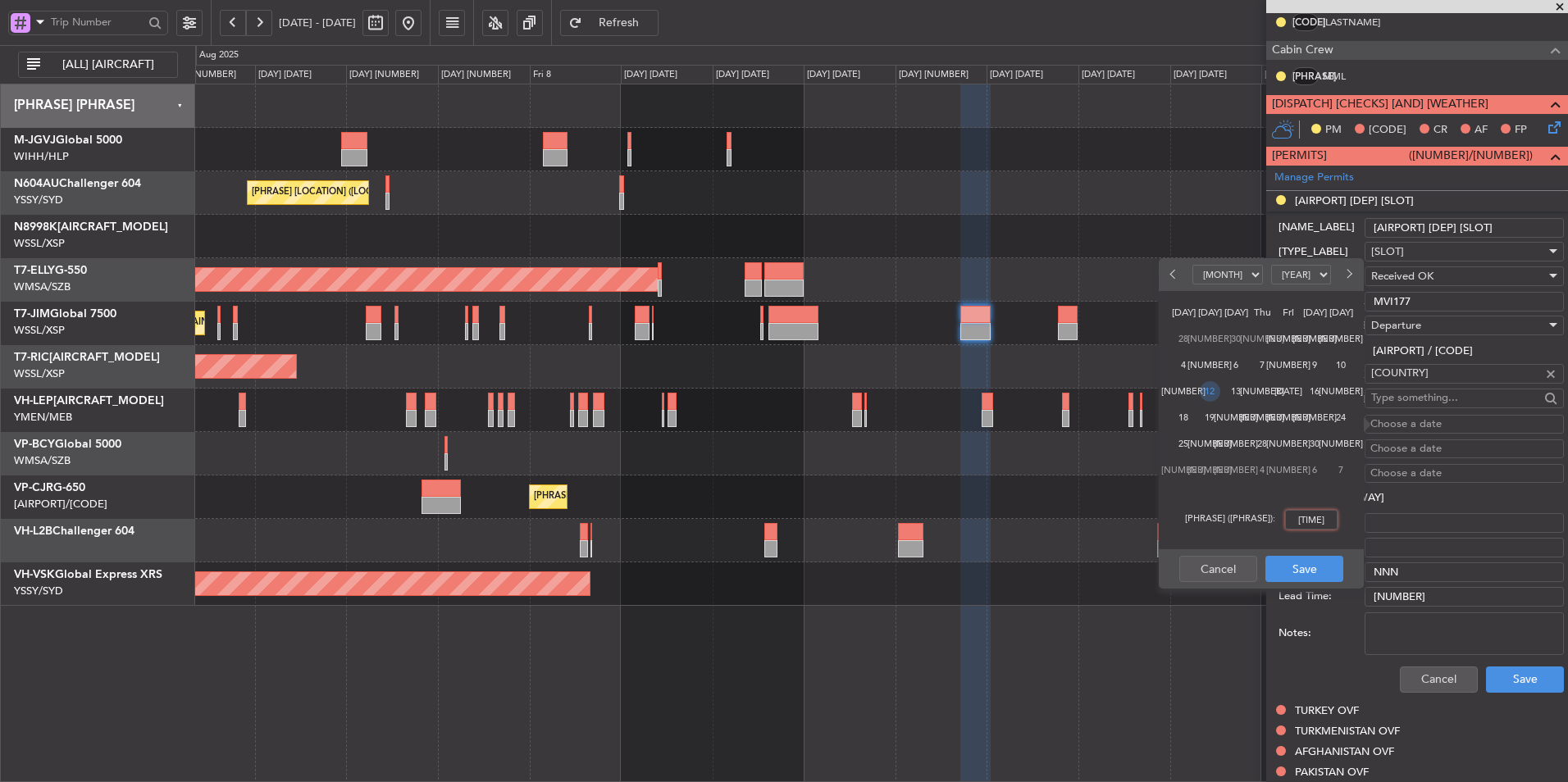 click on "12" at bounding box center [1210, 391] 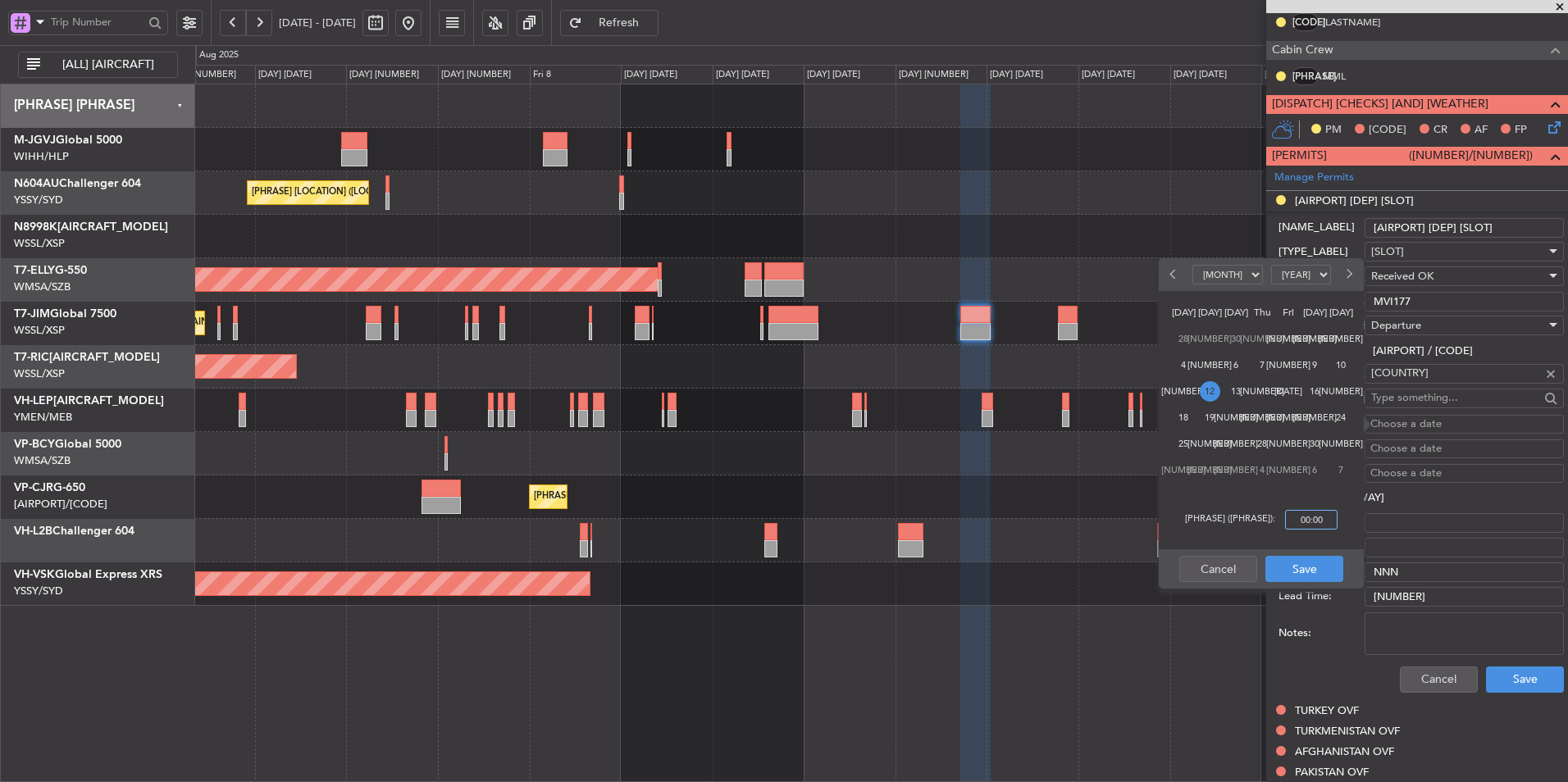 click on "00:00" at bounding box center [1311, 520] 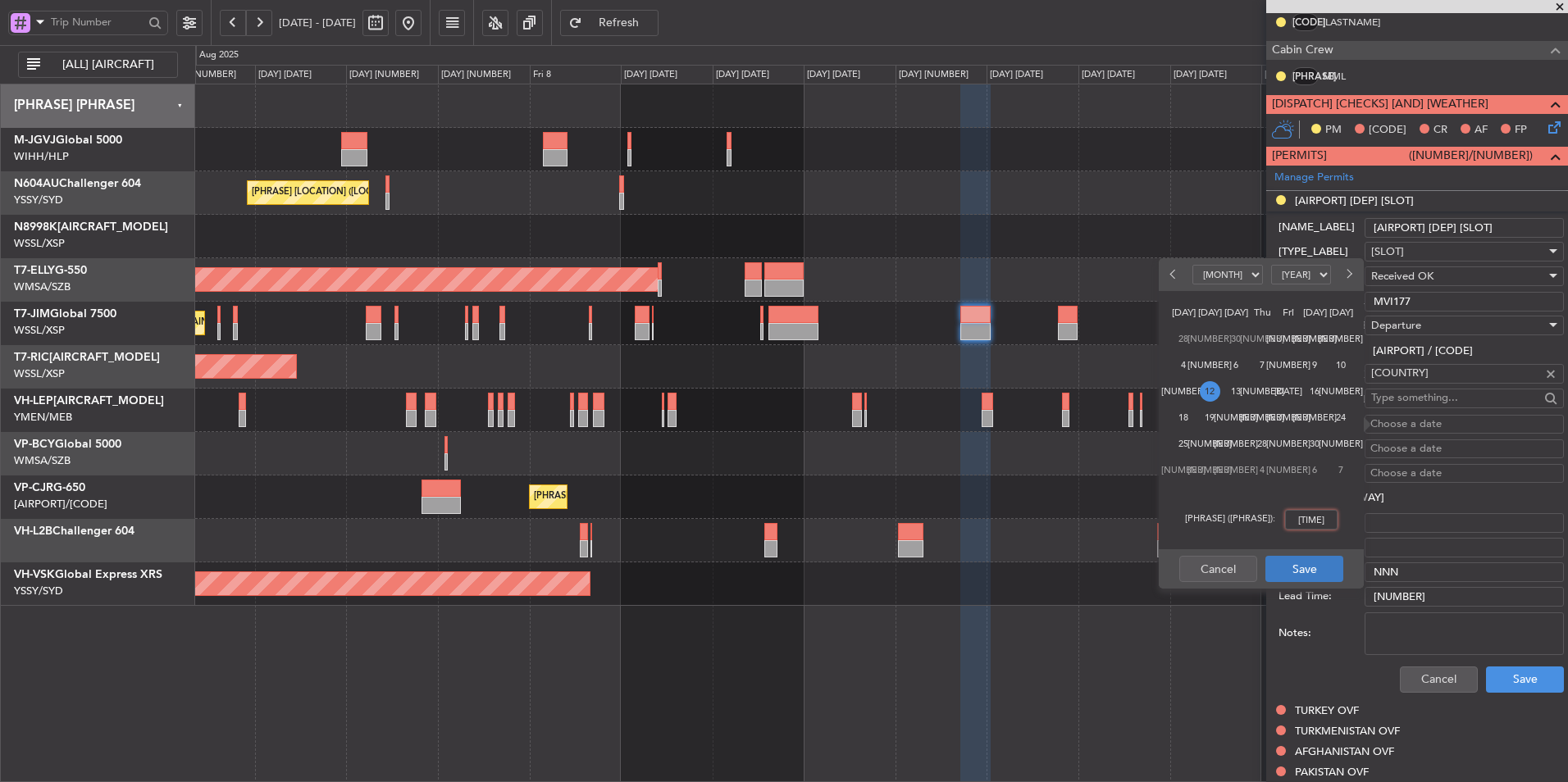 type on "[TIME]" 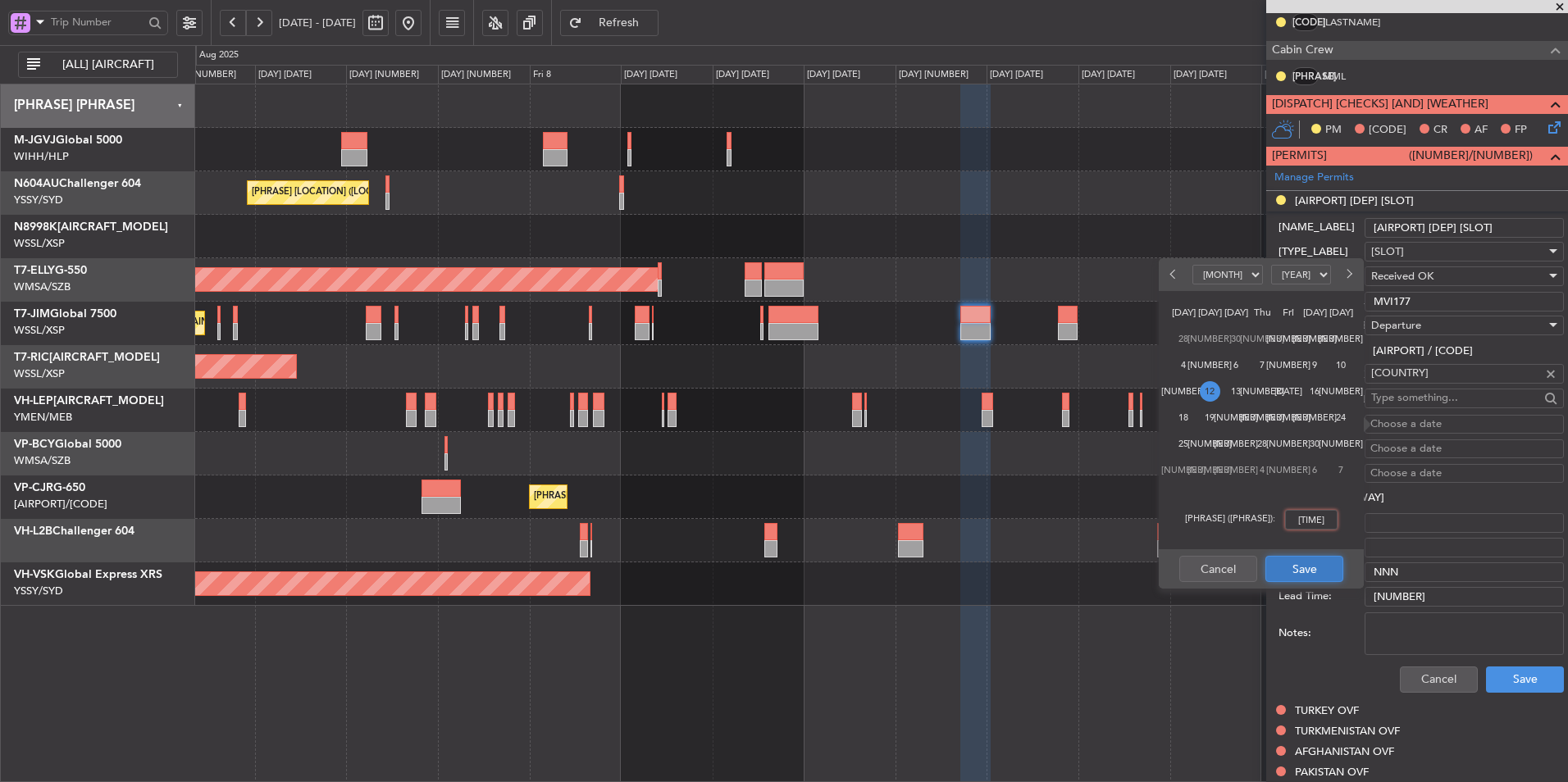 click on "Save" at bounding box center [1304, 569] 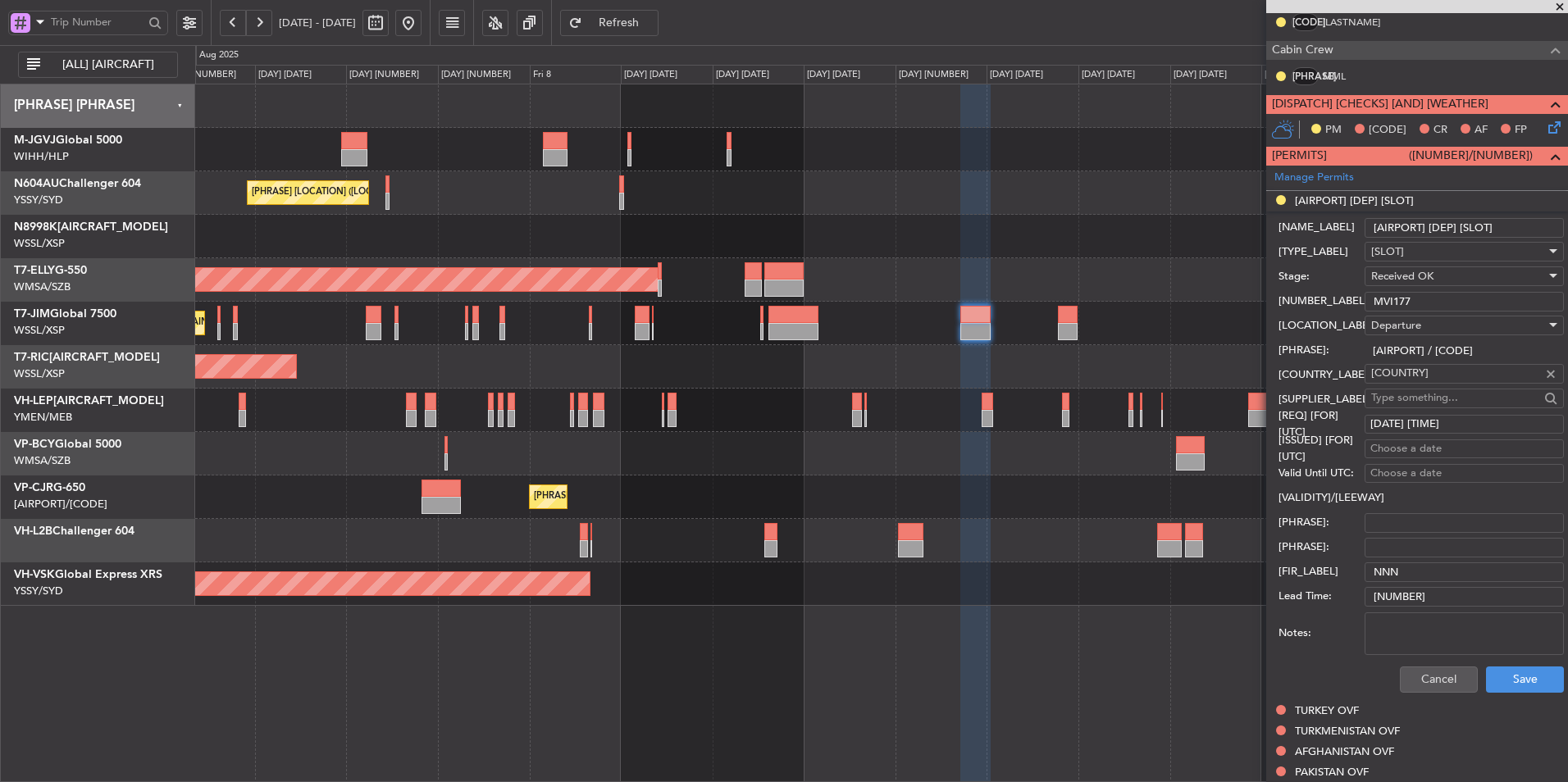 click on "Choose a date" at bounding box center (1464, 449) 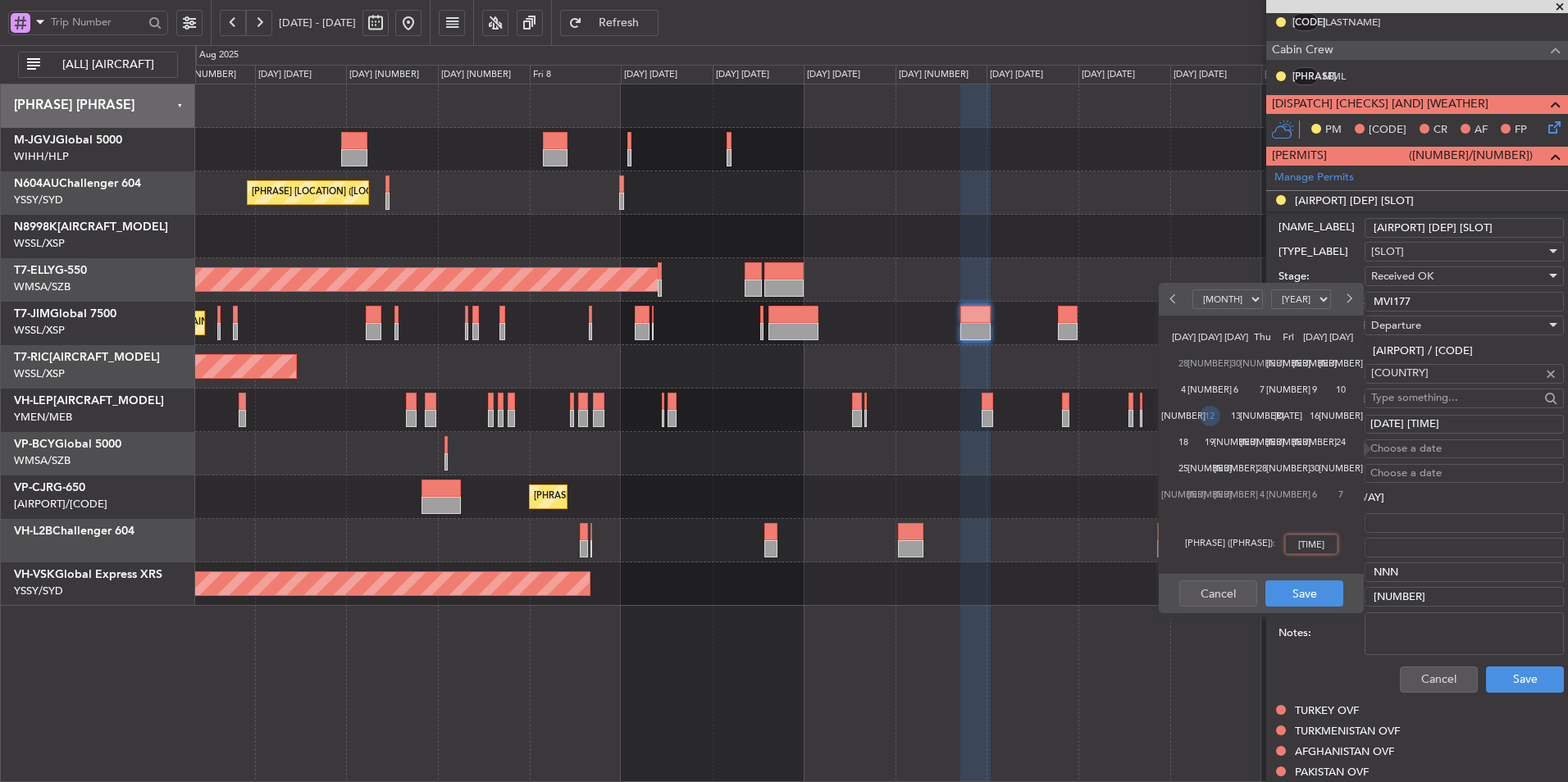 click on "12" at bounding box center (1210, 416) 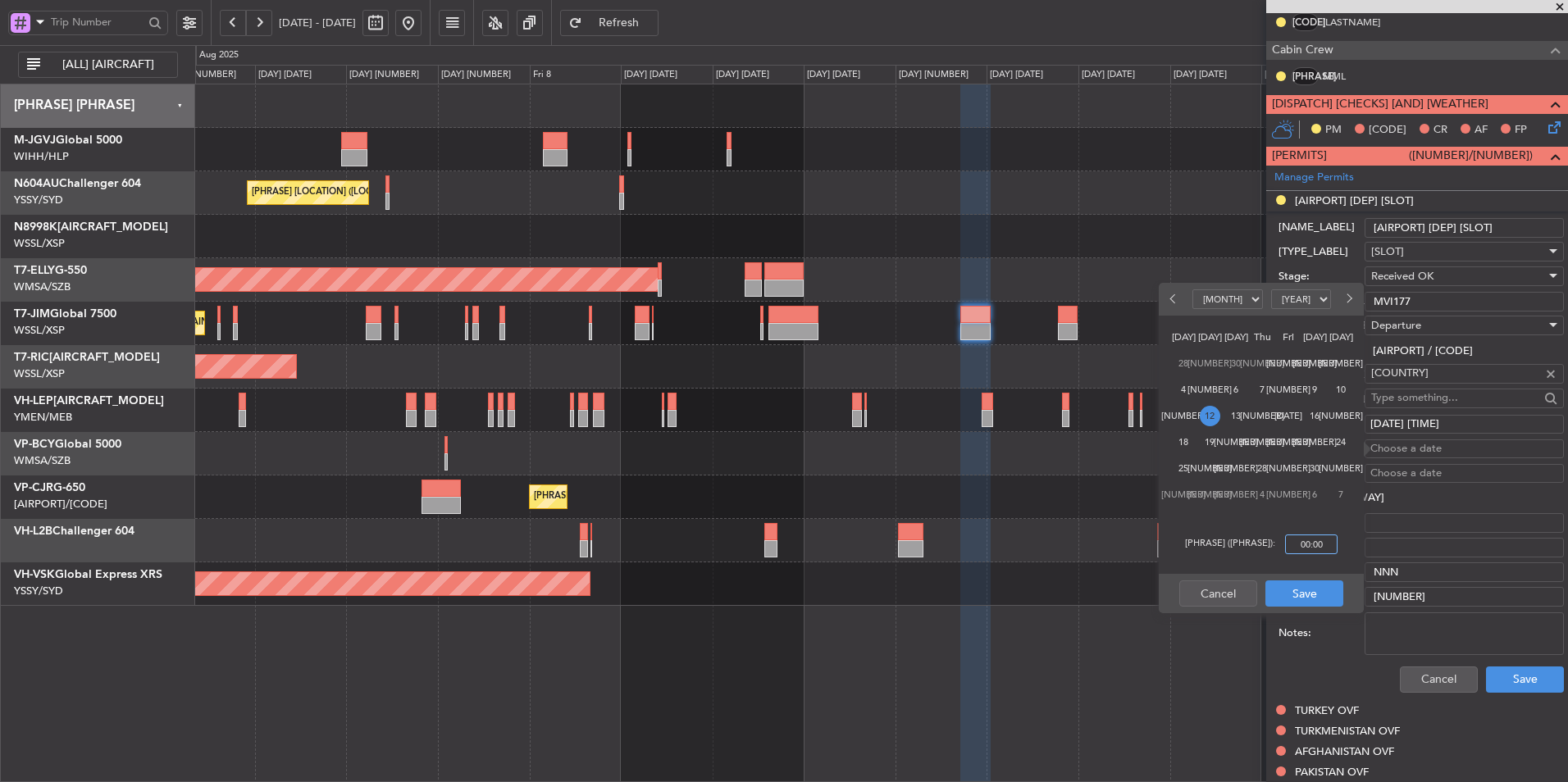 click on "00:00" at bounding box center [1311, 544] 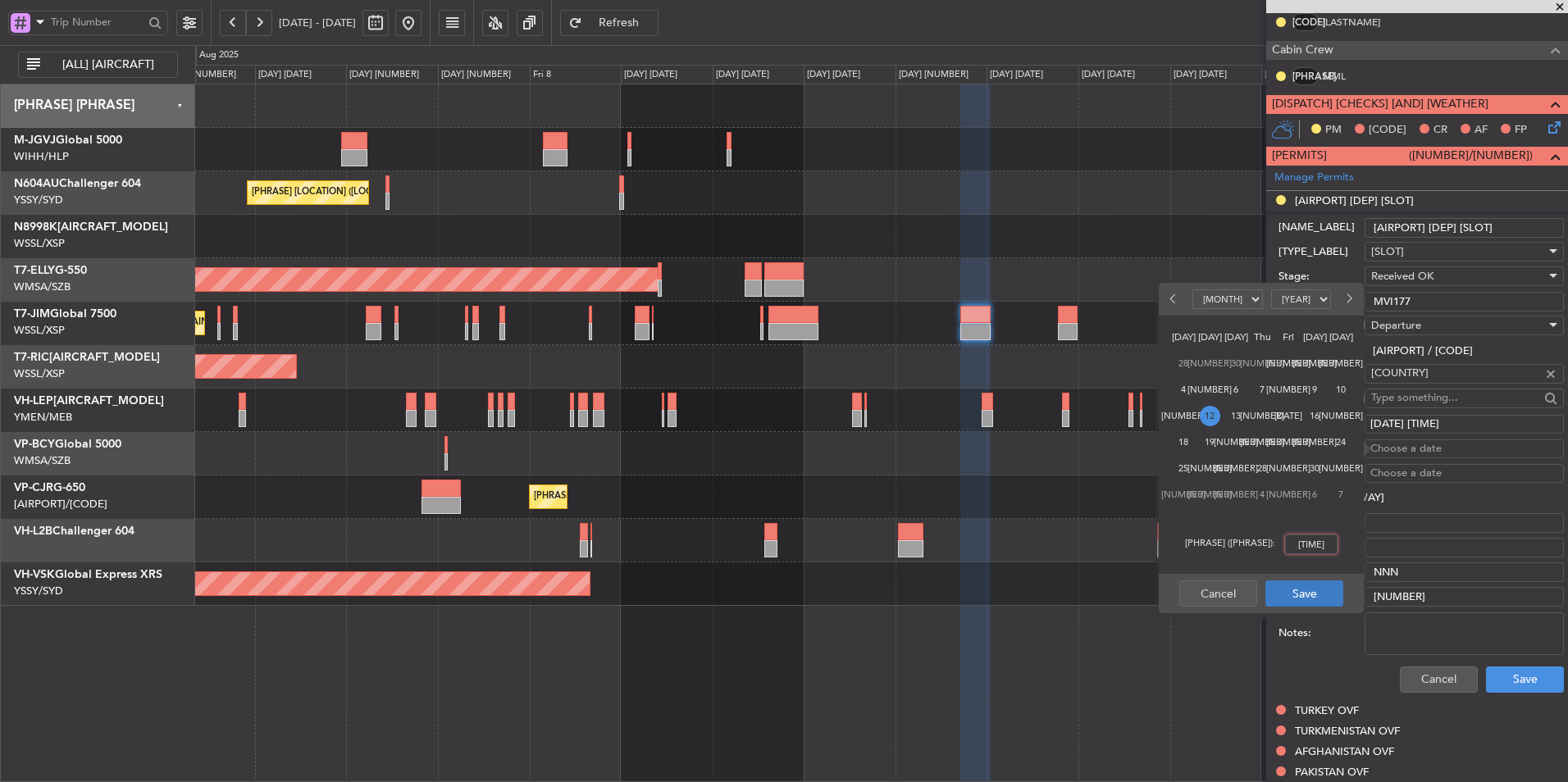 type on "[TIME]" 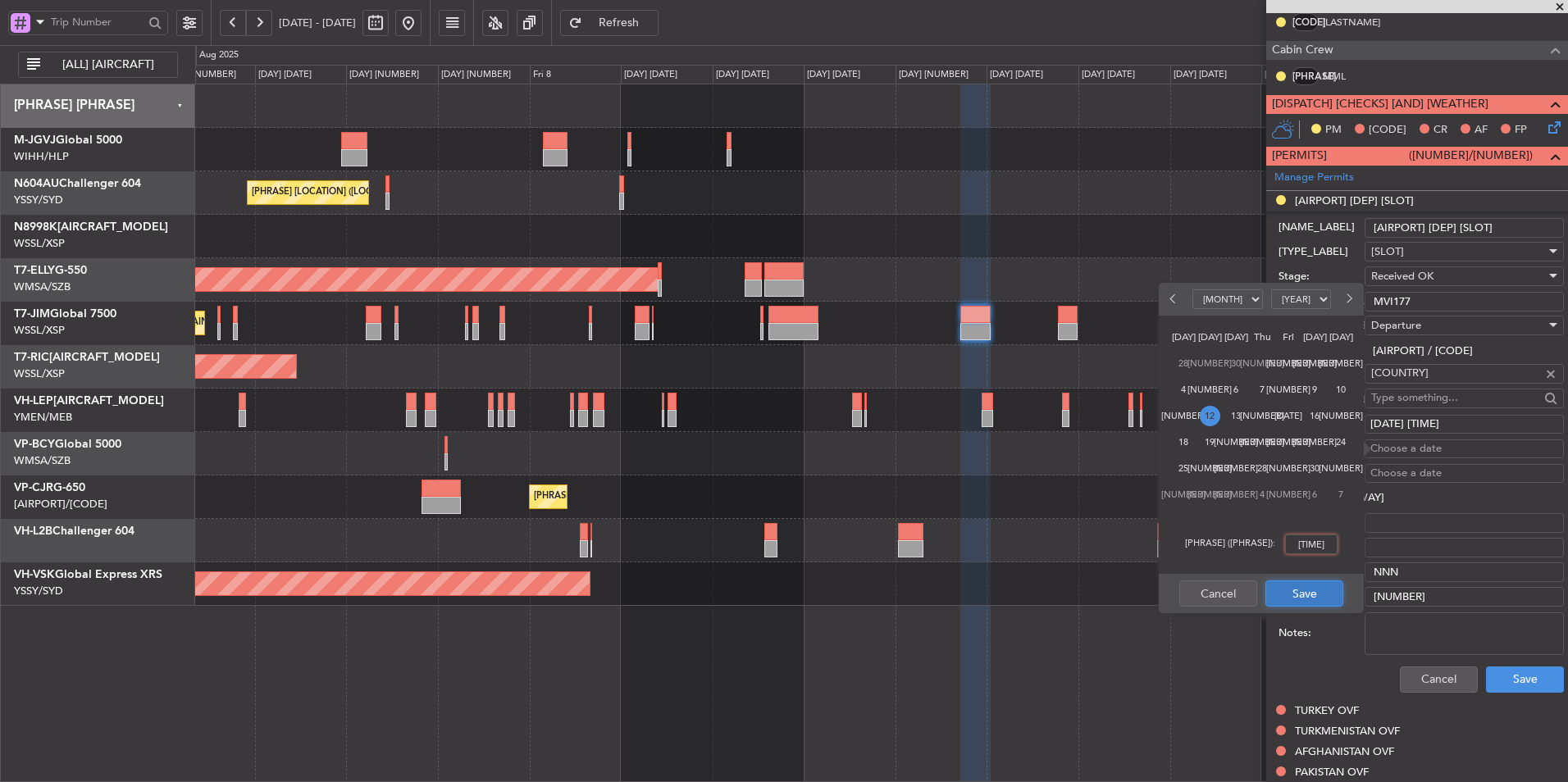 click on "Save" at bounding box center [1304, 593] 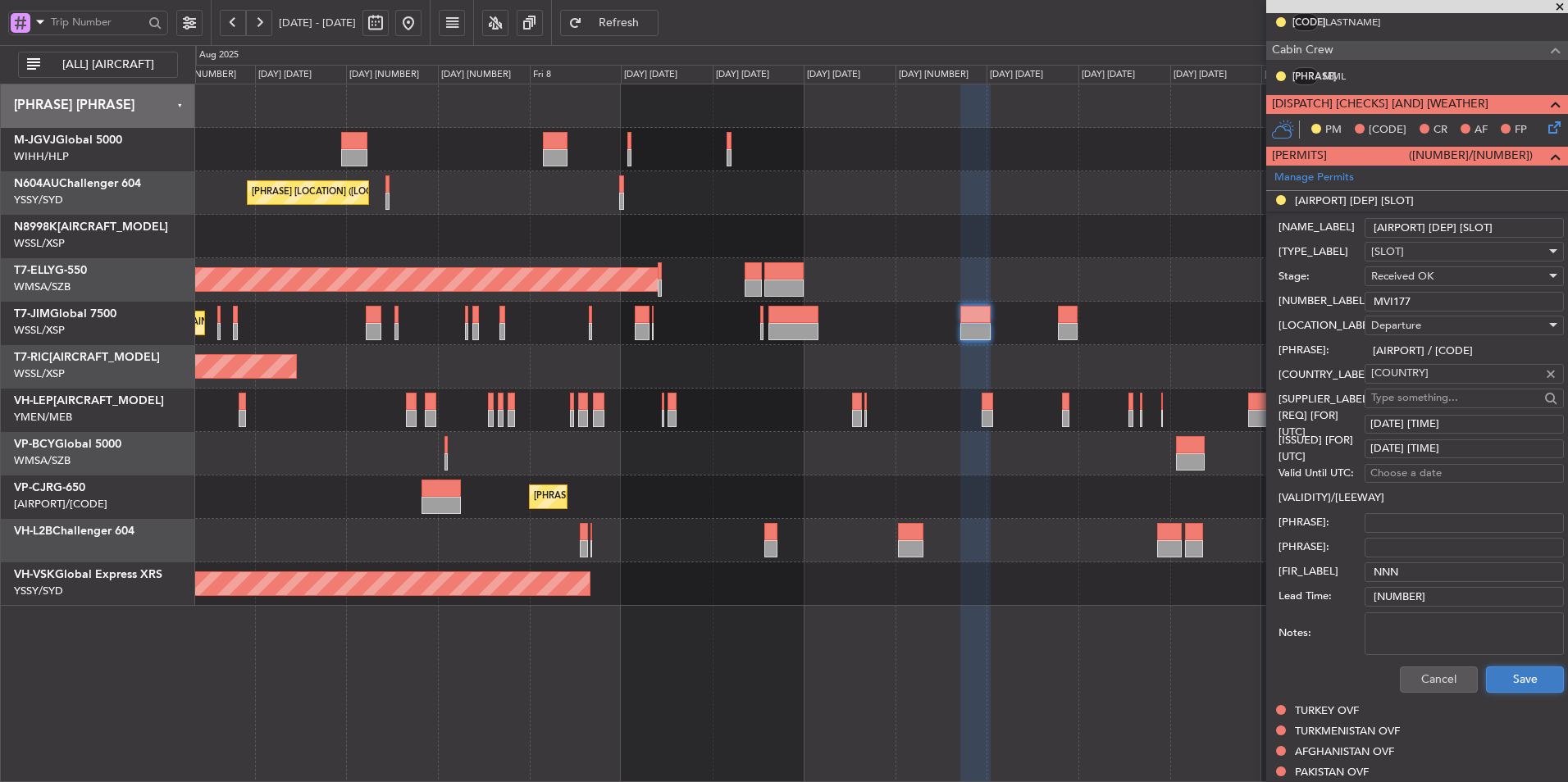 click on "Save" at bounding box center (1525, 680) 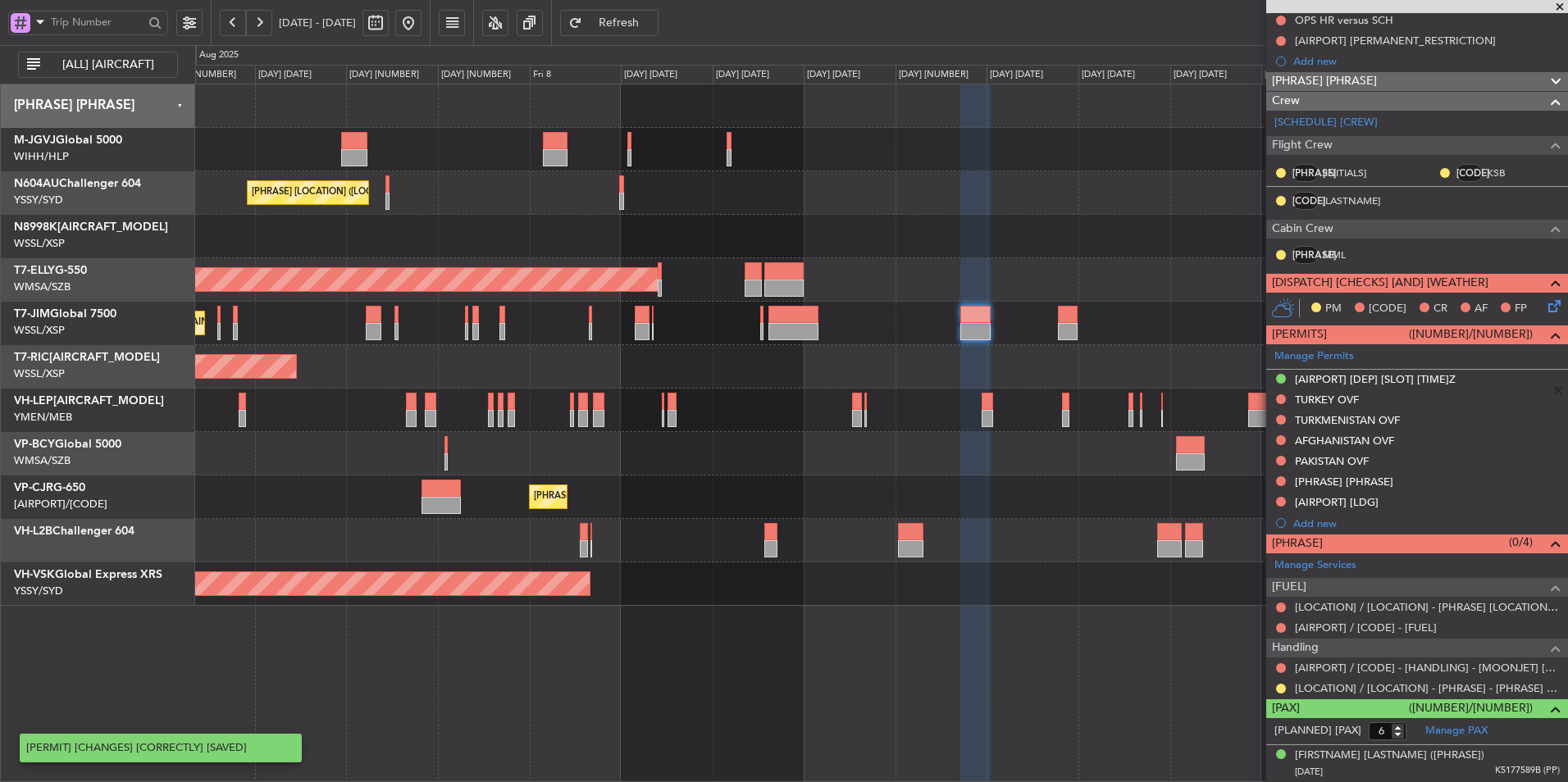 scroll, scrollTop: 230, scrollLeft: 0, axis: vertical 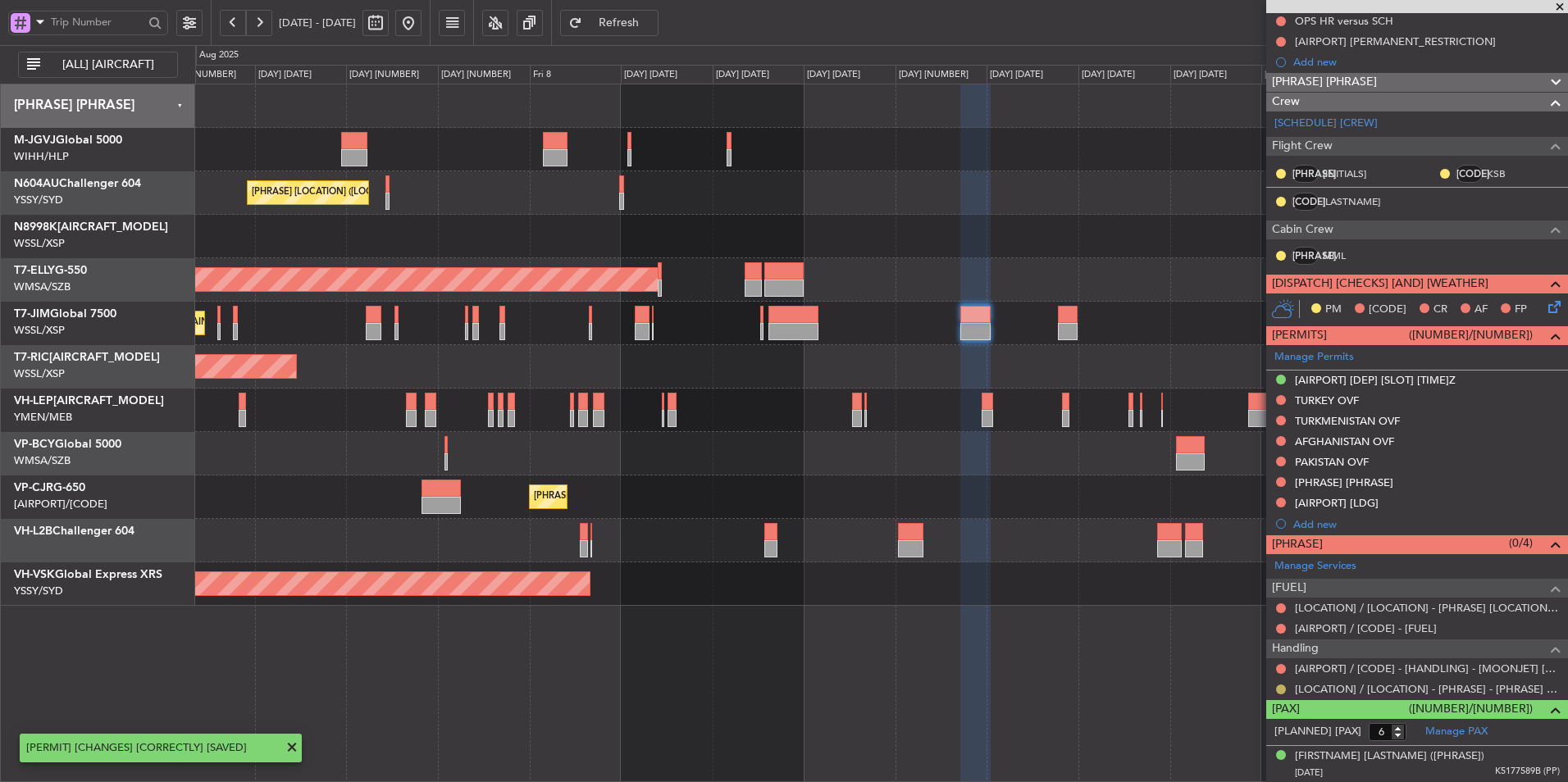 click at bounding box center [1281, 689] 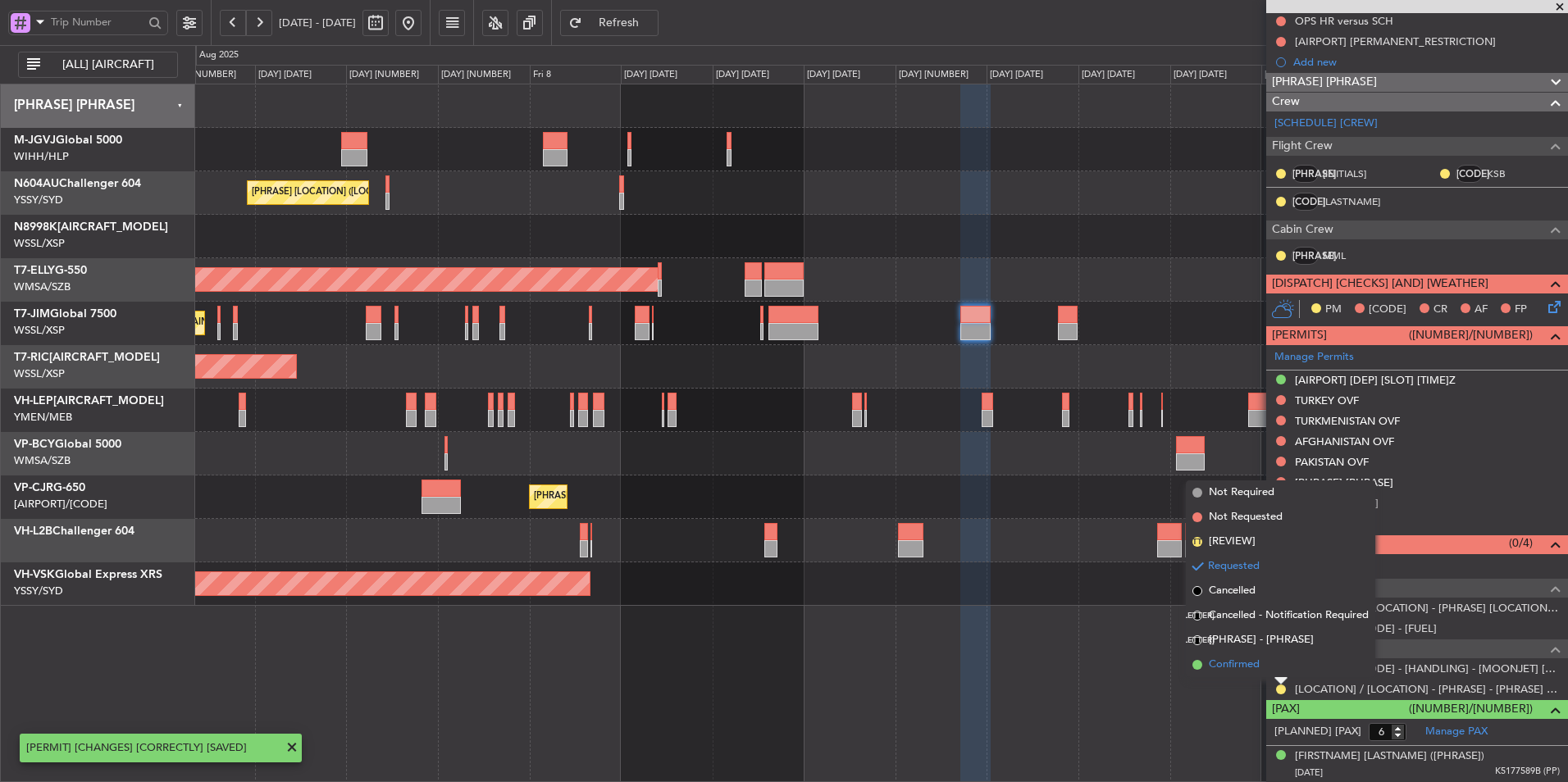 click on "Confirmed" at bounding box center [1280, 665] 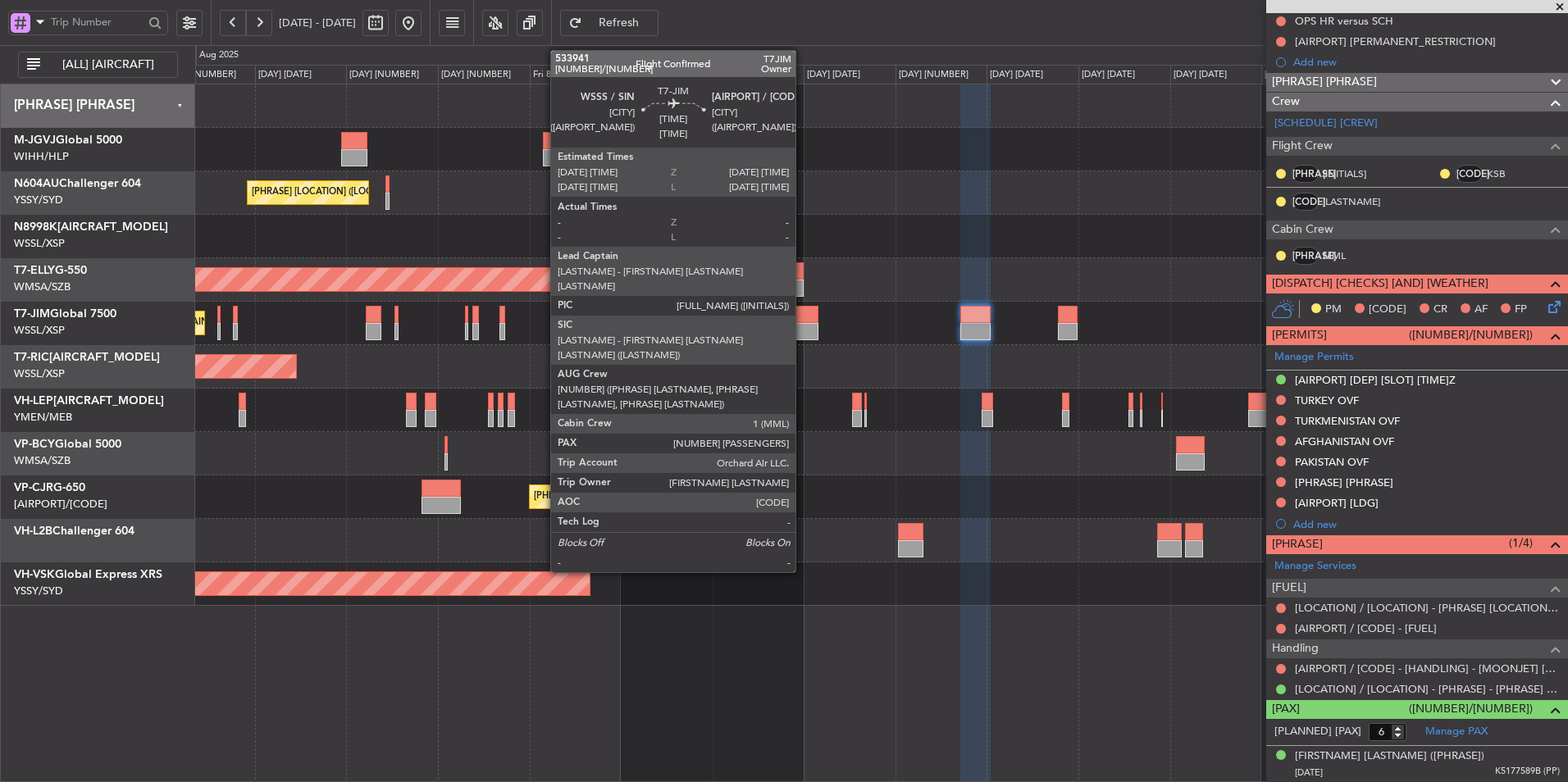 click 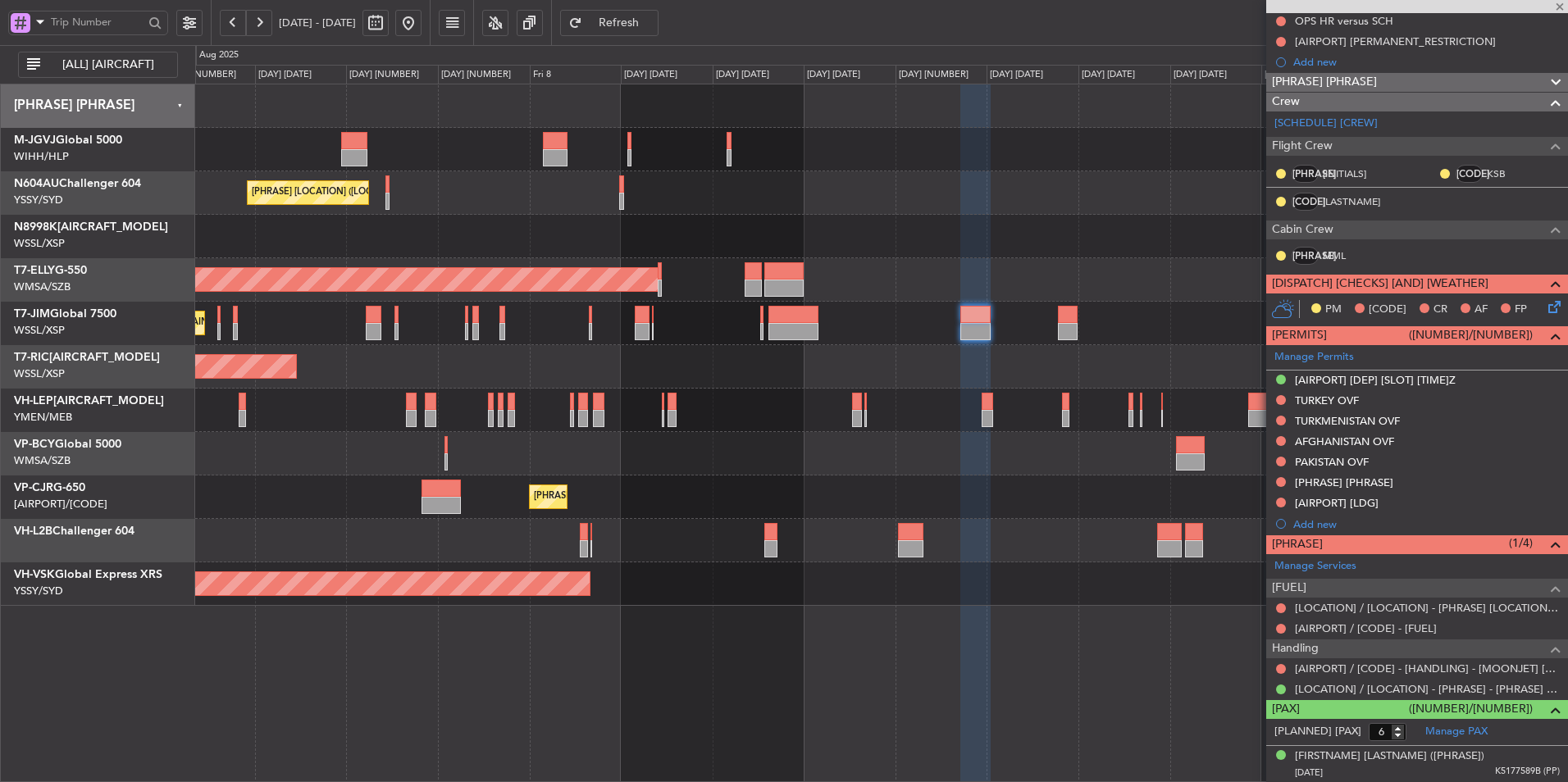 type on "[TIME]" 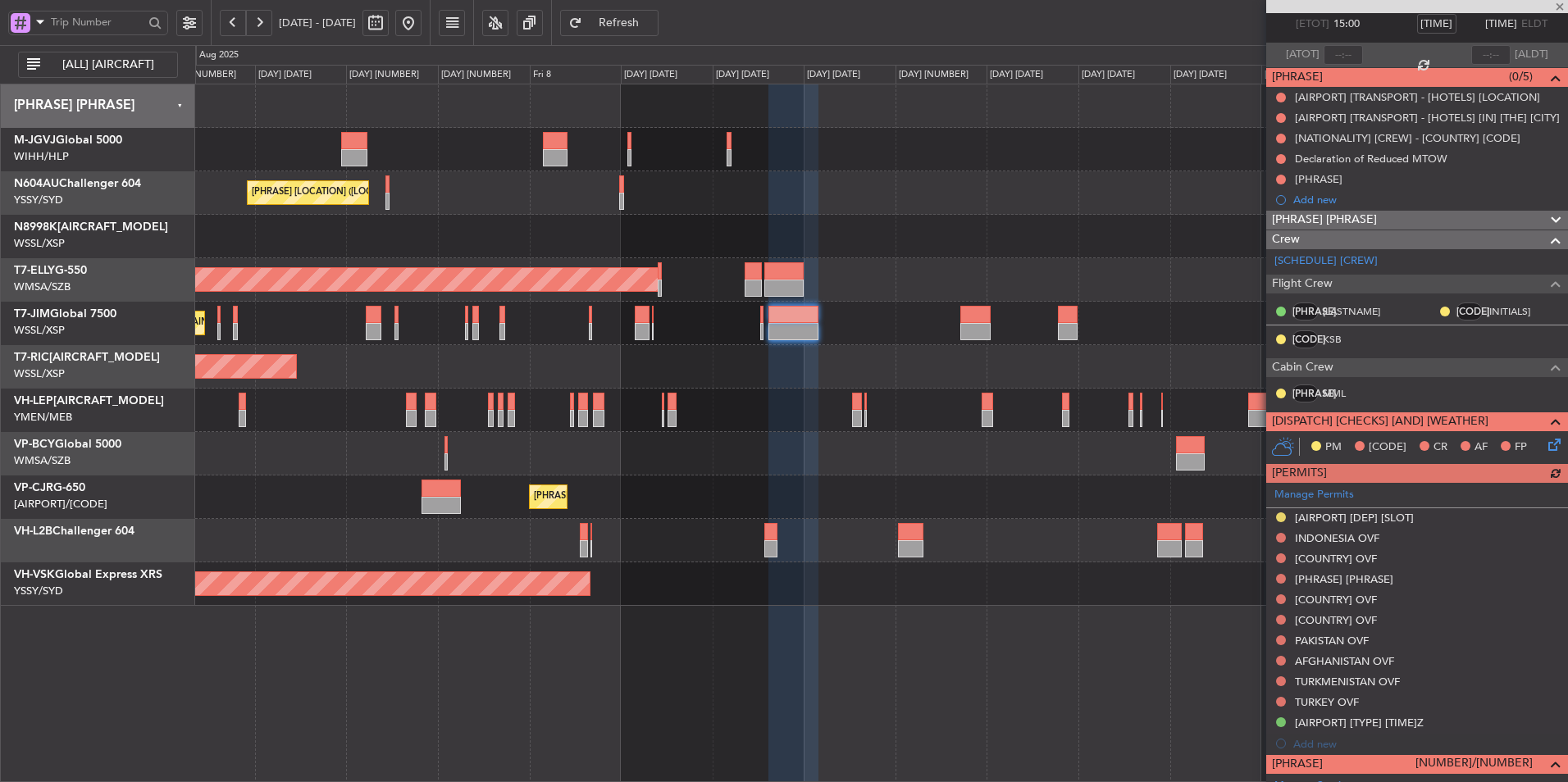 scroll, scrollTop: 312, scrollLeft: 0, axis: vertical 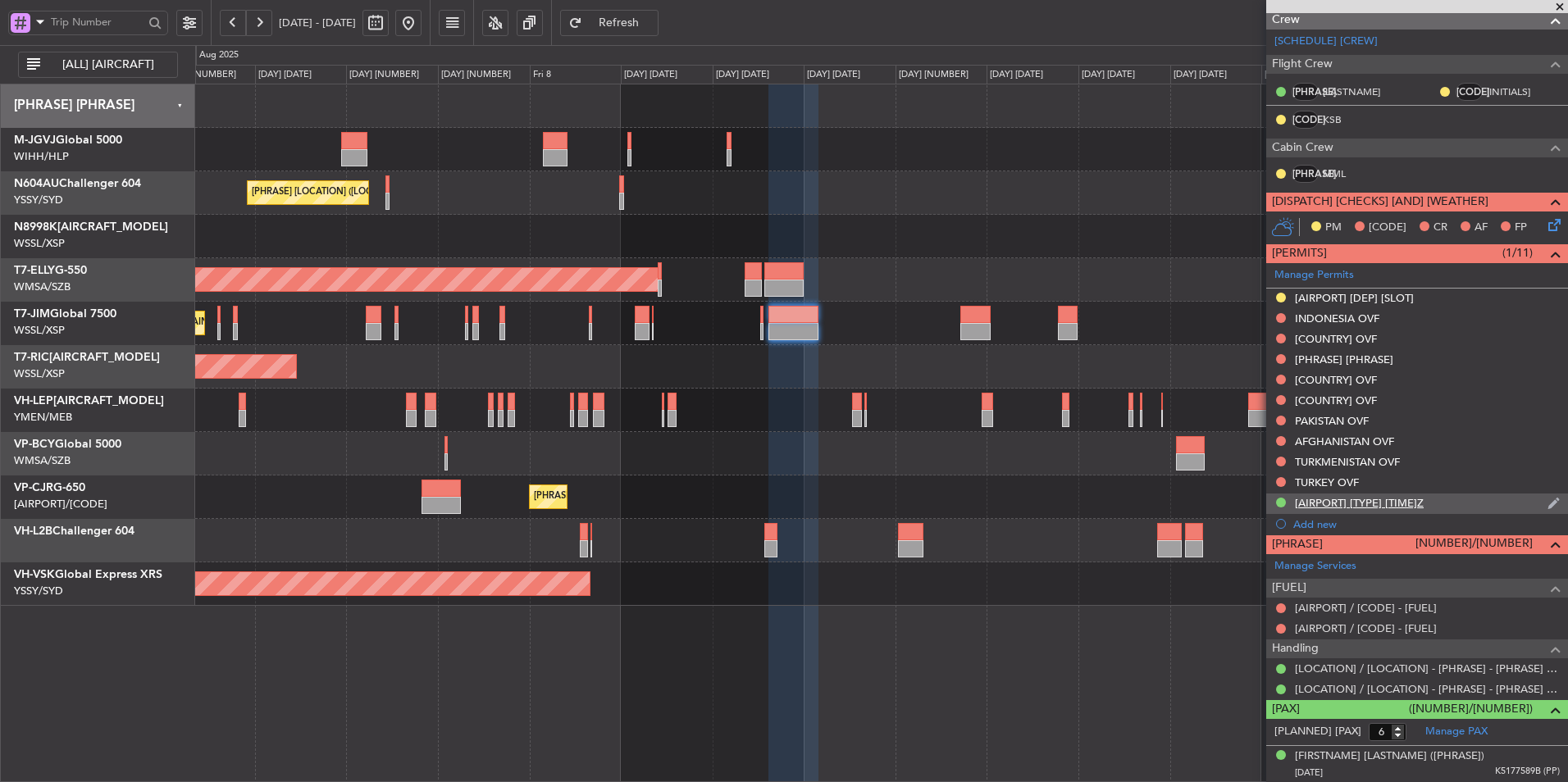 click on "[AIRPORT] [TYPE] [TIME]Z" at bounding box center (1359, 502) 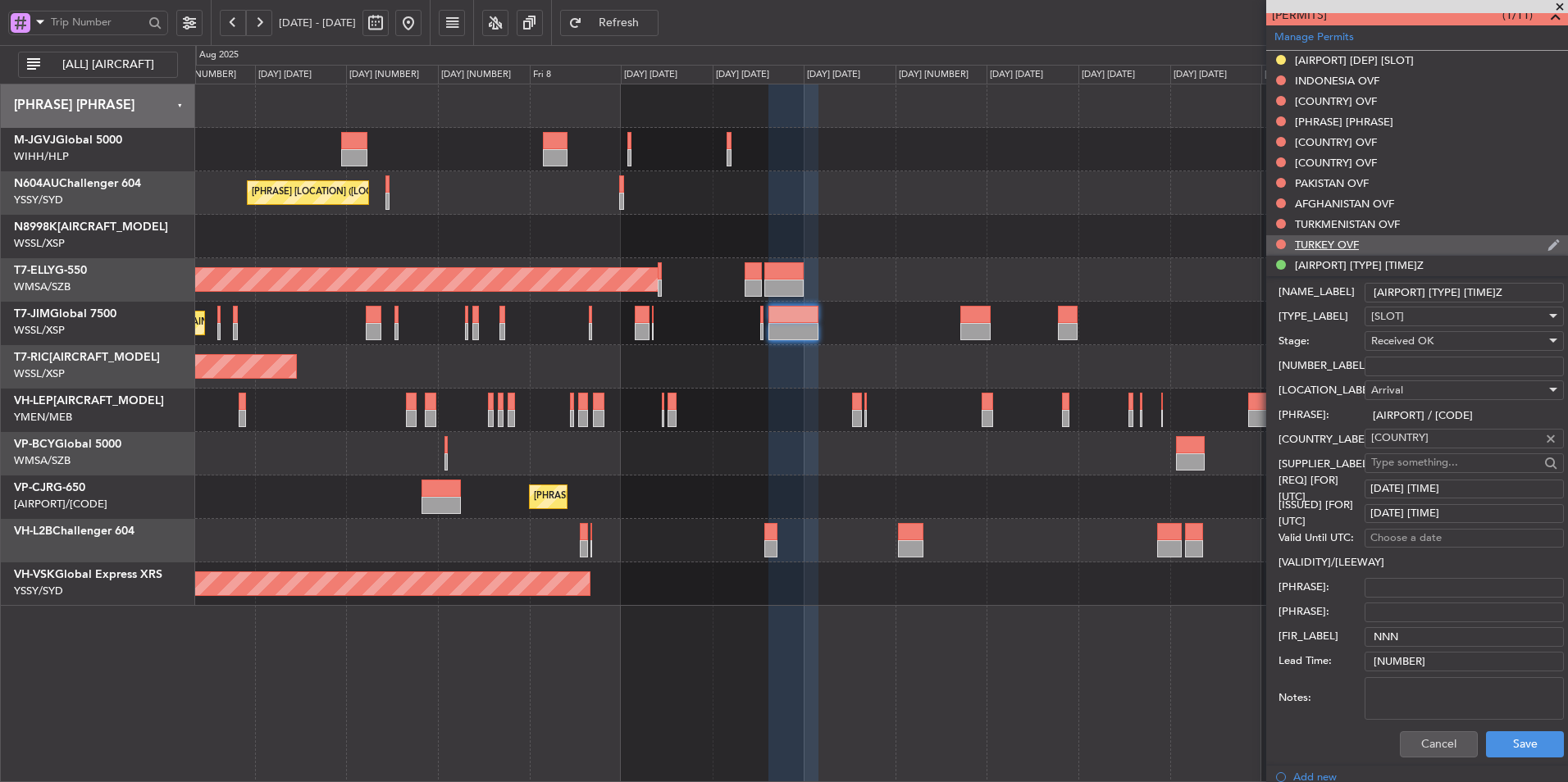 scroll, scrollTop: 558, scrollLeft: 0, axis: vertical 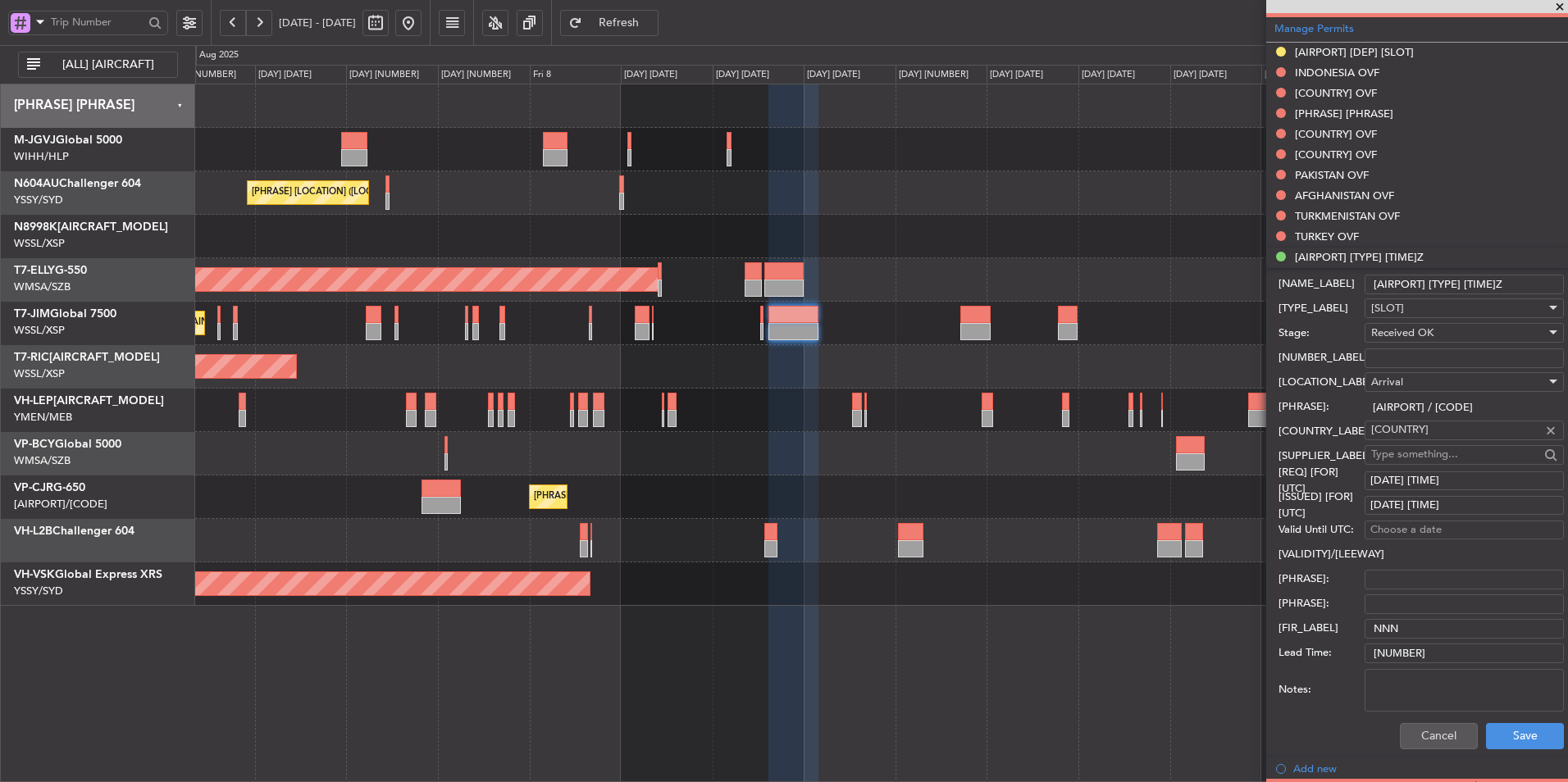 click on "[NUMBER_LABEL]" at bounding box center (1464, 358) 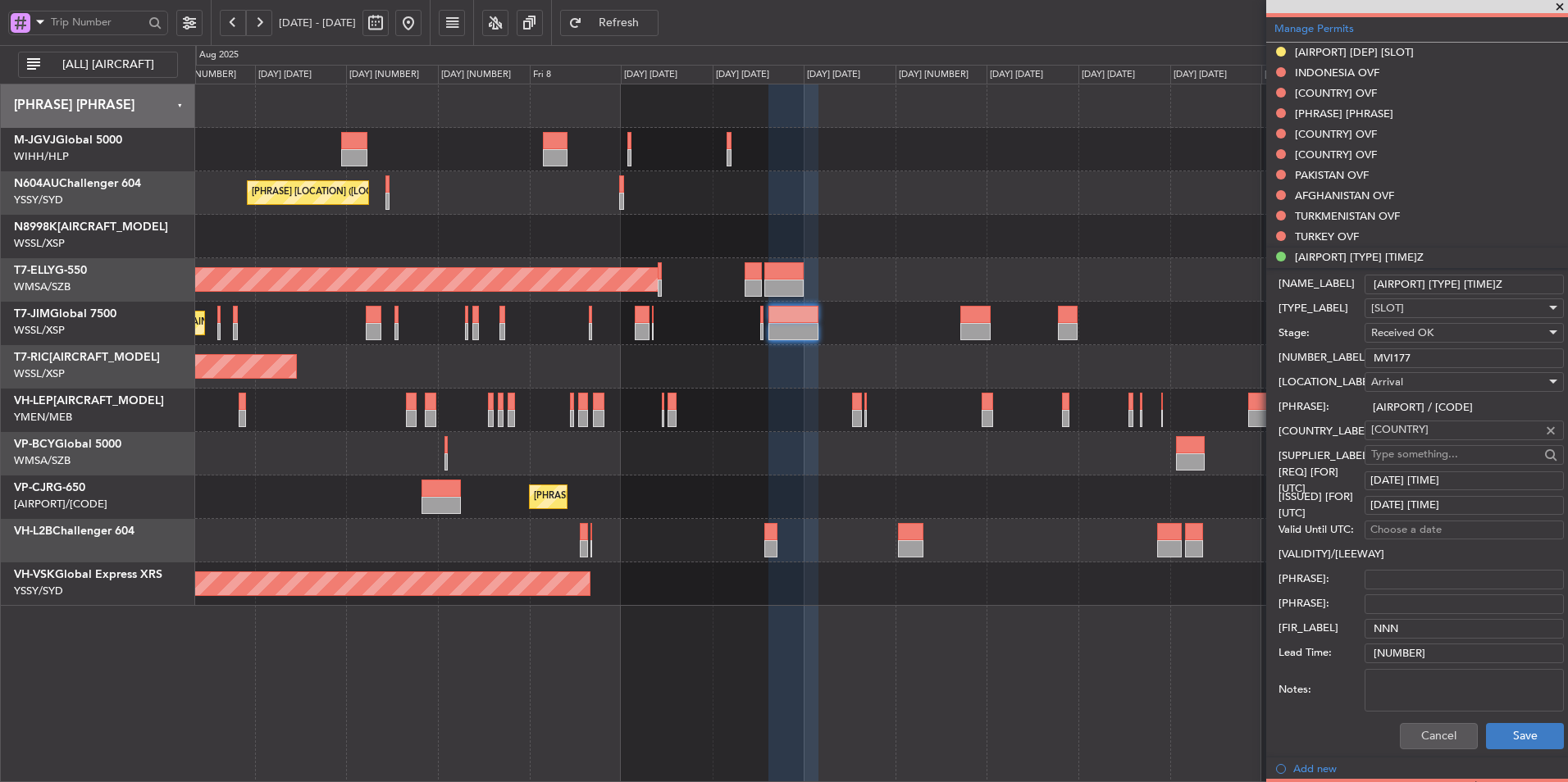 type on "MVI177" 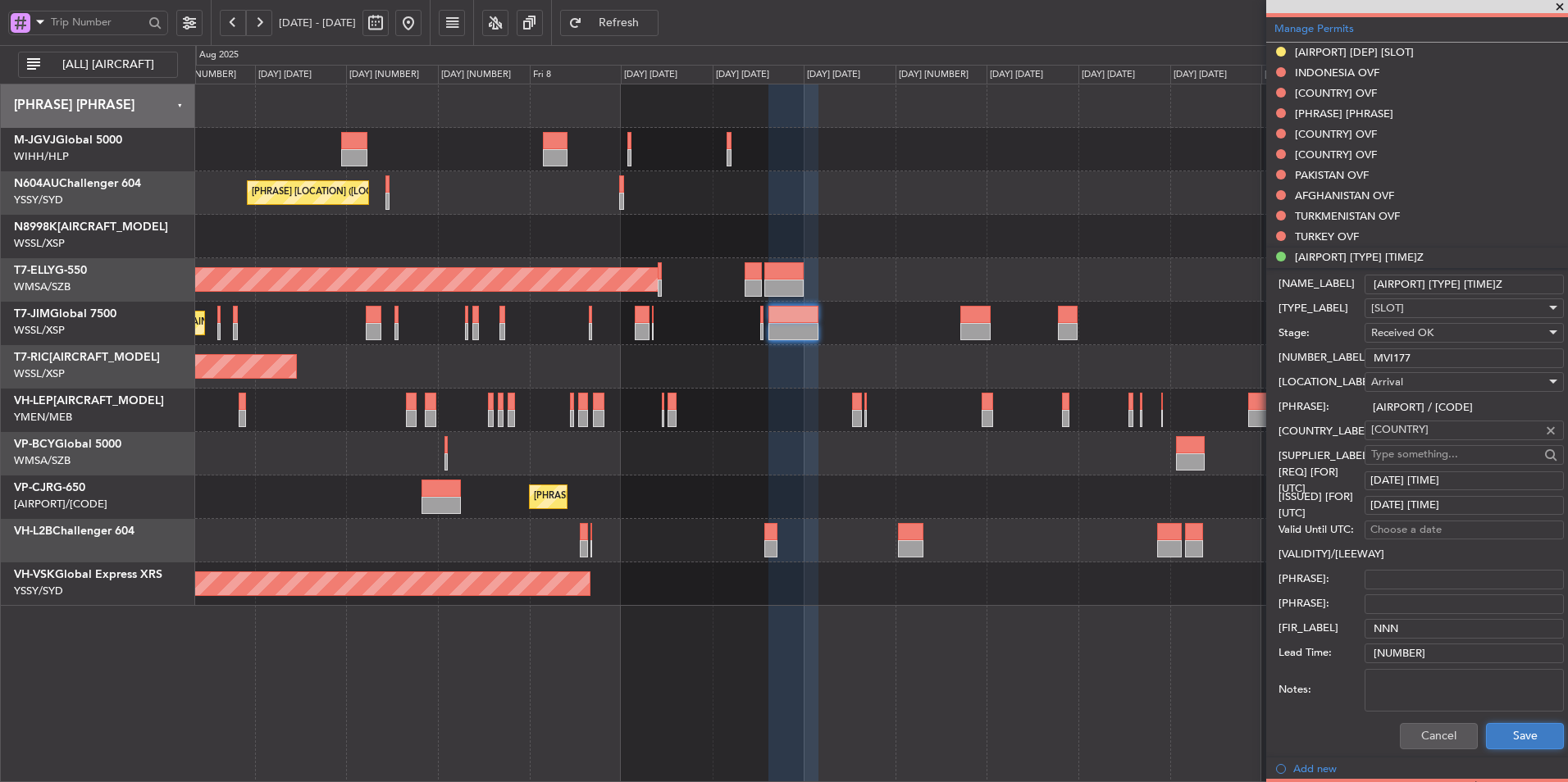 click on "Save" at bounding box center (1525, 736) 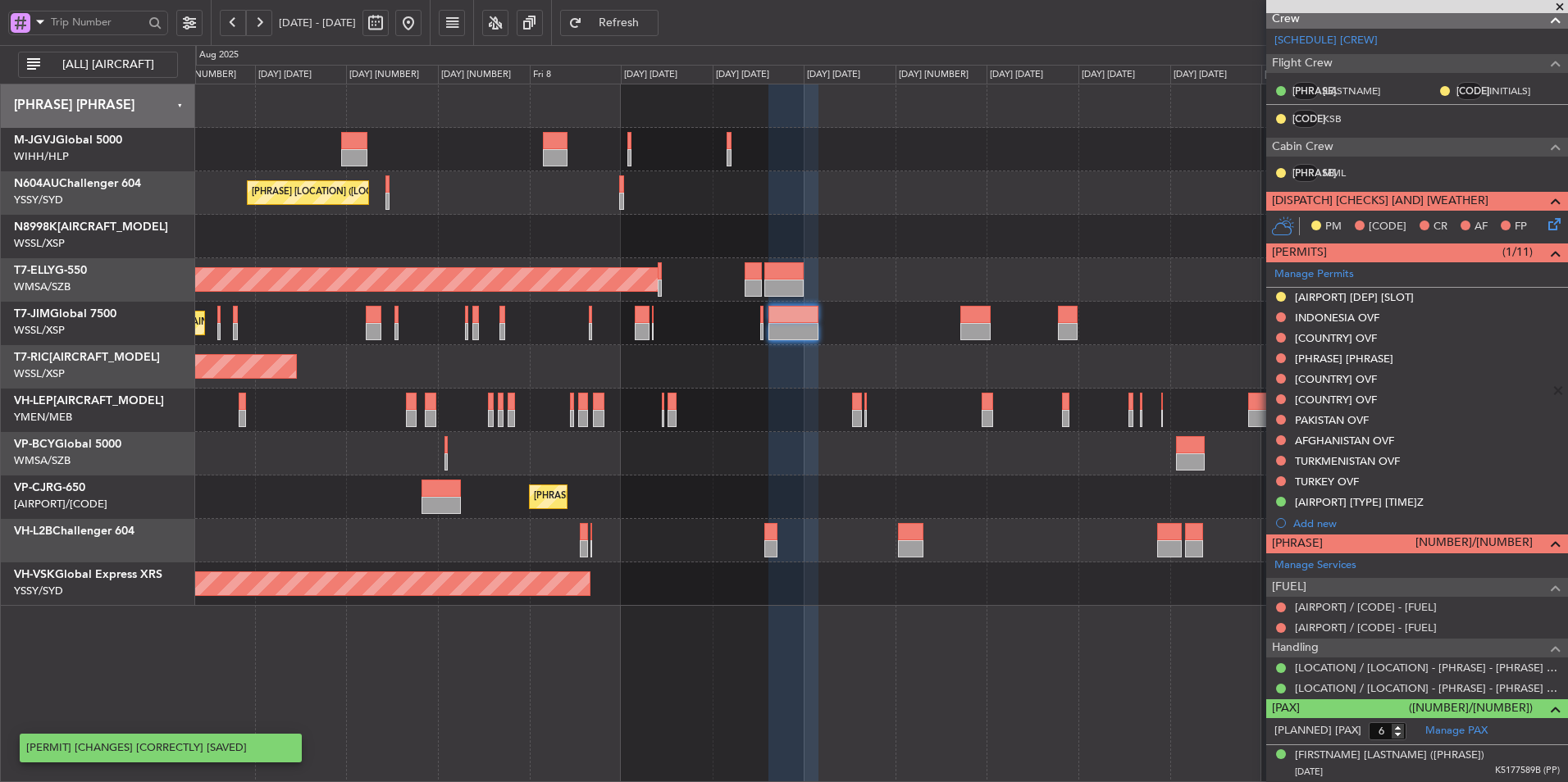 scroll, scrollTop: 312, scrollLeft: 0, axis: vertical 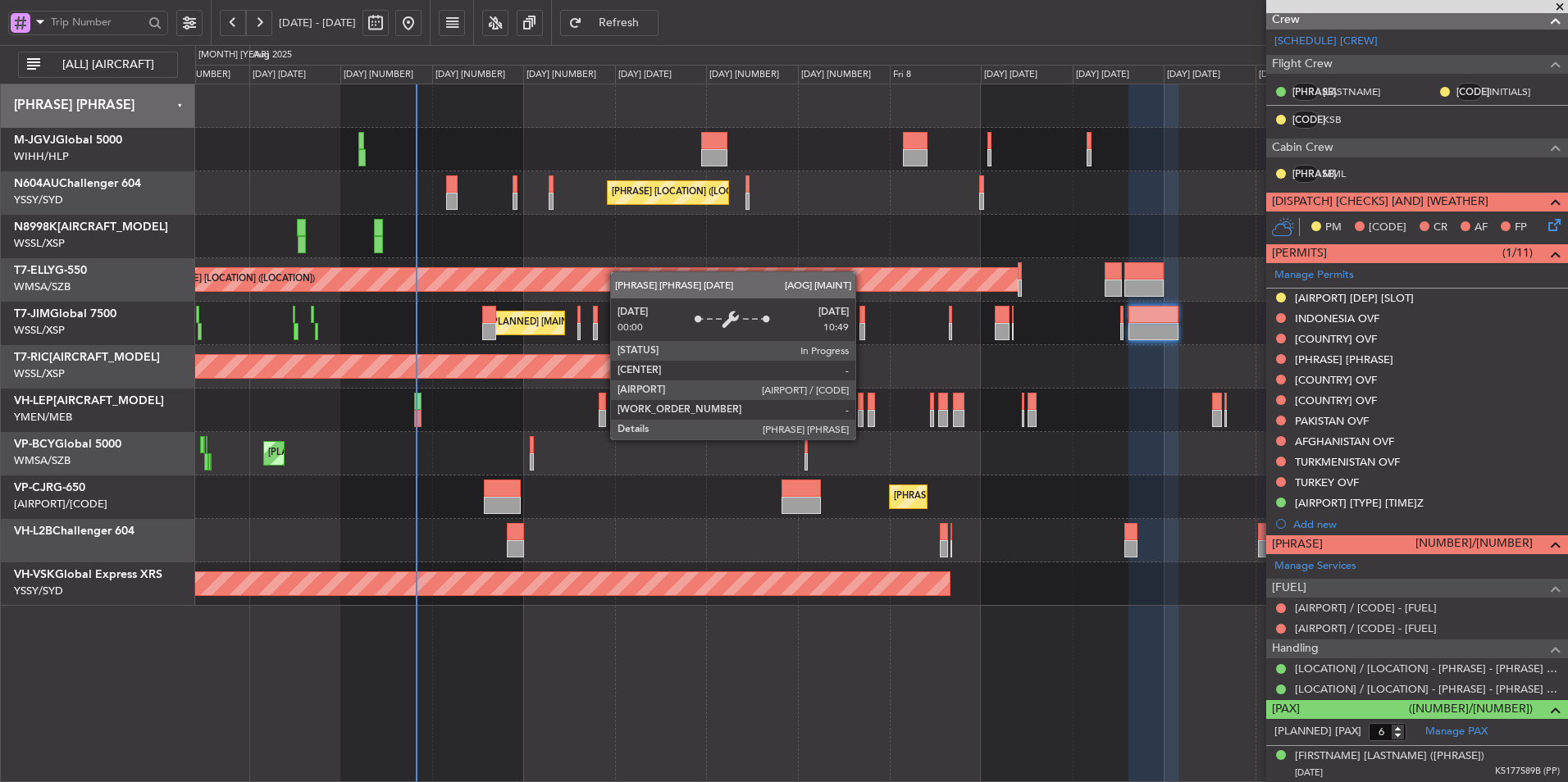 click on "[PHRASE] [LOCATION] ([LOCATION])
[PHRASE] [LOCATION] ([LOCATION])
[PHRASE] [LOCATION] ([LOCATION])
[PHRASE] [LOCATION] ([LOCATION])
[PHRASE] [LOCATION] ([LOCATION])
[PHRASE] [LOCATION] ([LOCATION])
[PHRASE] [LOCATION] ([LOCATION])" 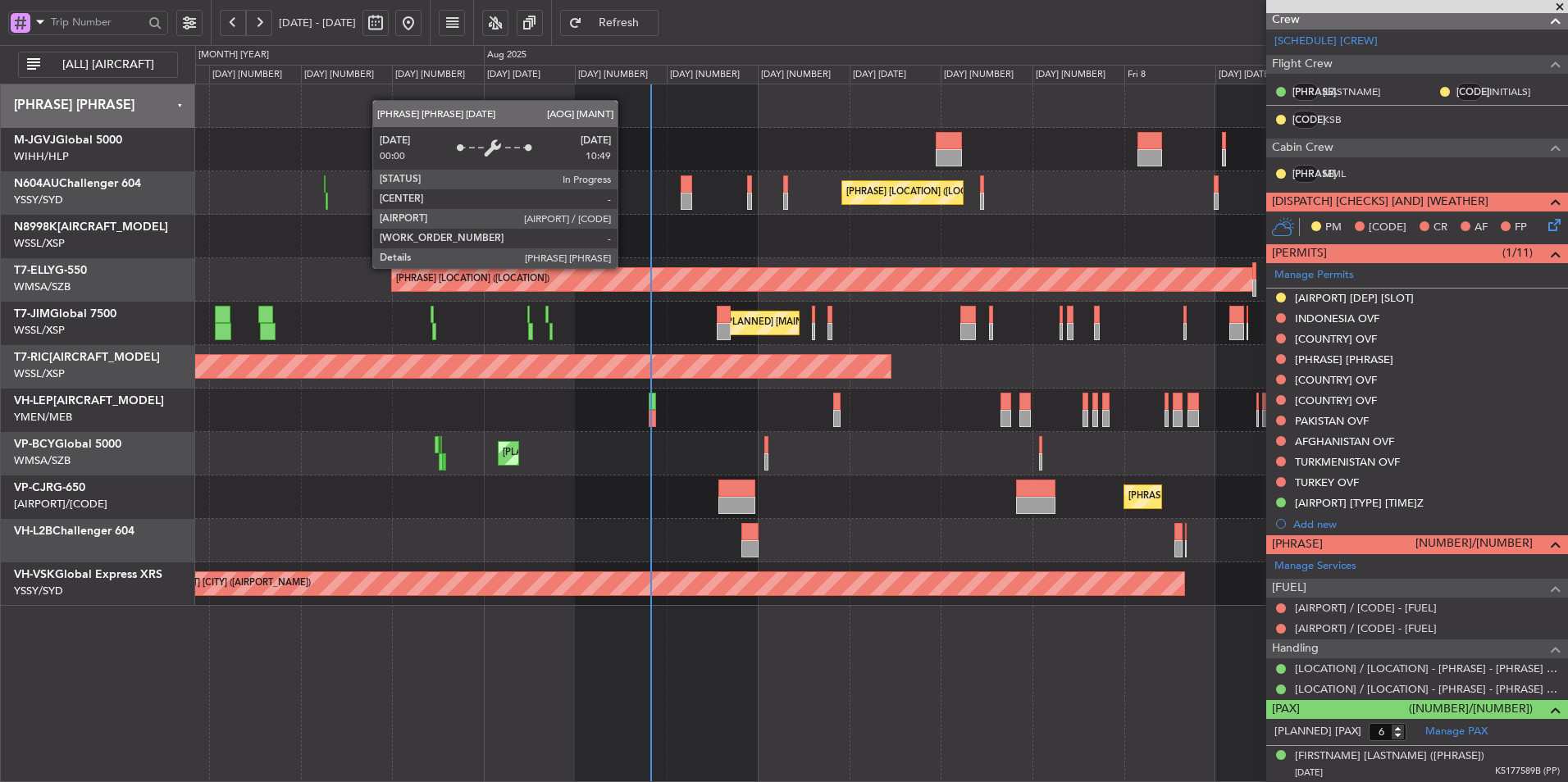 click on "[PHRASE] [LOCATION] ([LOCATION])" at bounding box center (823, 280) 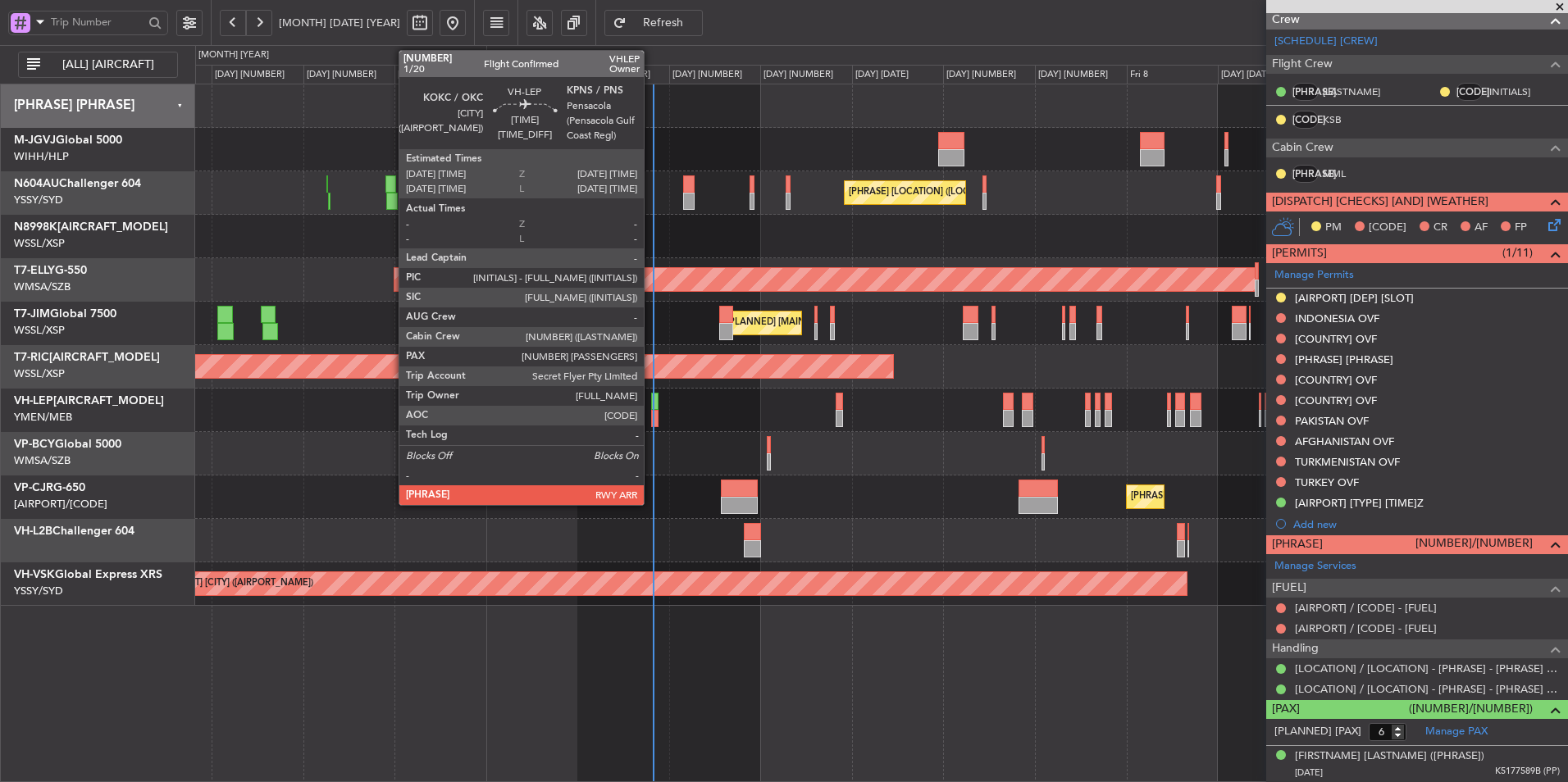 click 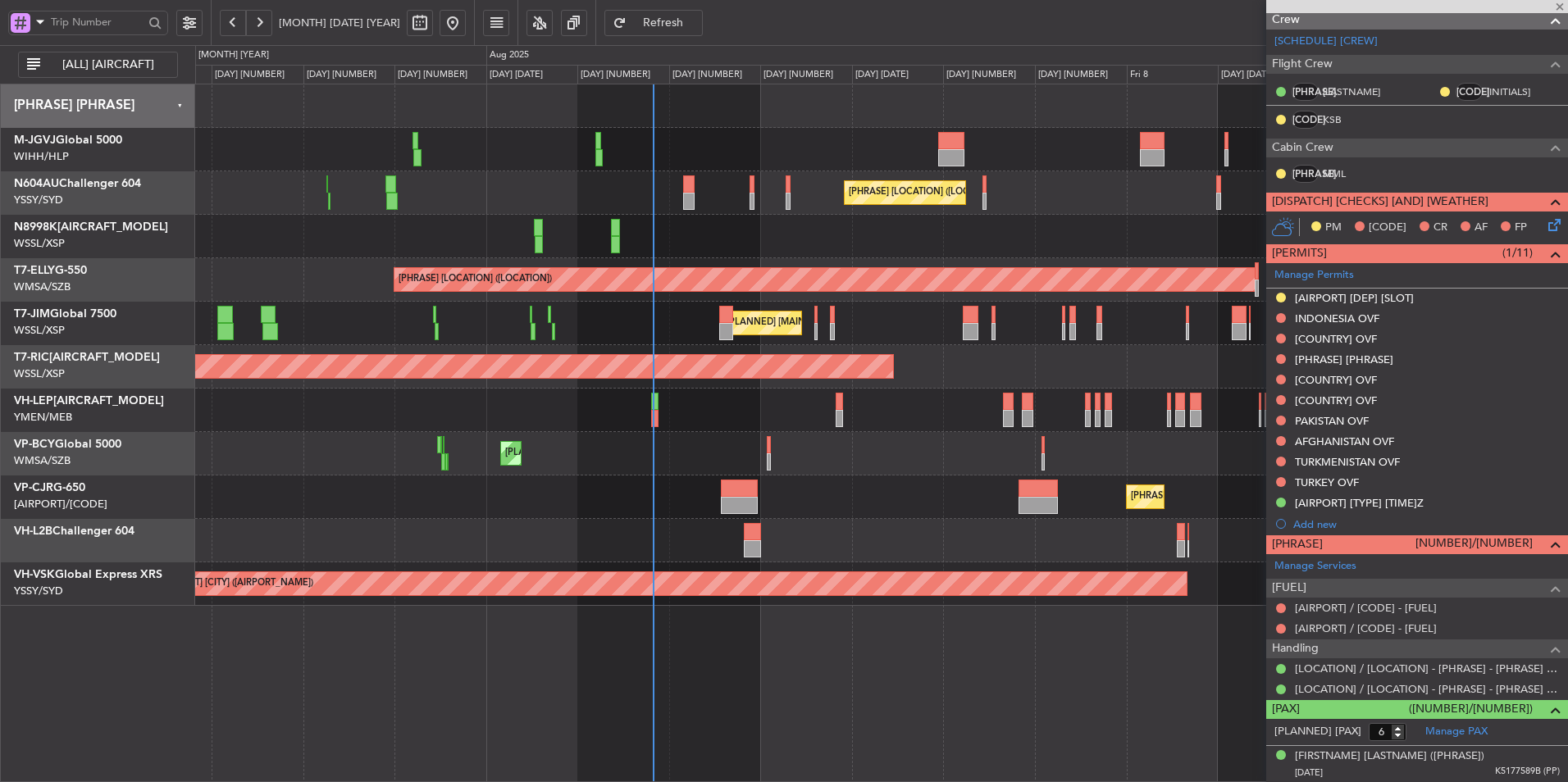 type on "[TIME_DIFF]" 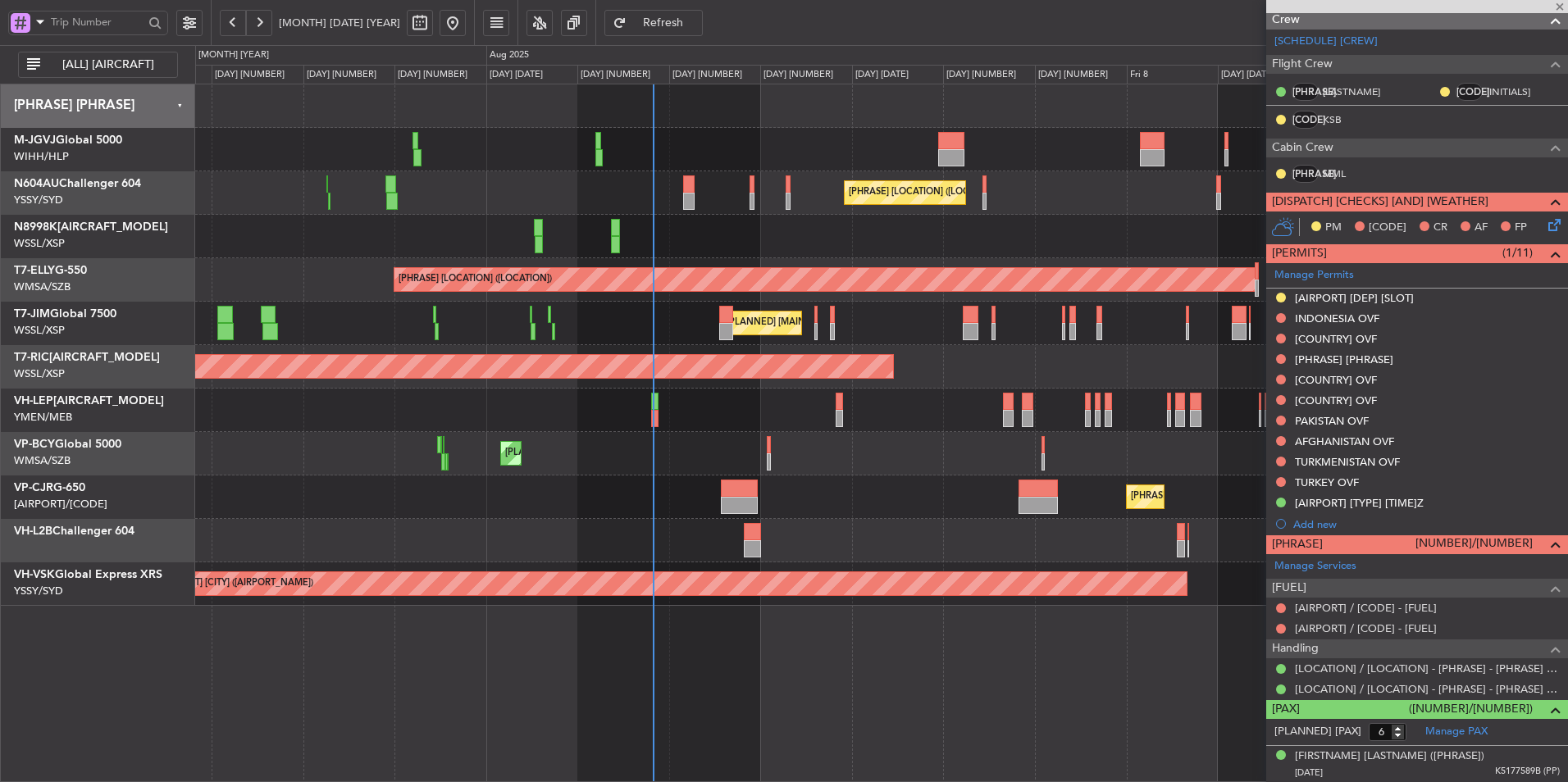 type on "6" 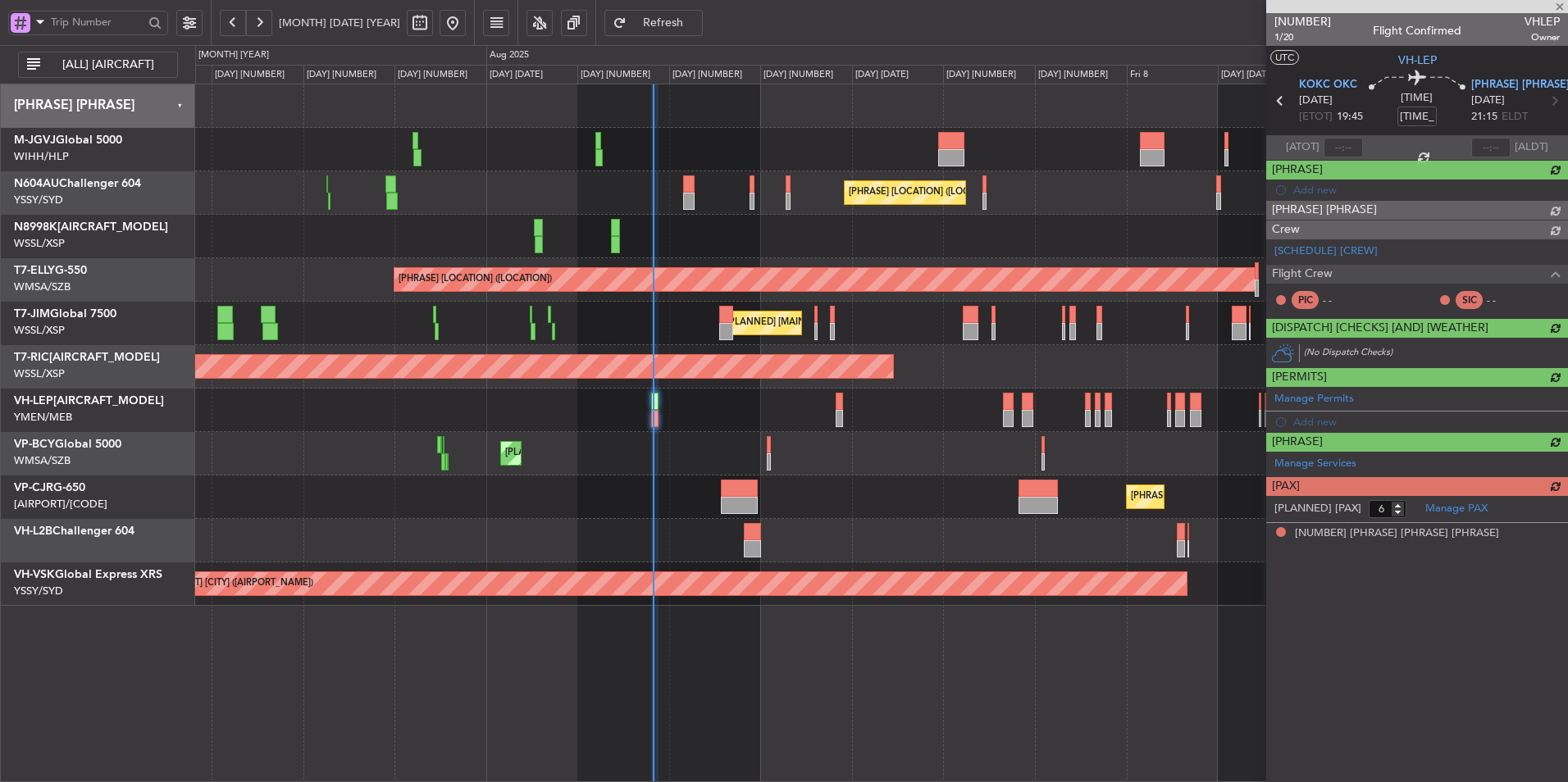 scroll, scrollTop: 0, scrollLeft: 0, axis: both 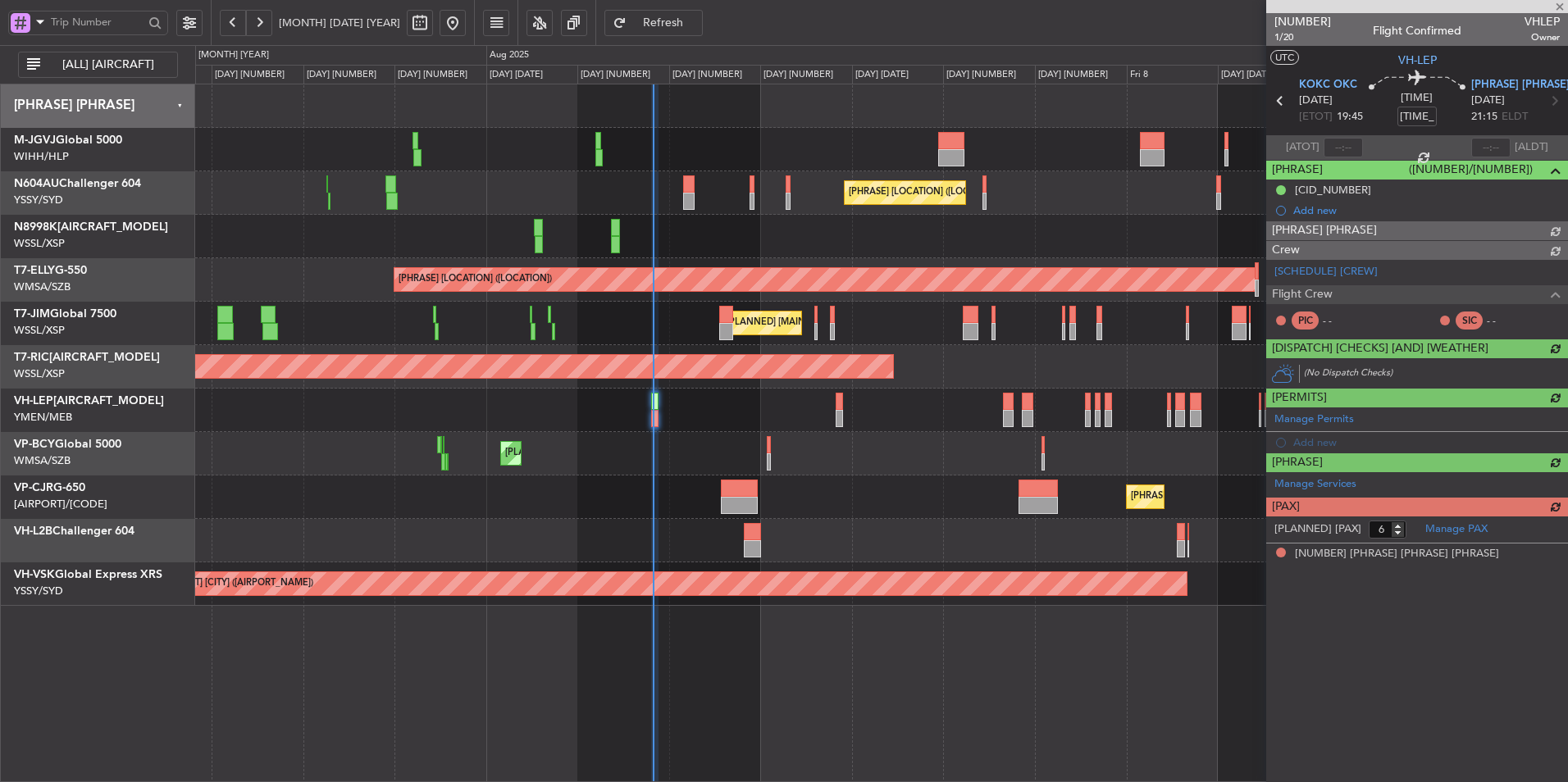 type on "[FULL_NAME] ([INITIALS])" 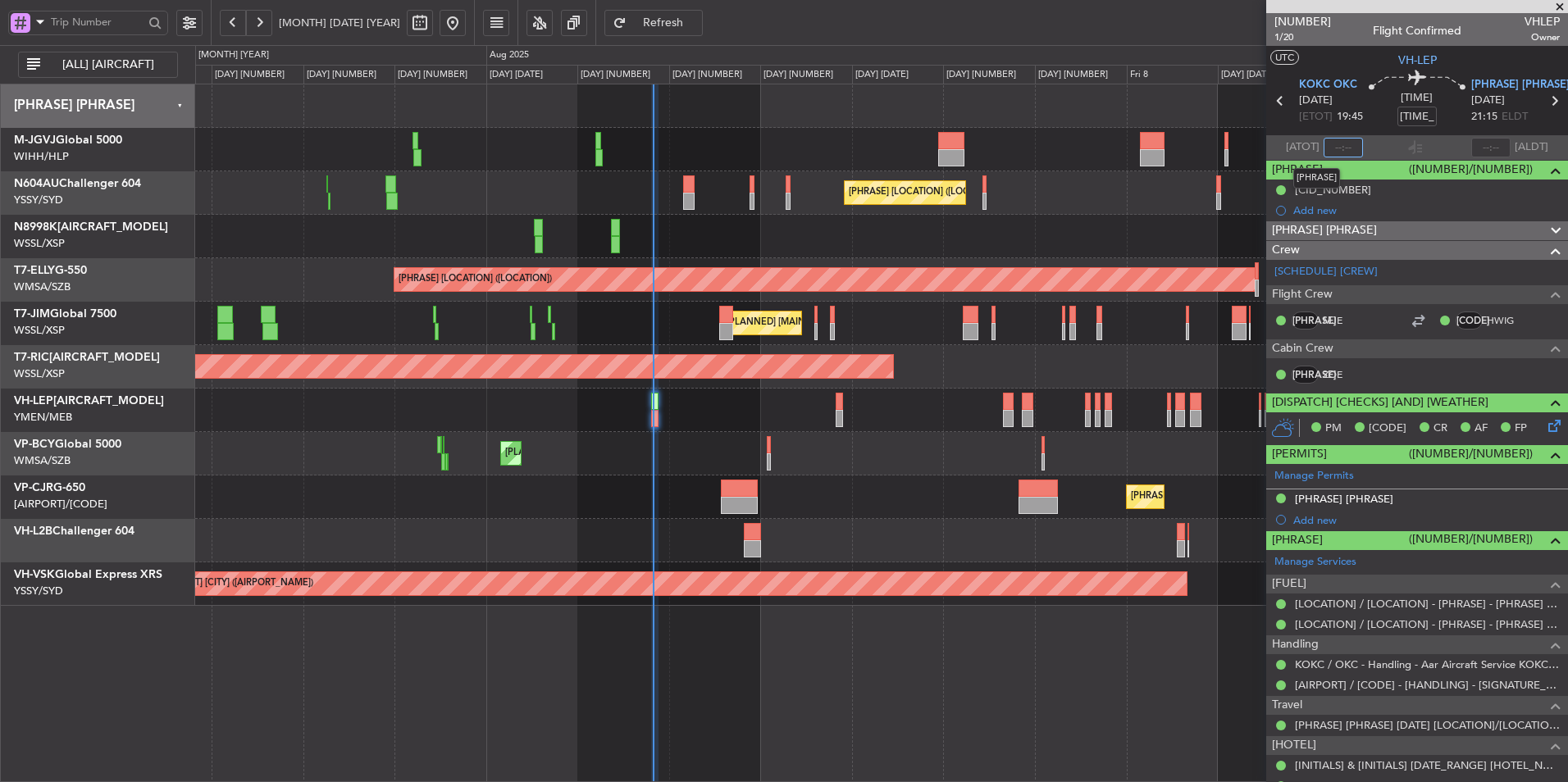click at bounding box center (1343, 148) 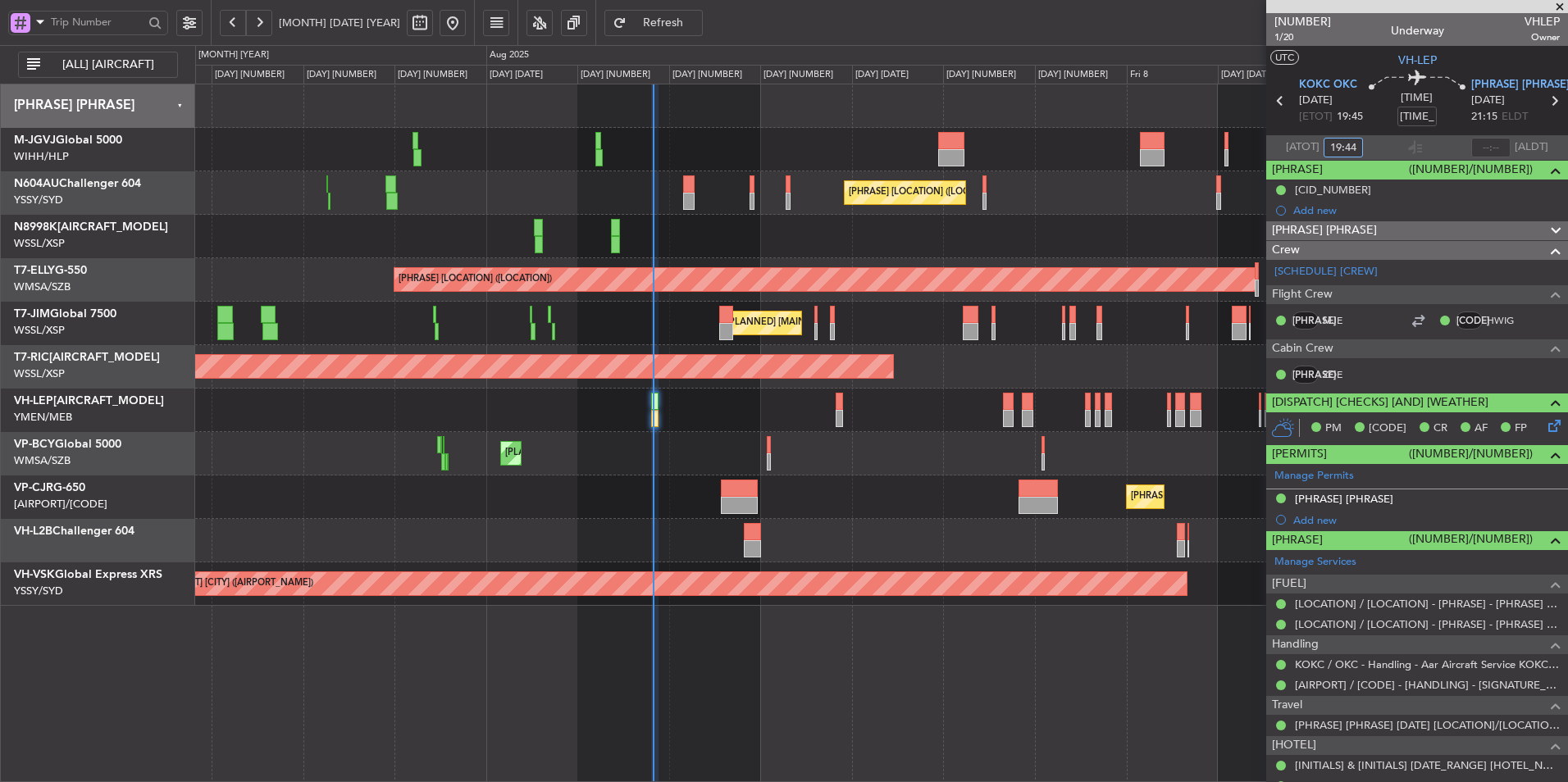 type on "19:44" 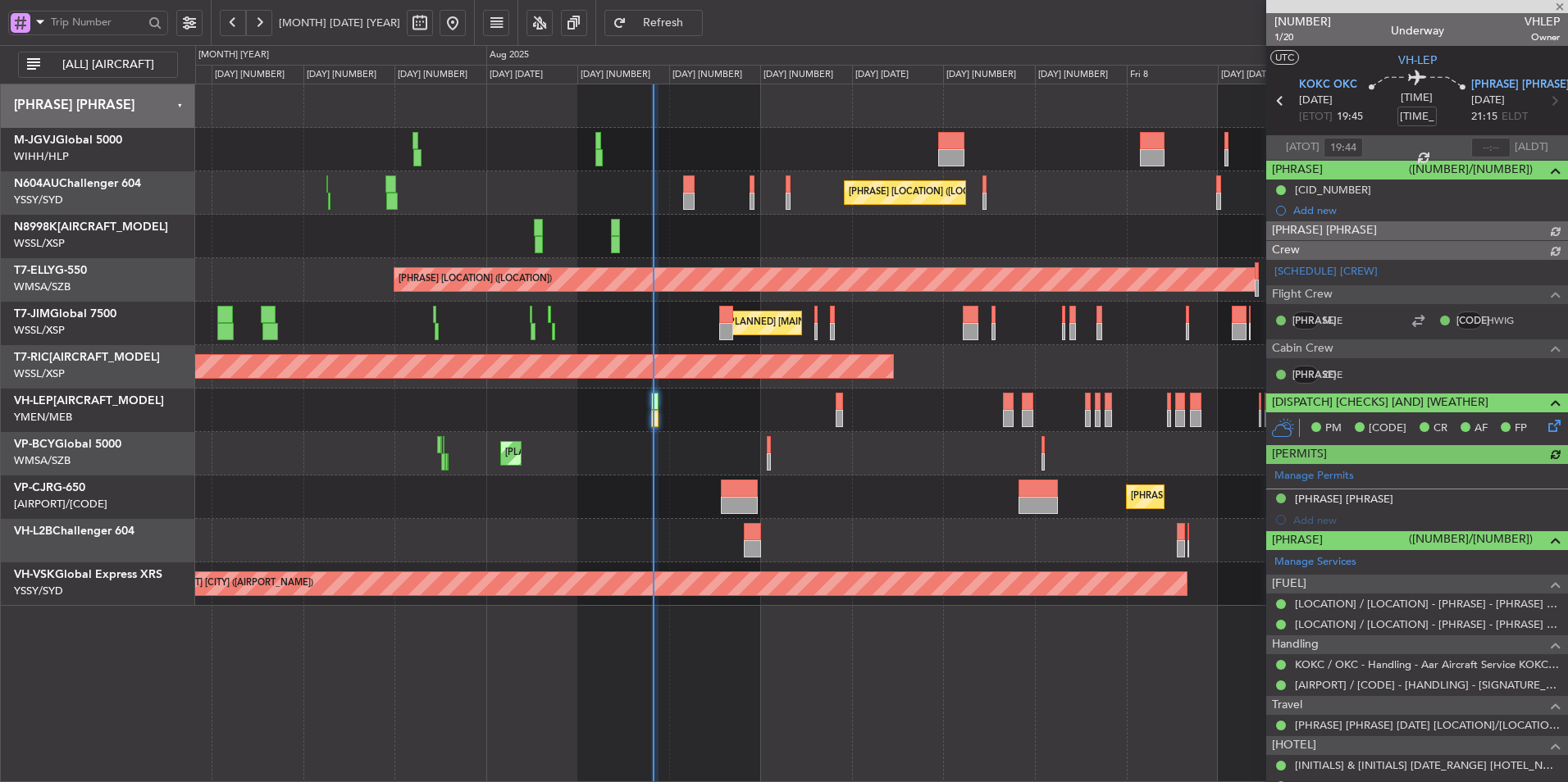type on "[FULL_NAME] ([INITIALS])" 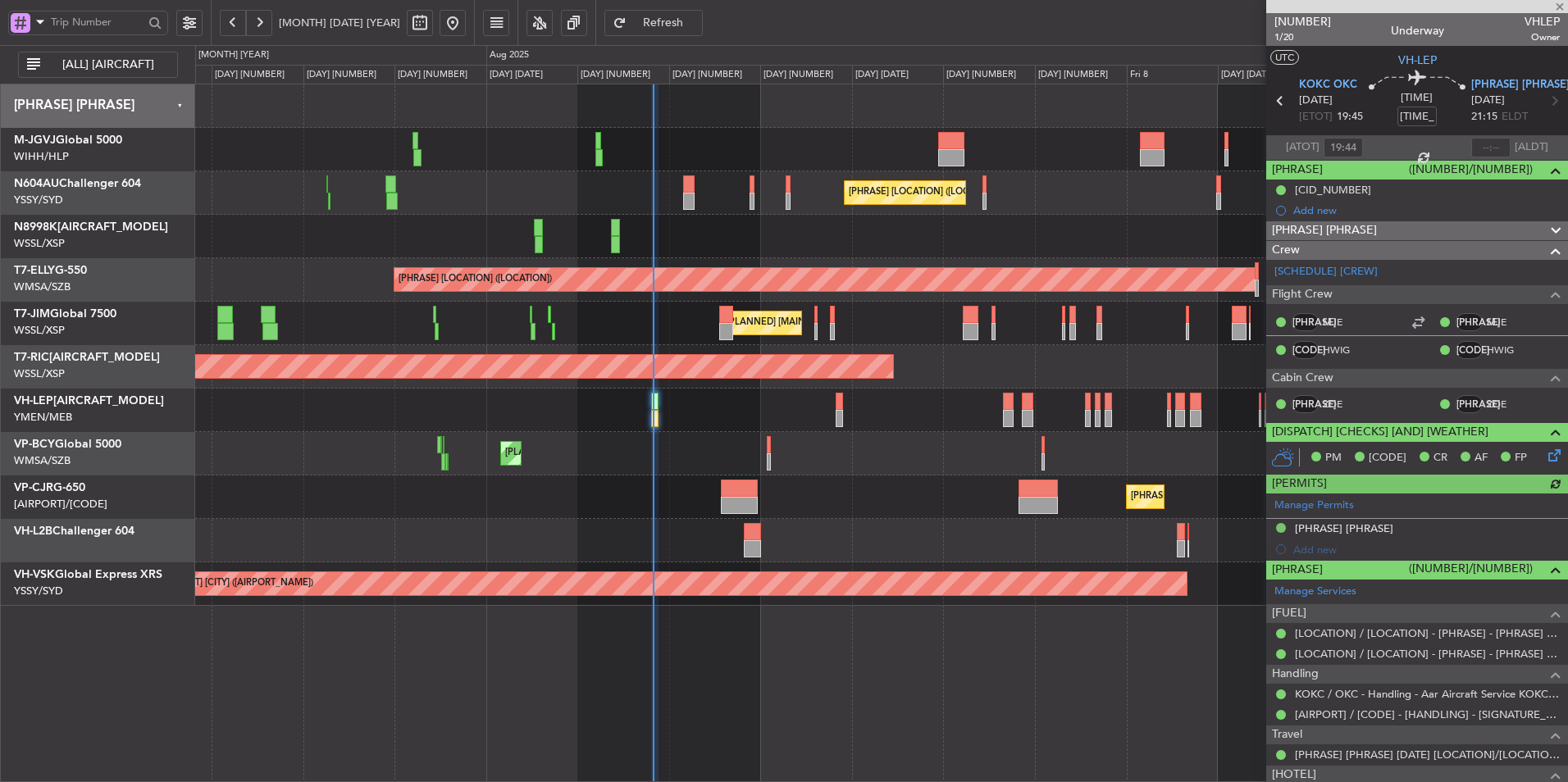 type on "[FULL_NAME] ([INITIALS])" 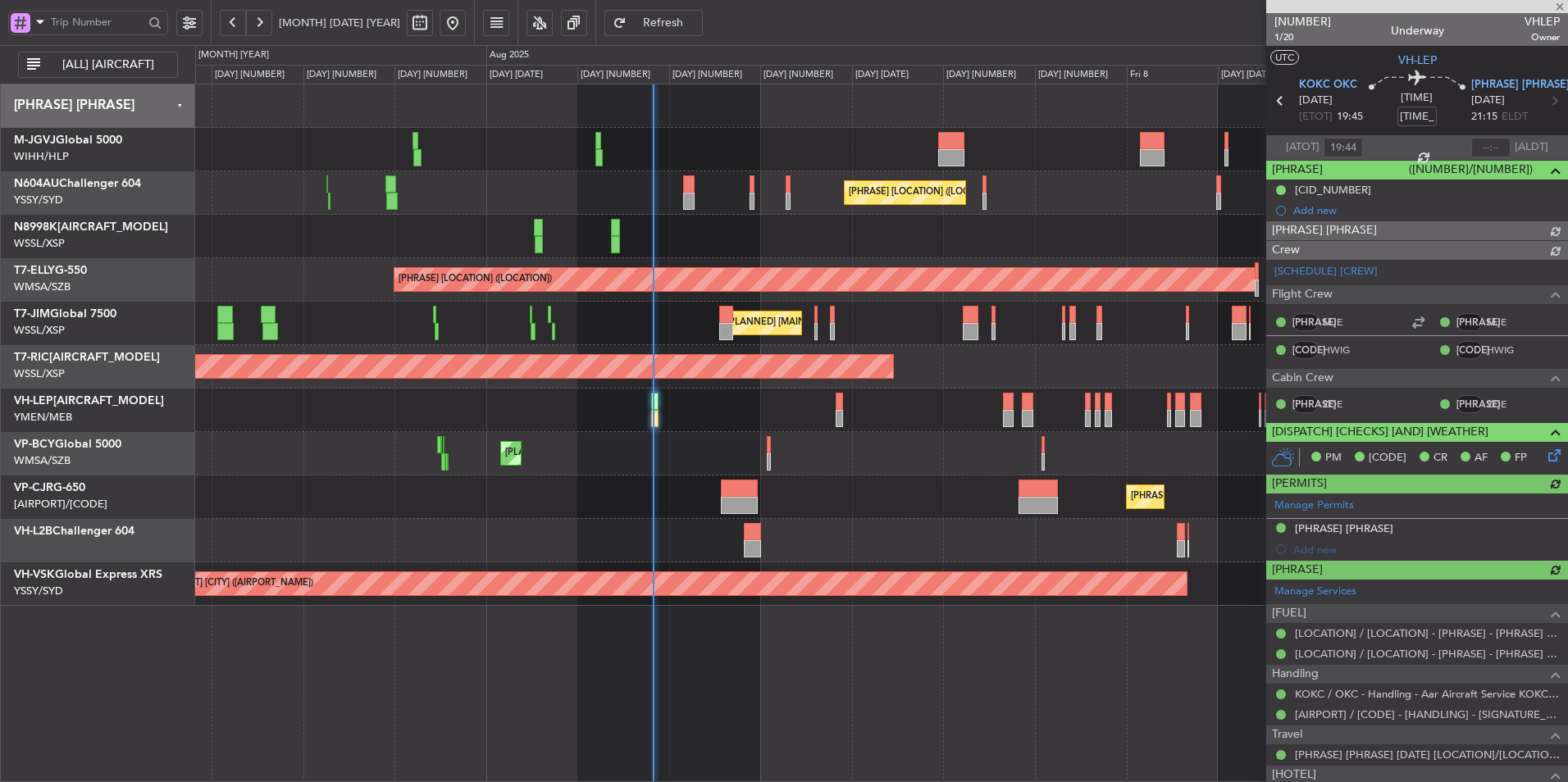 type on "[FULL_NAME] ([INITIALS])" 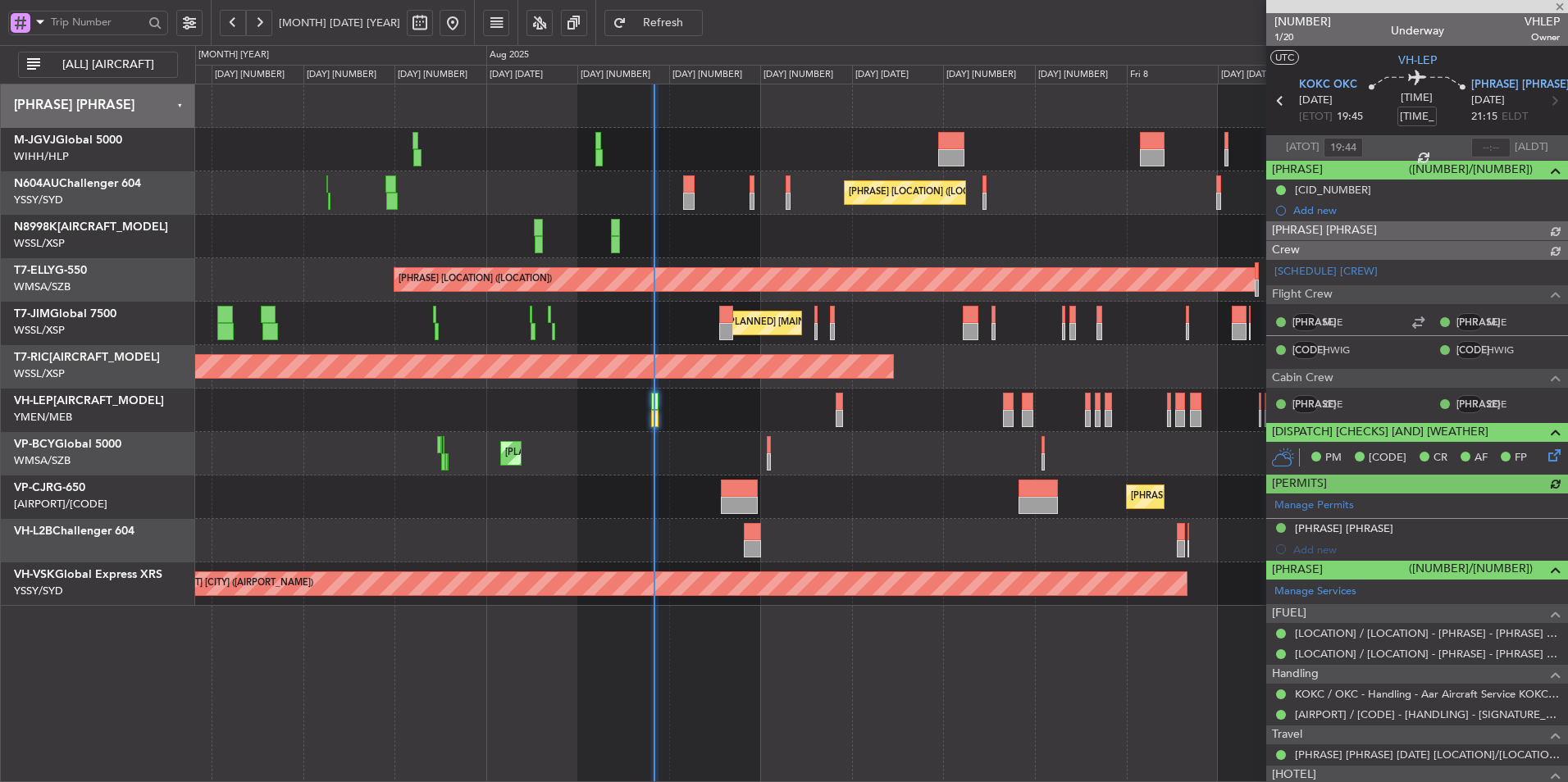 type on "[FULL_NAME] ([INITIALS])" 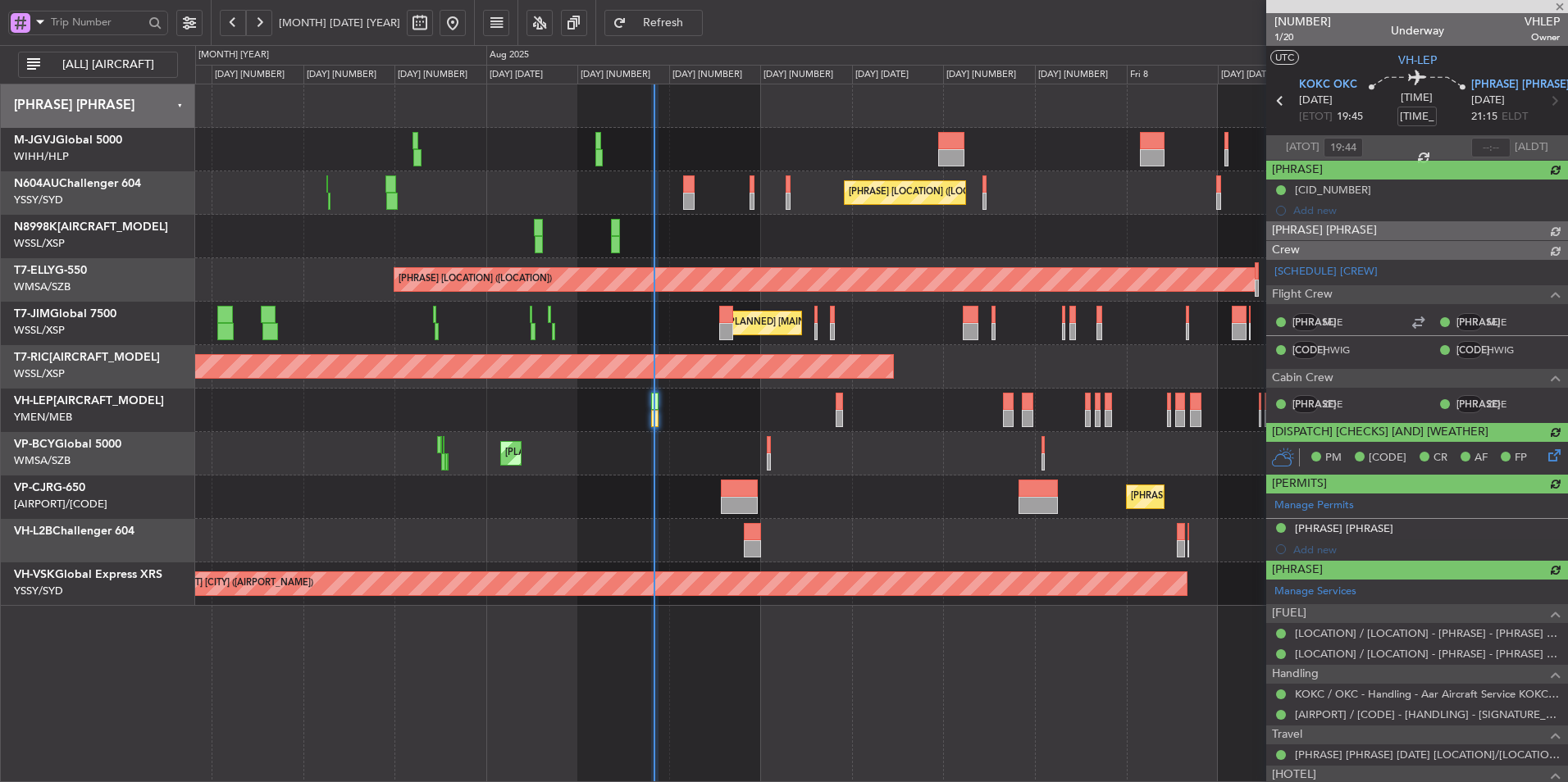 type on "[FULL_NAME] ([INITIALS])" 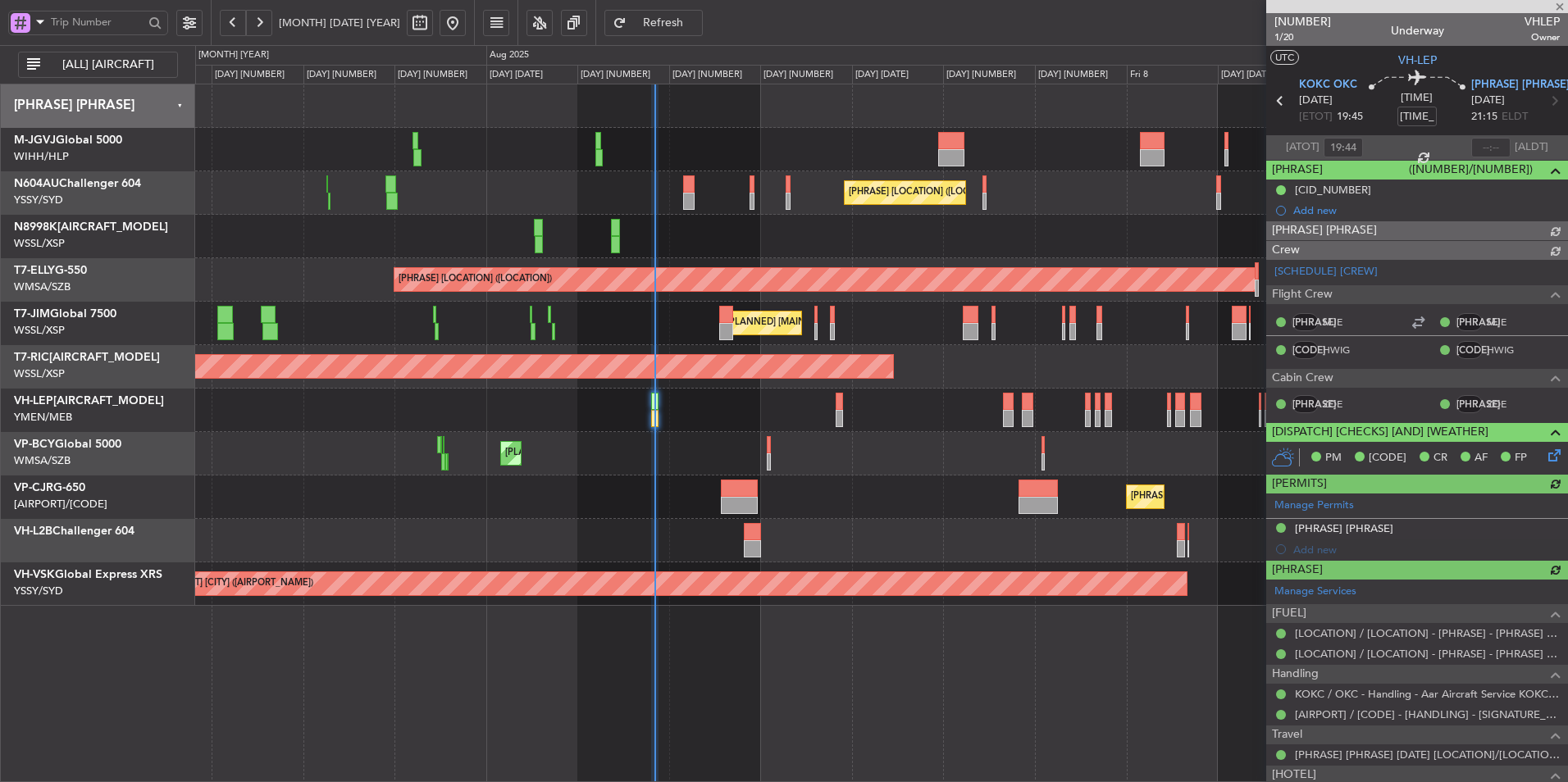 type on "[FULL_NAME] ([INITIALS])" 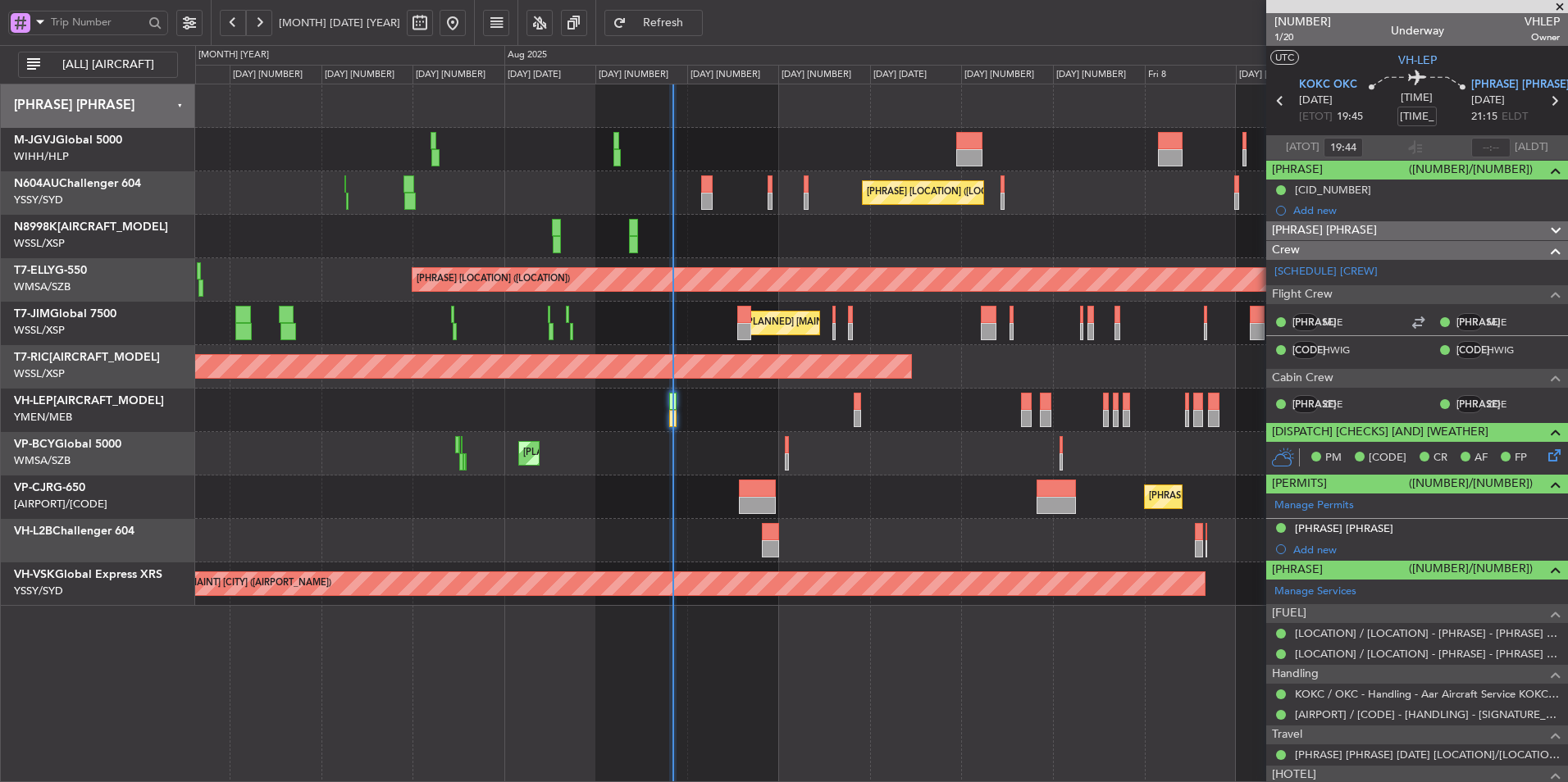 click on "[PHRASE] [LOCATION] ([LOCATION])" 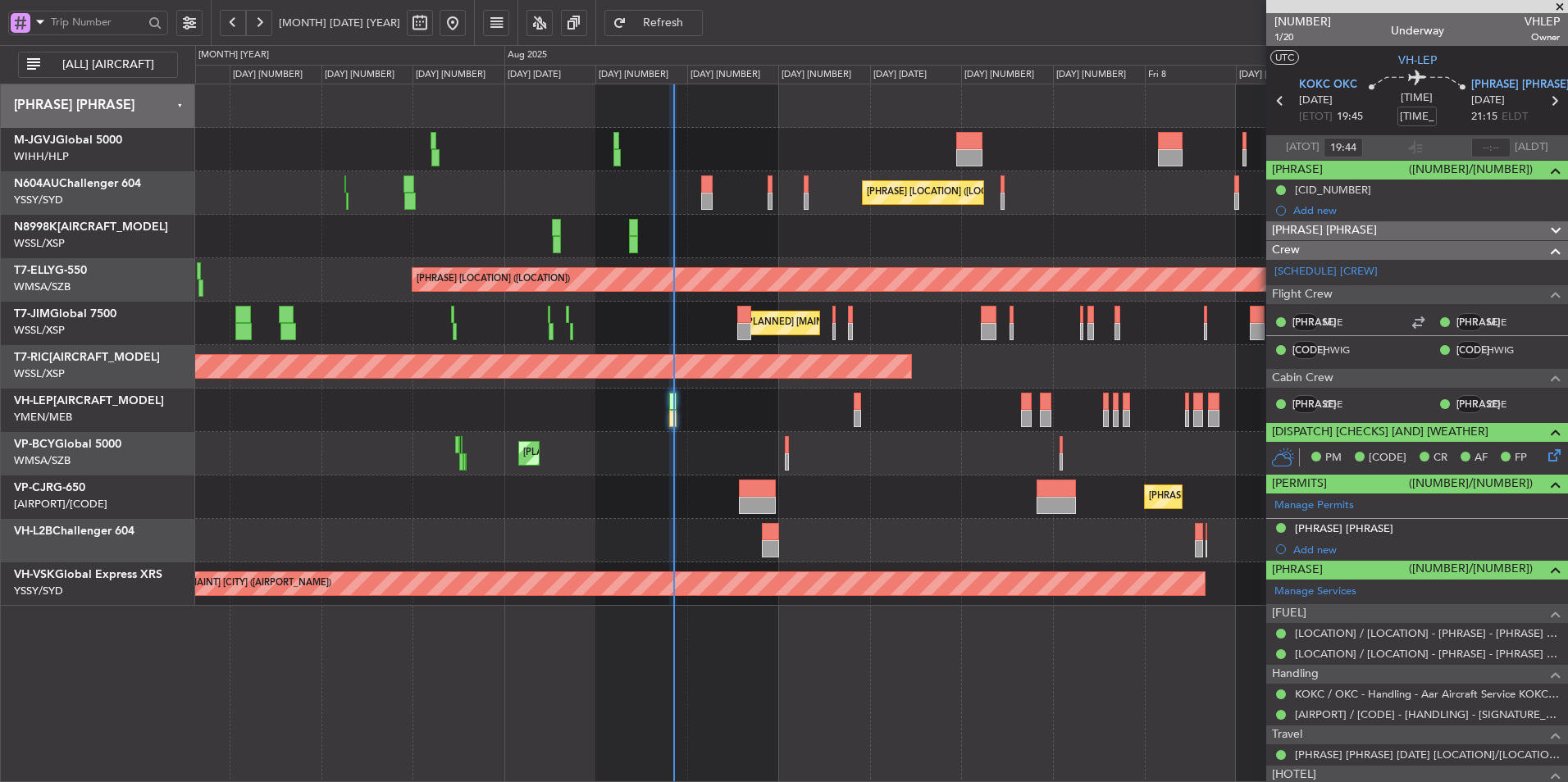 type on "[FULL_NAME] ([INITIALS])" 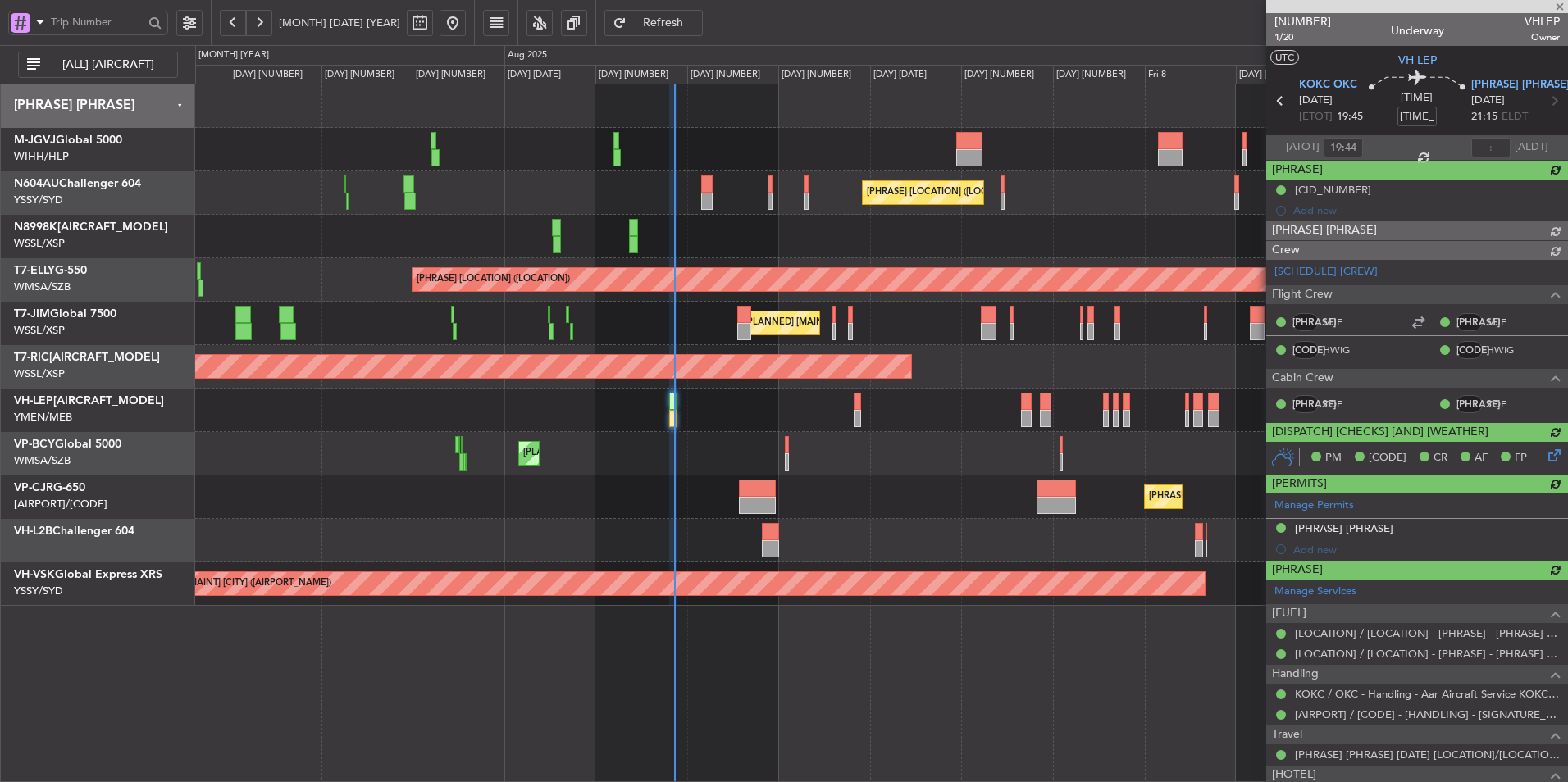 type 